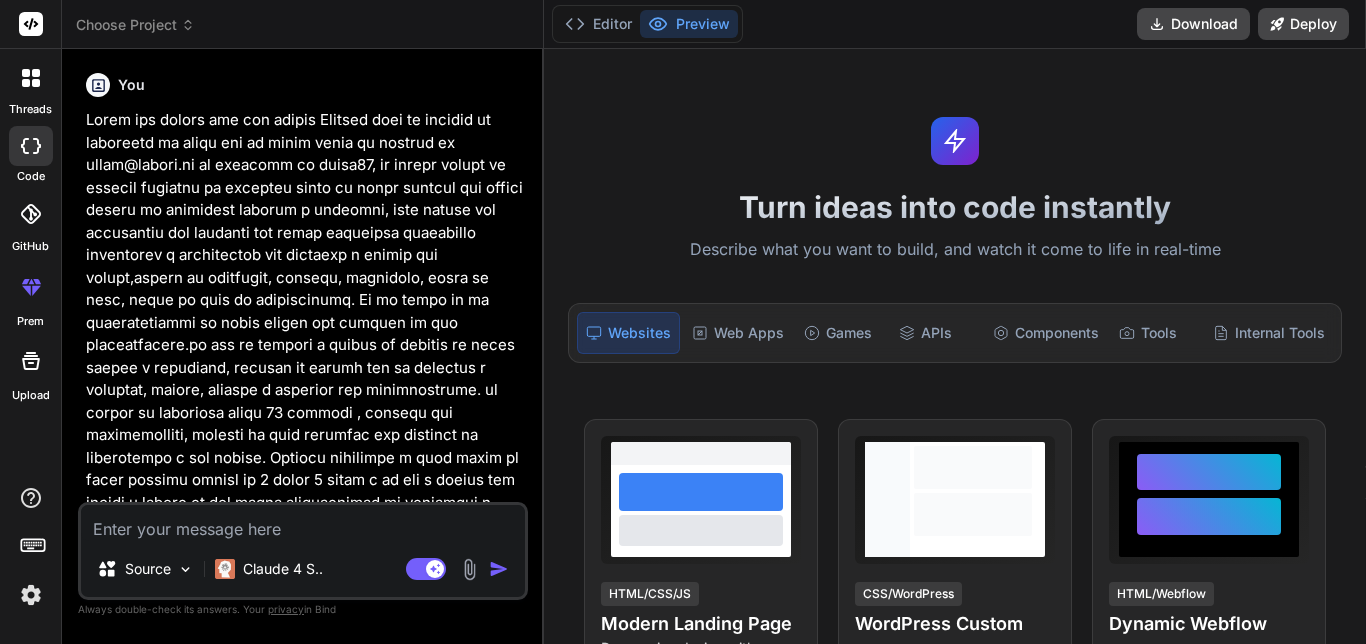 scroll, scrollTop: 0, scrollLeft: 0, axis: both 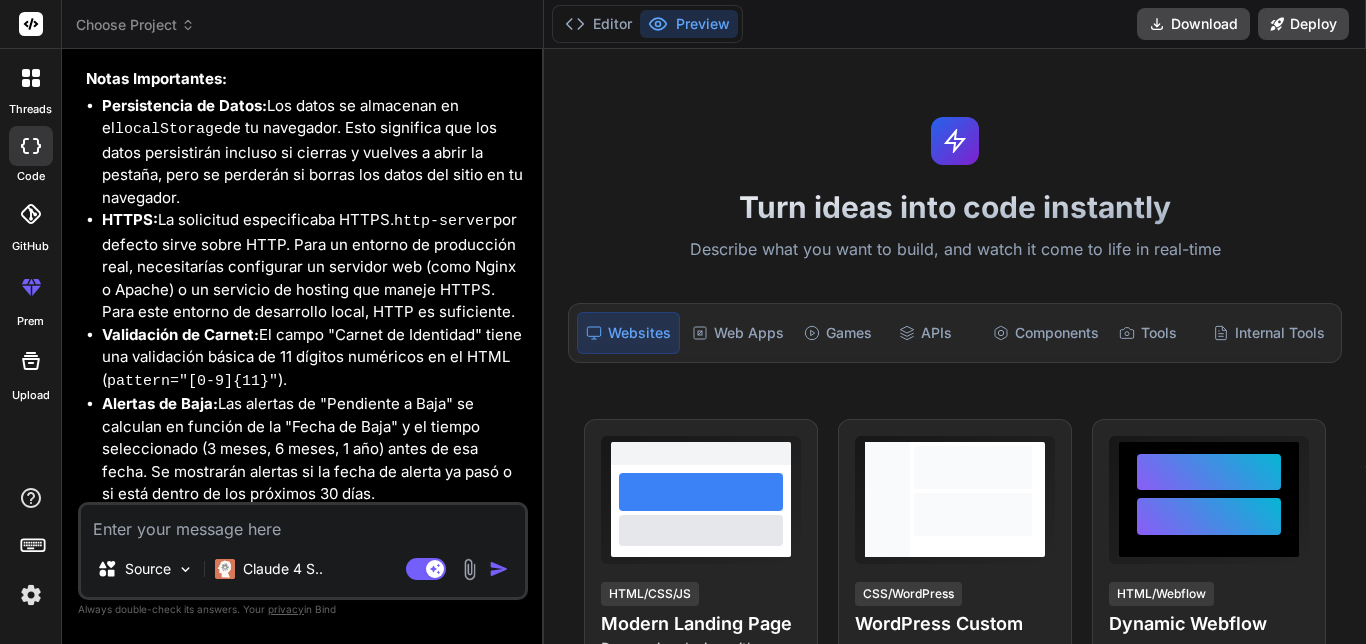 click on "Choose Project Created with Pixso." at bounding box center [303, 24] 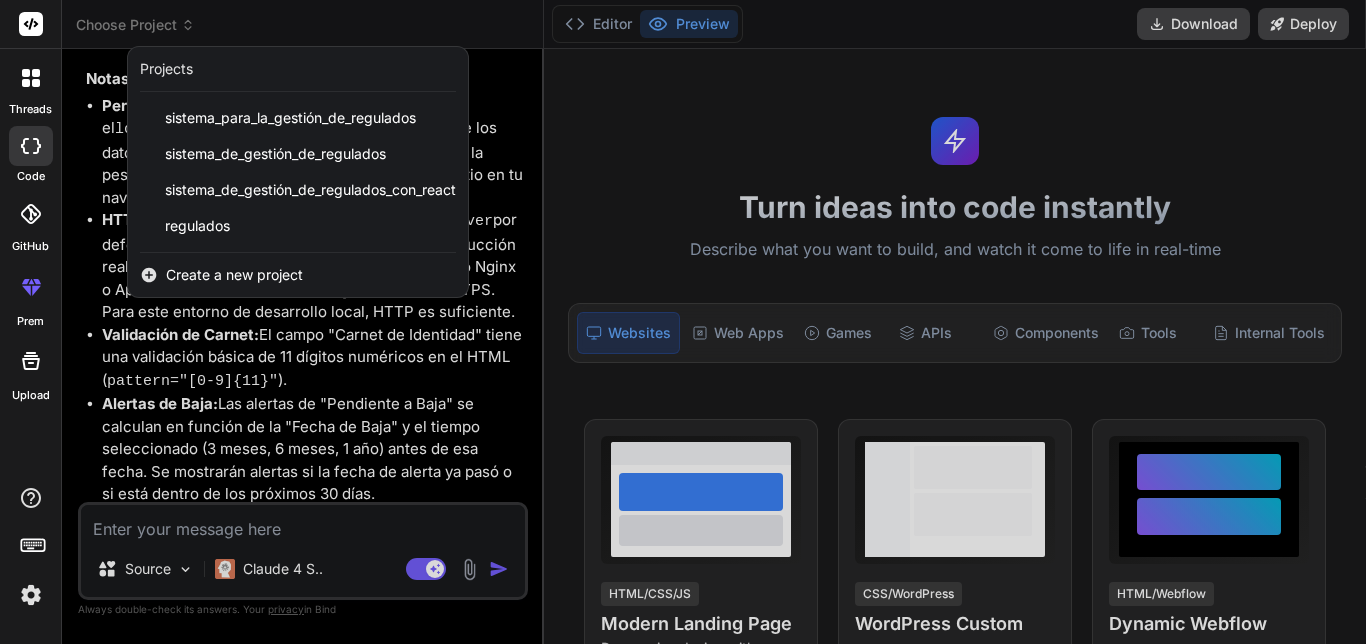 click on "Create a new project" at bounding box center (234, 275) 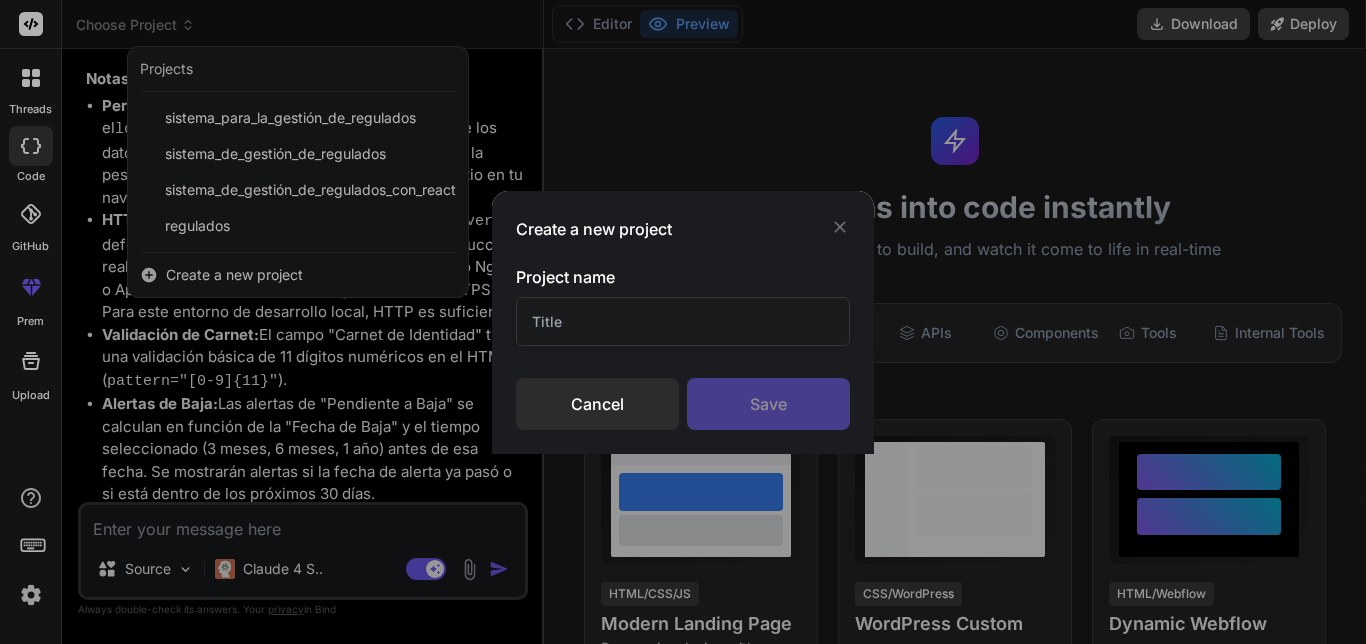 click on "Save" at bounding box center [768, 404] 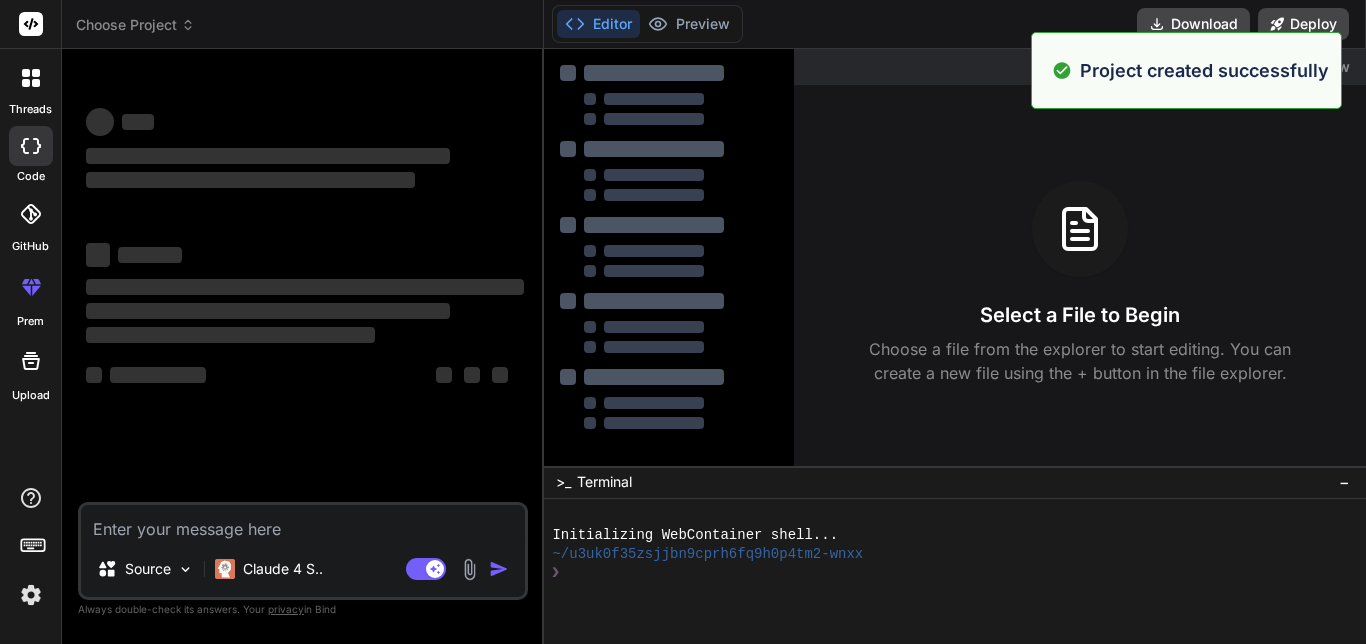 scroll, scrollTop: 0, scrollLeft: 0, axis: both 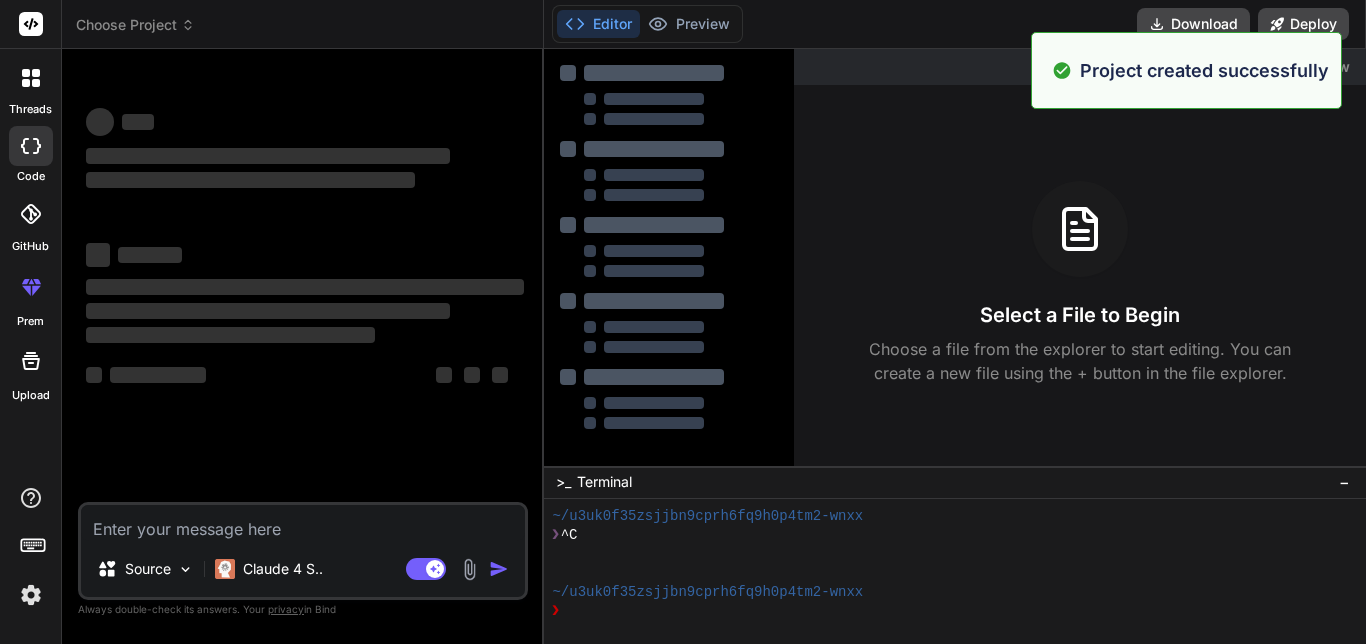 type on "x" 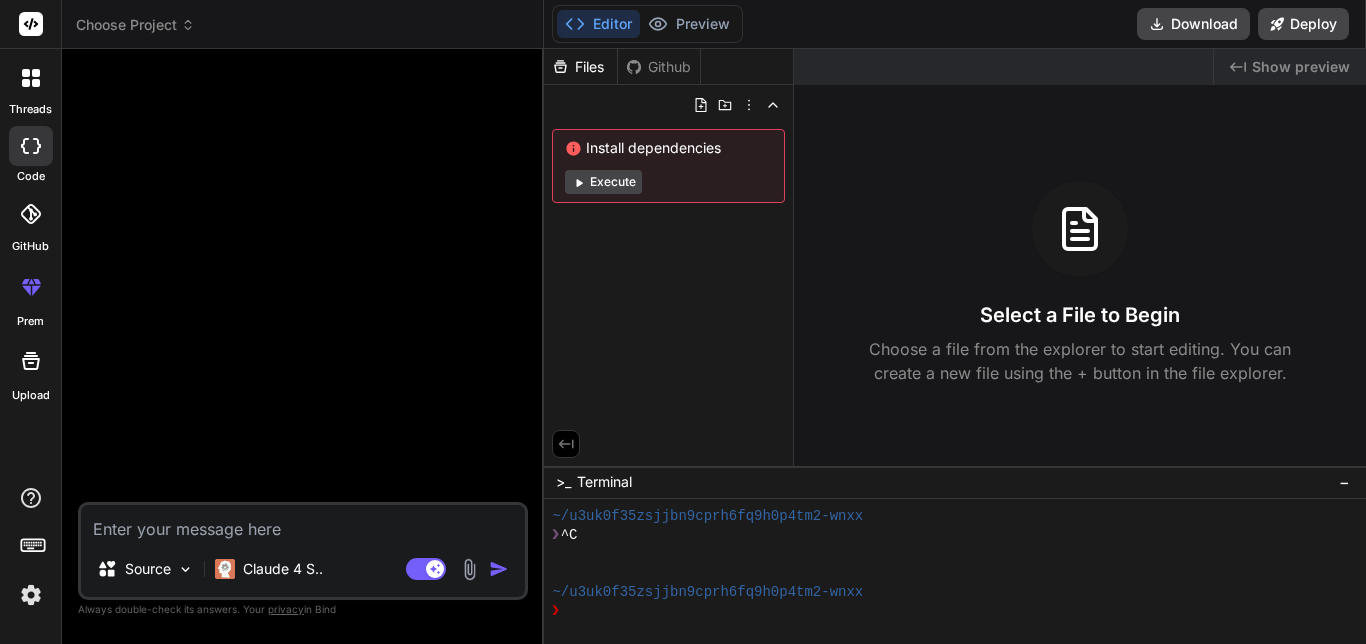 click on "Source   Claude 4 S.. Agent Mode. When this toggle is activated, AI automatically makes decisions, reasons, creates files, and runs terminal commands. Almost full autopilot." at bounding box center (303, 551) 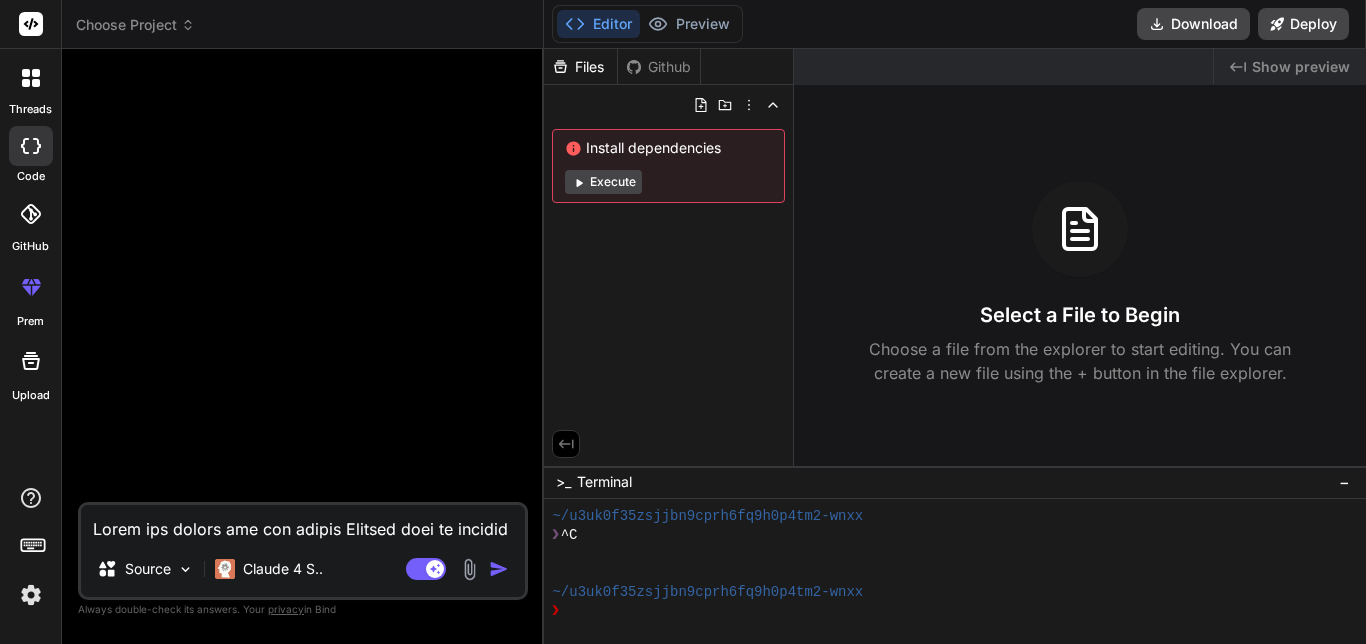 scroll, scrollTop: 362, scrollLeft: 0, axis: vertical 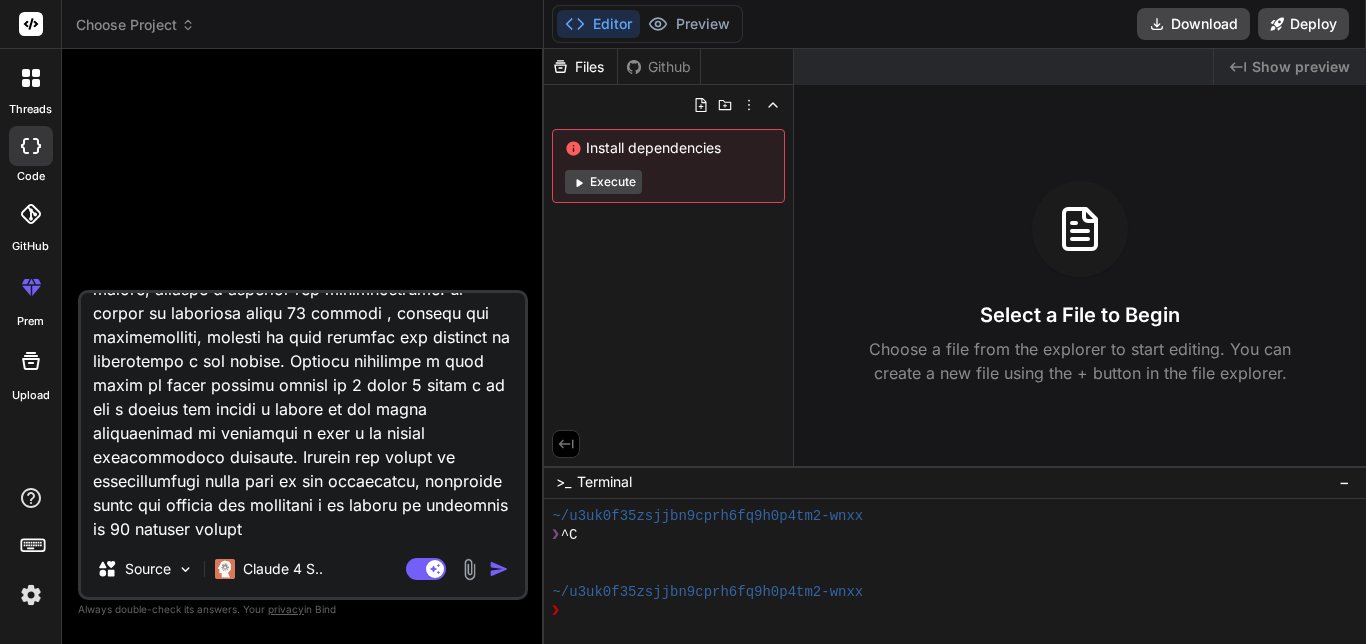type on "Crear una pagina web con nombre Sistema para la gestion de regulados en https con un login donde el usuario es admin@etecsa.cu el password es admin13, la pagina tendra la gestion avanzada de usuarios donde se puede filtrar por nombre carnet de identidad nombres y apllidos, esta pagina web almacenara los usuarios que esten regulados insertando eliminando o modificando los usuarios a traves del estado,carnet de identidad, nombres, apellidos, fecha de alta, fecha de baja el departamento. En la parte de la administracion se puede editar los nombres de los departamentos.en ves de usuario o nombre de usuario es poner nombre y apellidos, agregar el estado que es regulado o liberado, editar, agregar o eliminar los departamentos. el carnet de identidad tiene 11 digitos , filtrar por departamentos, agregar si esta regulado por portador de informacion o por cuadro. Agregar pendiente a baja donde se pueda agregar tiempo de 3 meses 6 meses o un año y genere una alerta a partir de los datos introducidos en pendiente a b..." 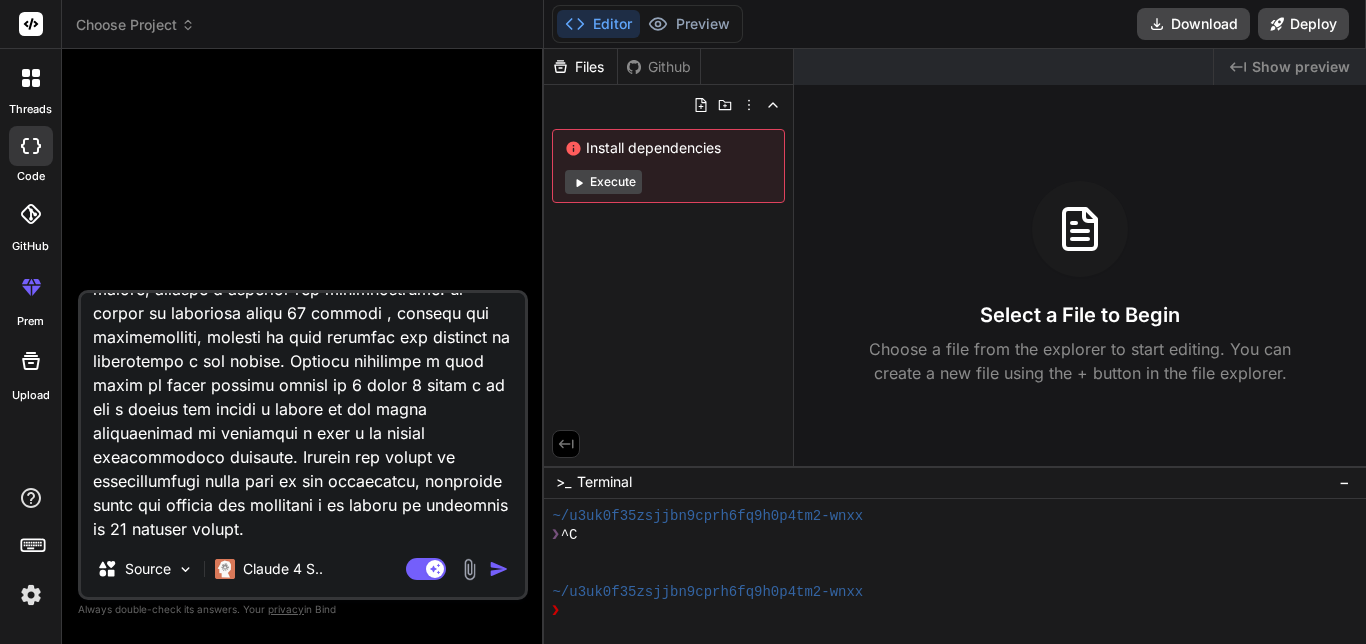 paste on "Gestión de certificados en la pagina de administracion, Certificados gestionables via interfaz en la parte de administracion, Campo unidadesPermitidas en usuarios consultores a la hora de agregar un consultor que unidades organizativas puede ver o acceder para saber los usuarios regulados que esten en su unidad organizativa
buscame el logo de la empresa de telecomunicaciones de cuba y ponlo en el inicio de secion y el pagina principal, el el logion quitame mostrar las credenciales por defecto, y cambia el nombre del proyecto a SGR(Sistema De Gestion de Regulados) compatibilizame la pagina para que sea funcional en navegadores de español y ingles" 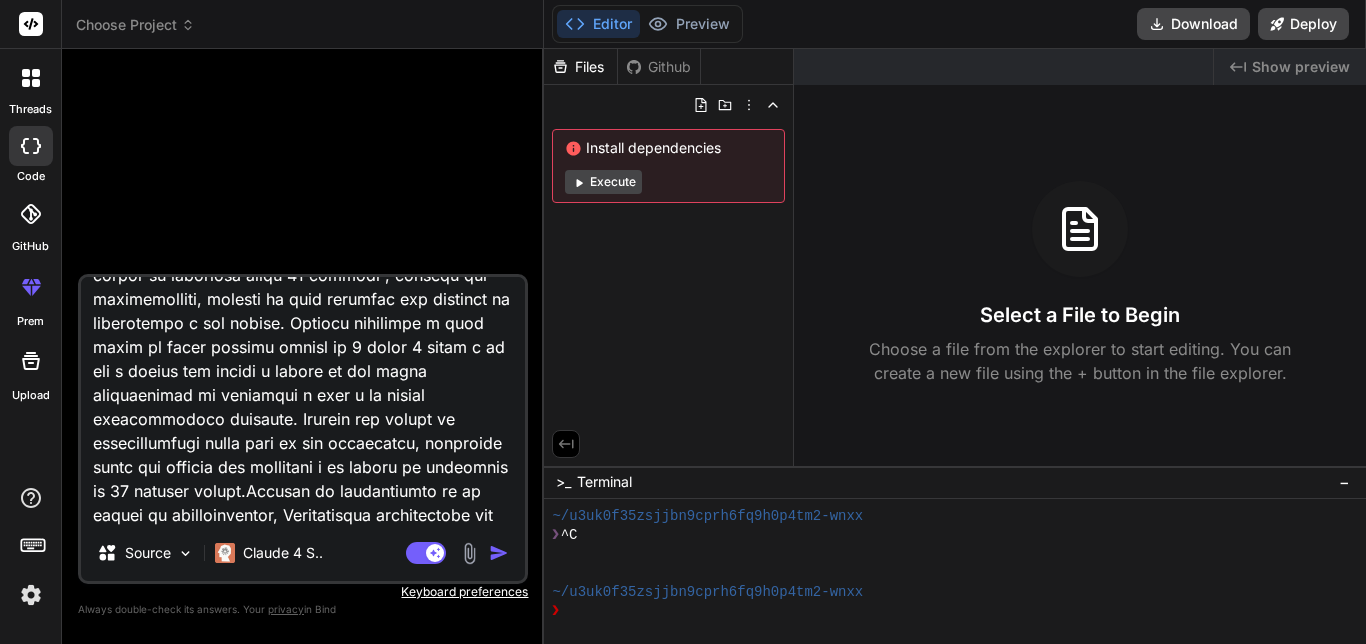 scroll, scrollTop: 770, scrollLeft: 0, axis: vertical 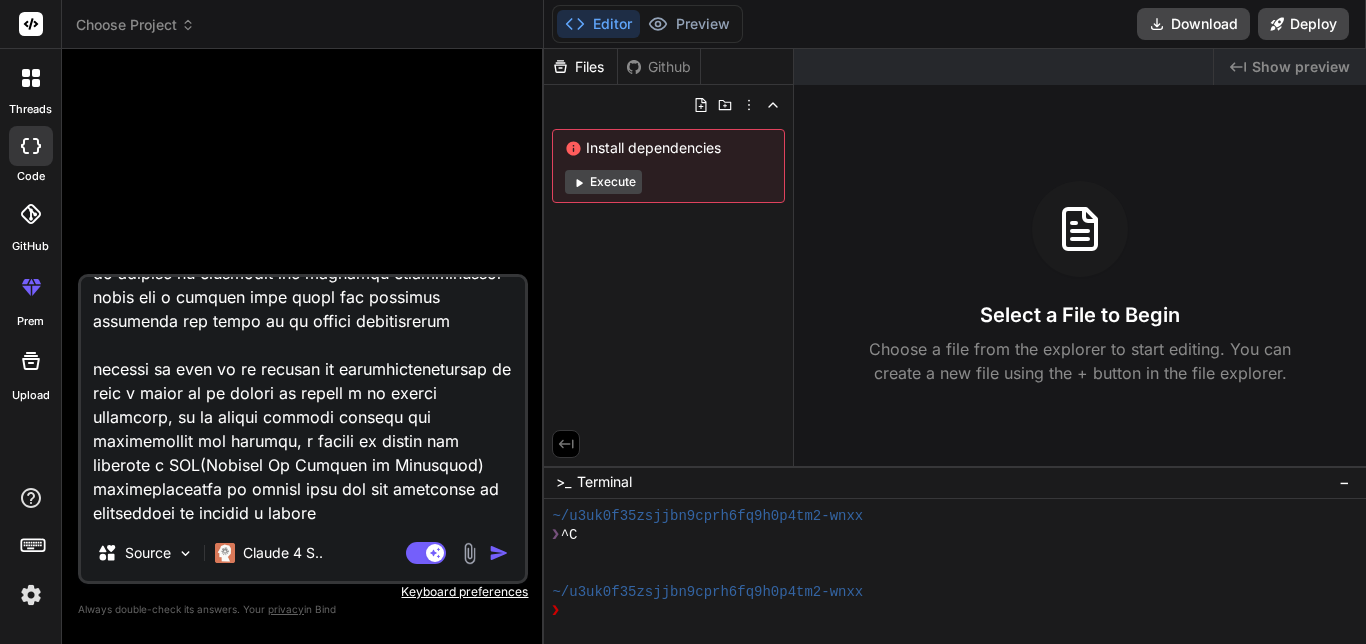 type on "Crear una pagina web con nombre Sistema para la gestion de regulados en https con un login donde el usuario es admin@etecsa.cu el password es admin13, la pagina tendra la gestion avanzada de usuarios donde se puede filtrar por nombre carnet de identidad nombres y apllidos, esta pagina web almacenara los usuarios que esten regulados insertando eliminando o modificando los usuarios a traves del estado,carnet de identidad, nombres, apellidos, fecha de alta, fecha de baja el departamento. En la parte de la administracion se puede editar los nombres de los departamentos.en ves de usuario o nombre de usuario es poner nombre y apellidos, agregar el estado que es regulado o liberado, editar, agregar o eliminar los departamentos. el carnet de identidad tiene 11 digitos , filtrar por departamentos, agregar si esta regulado por portador de informacion o por cuadro. Agregar pendiente a baja donde se pueda agregar tiempo de 3 meses 6 meses o un año y genere una alerta a partir de los datos introducidos en pendiente a b..." 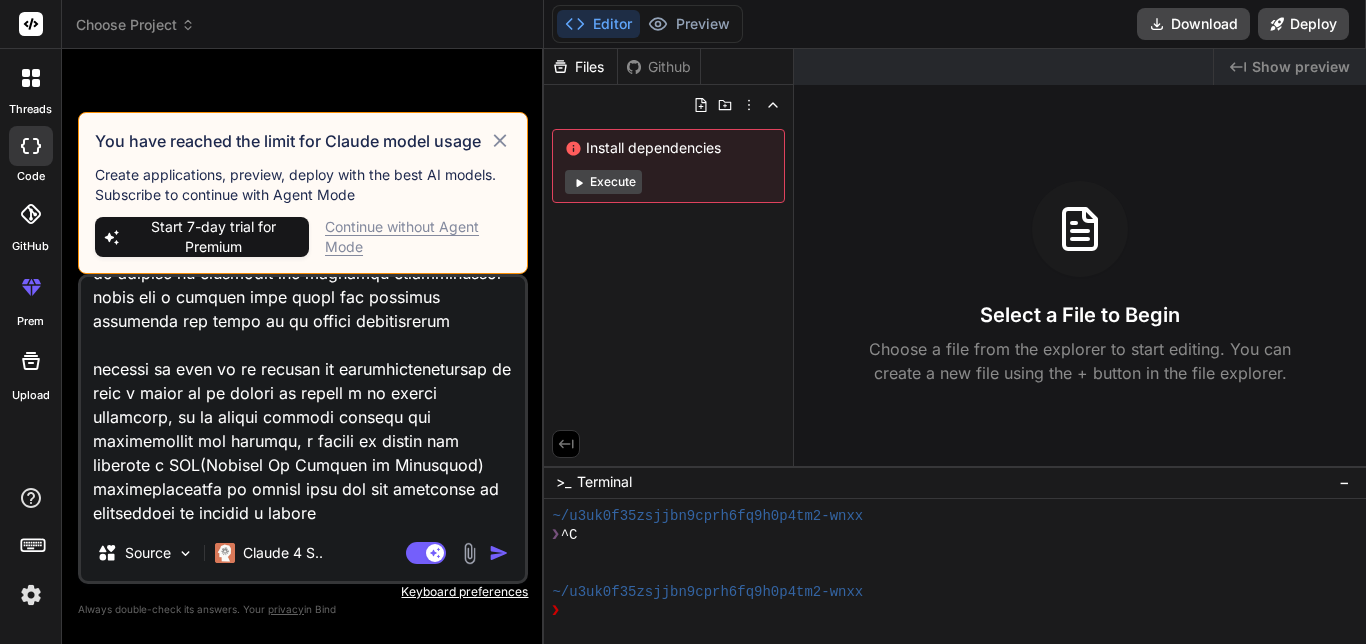 click on "Continue without Agent Mode" at bounding box center (418, 237) 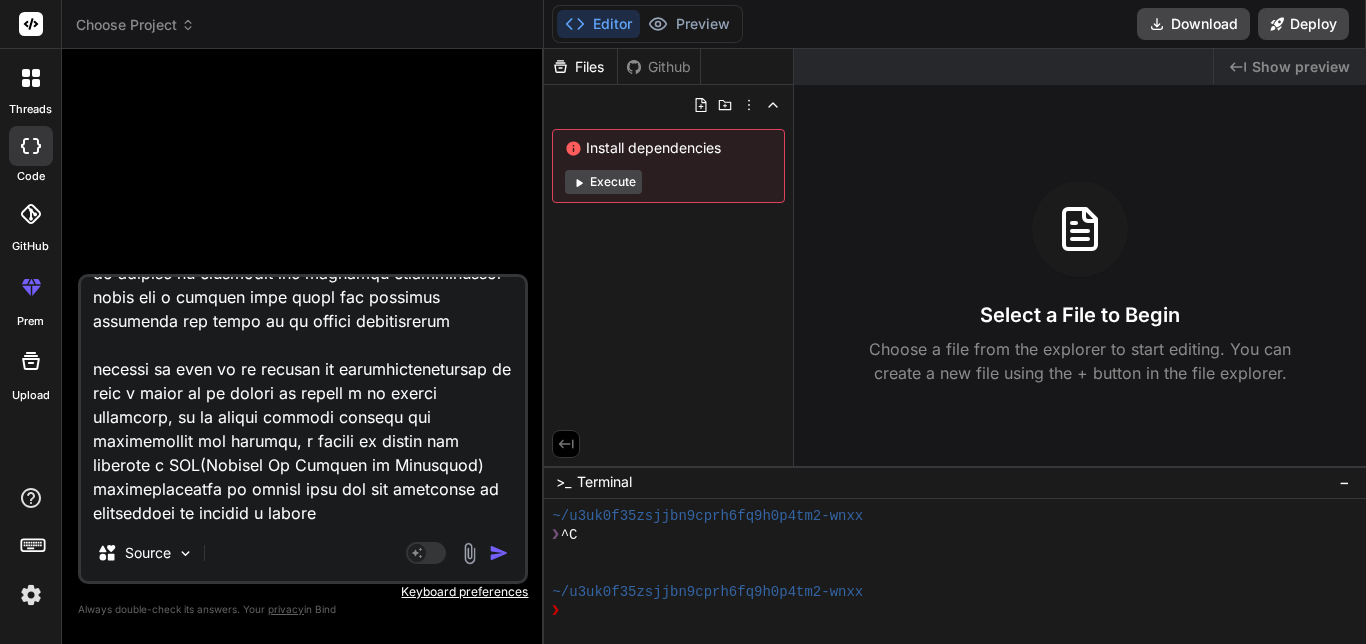 scroll, scrollTop: 772, scrollLeft: 0, axis: vertical 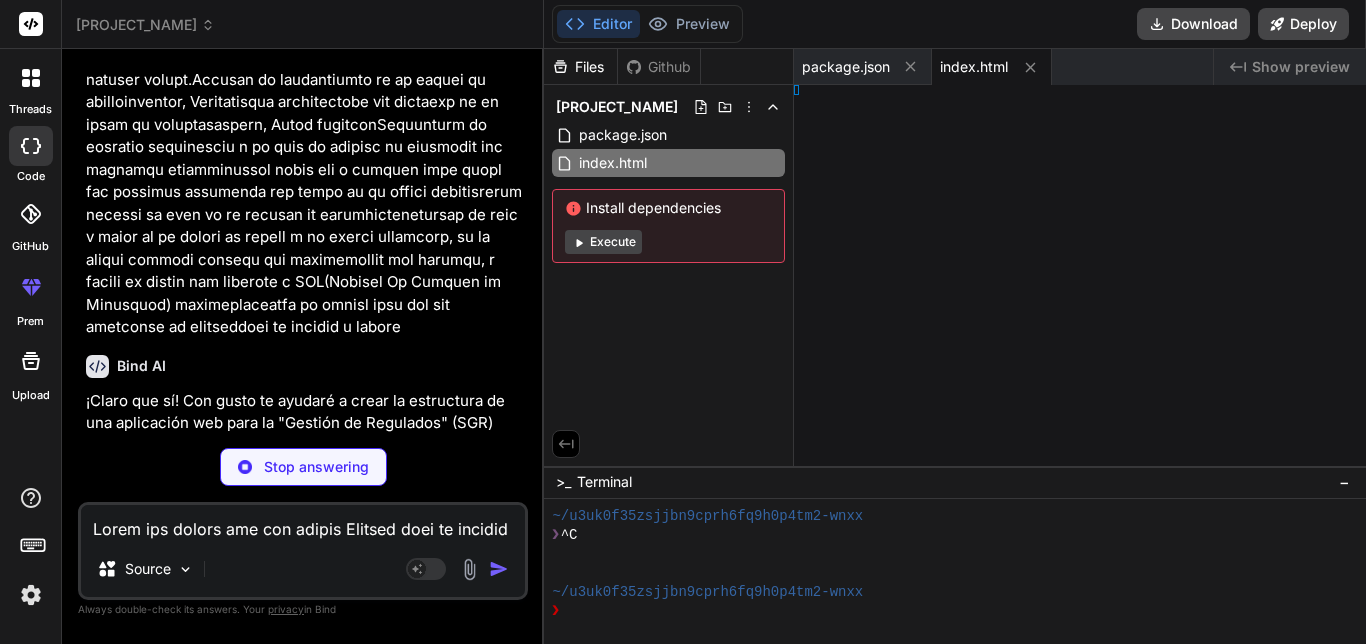 type on "x" 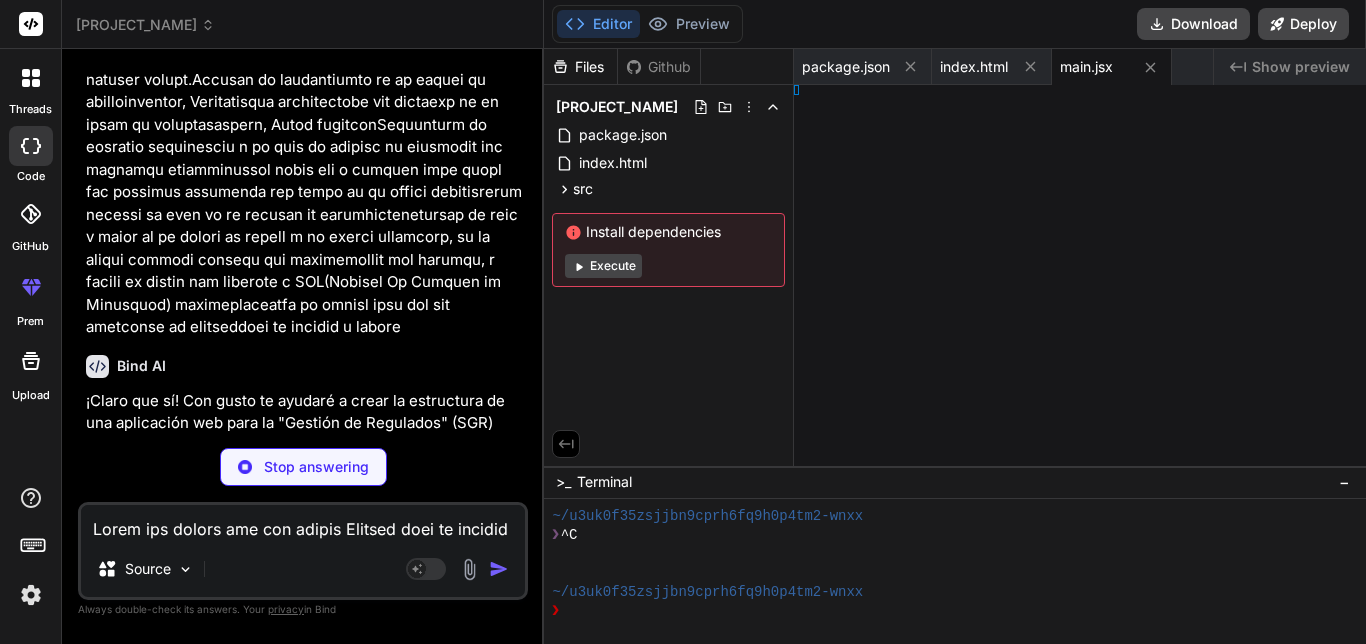 type on "x" 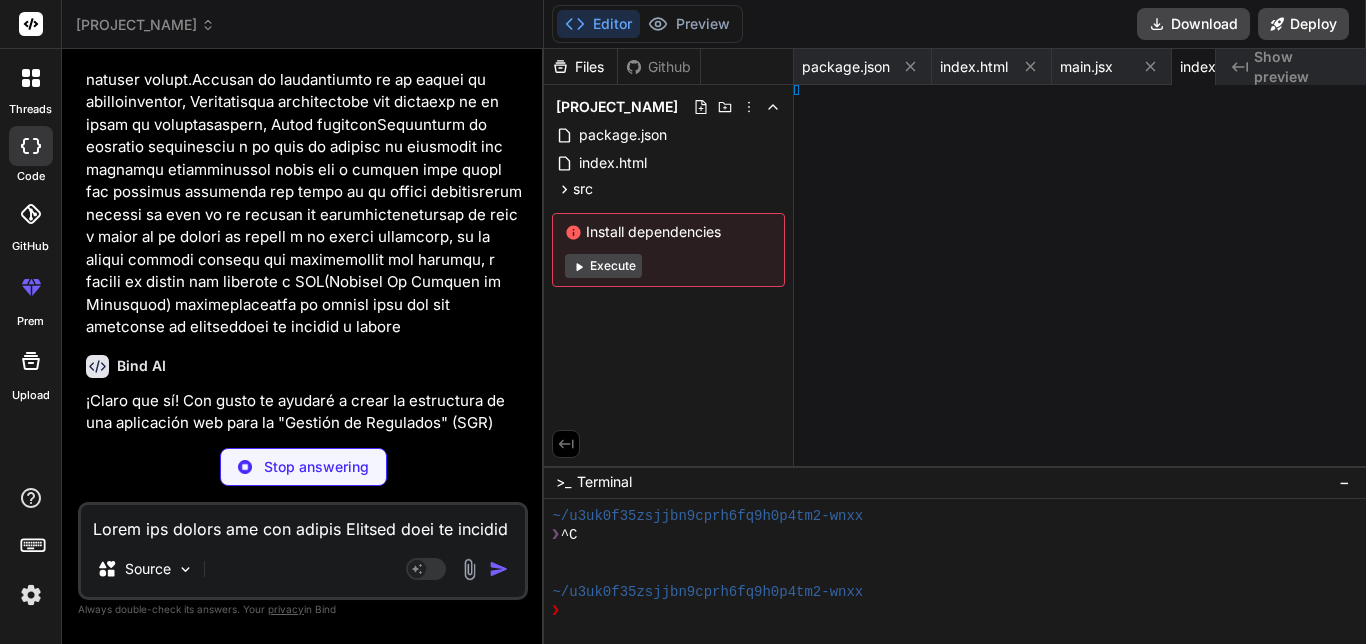 type on "x" 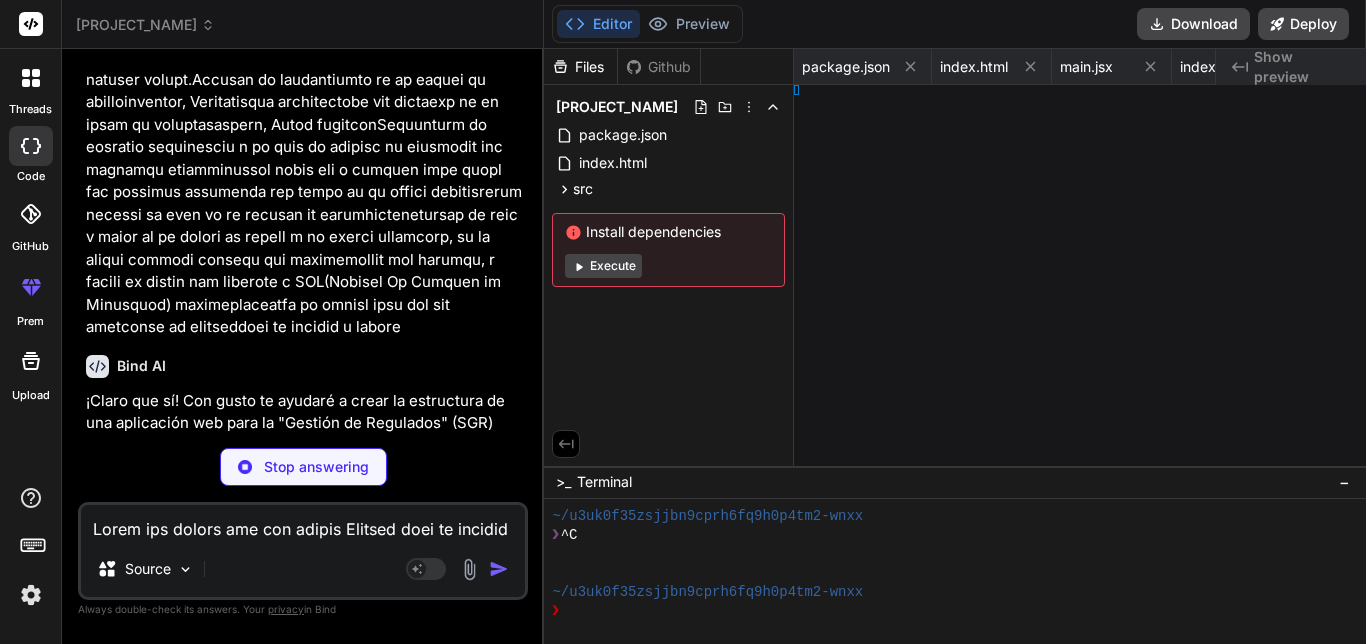 type on "x" 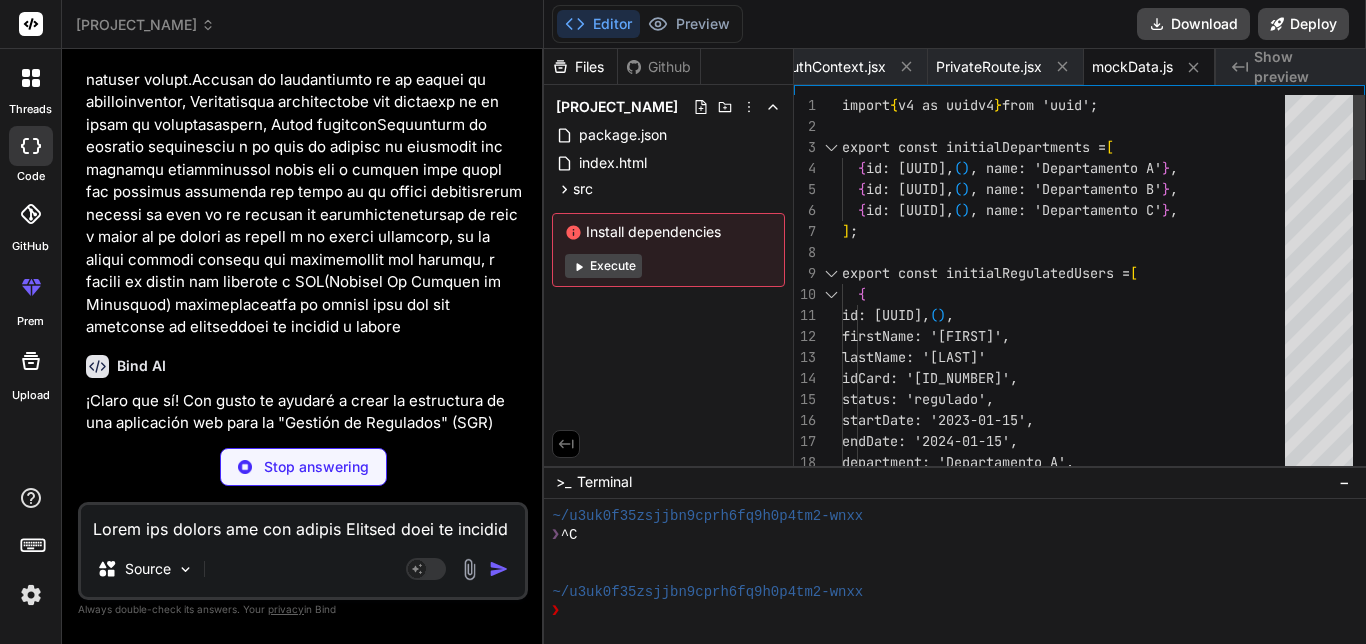 type on "x" 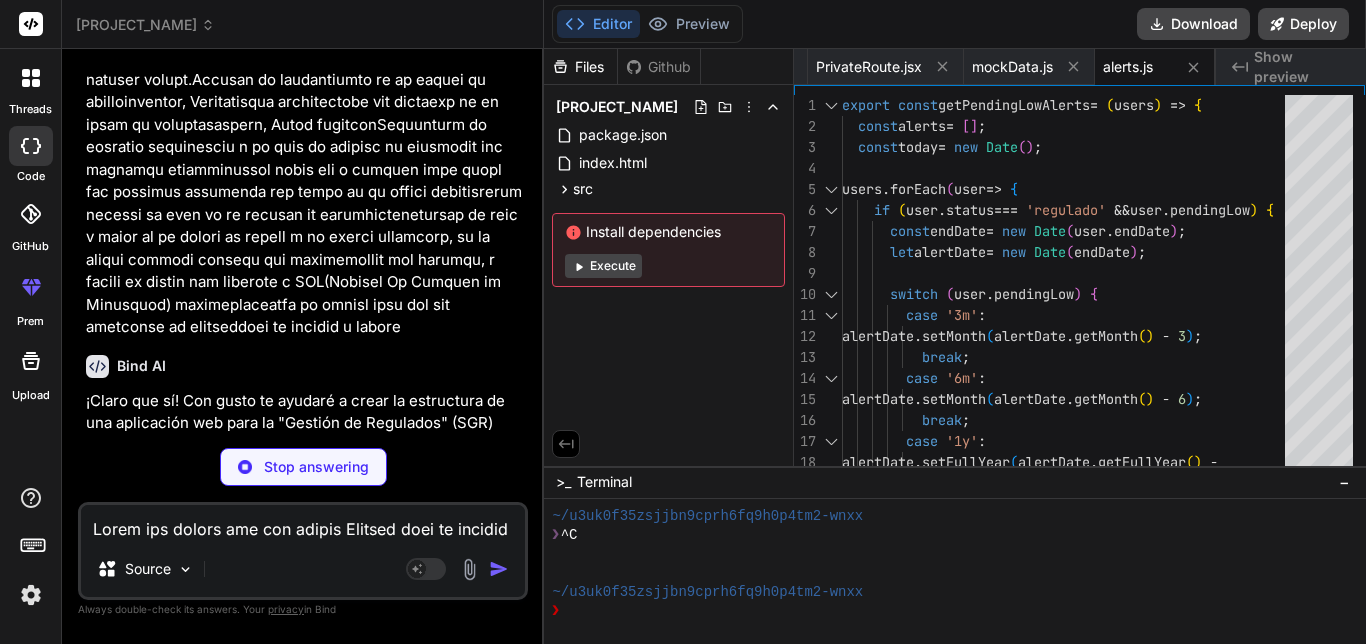 click on "Execute" at bounding box center [603, 266] 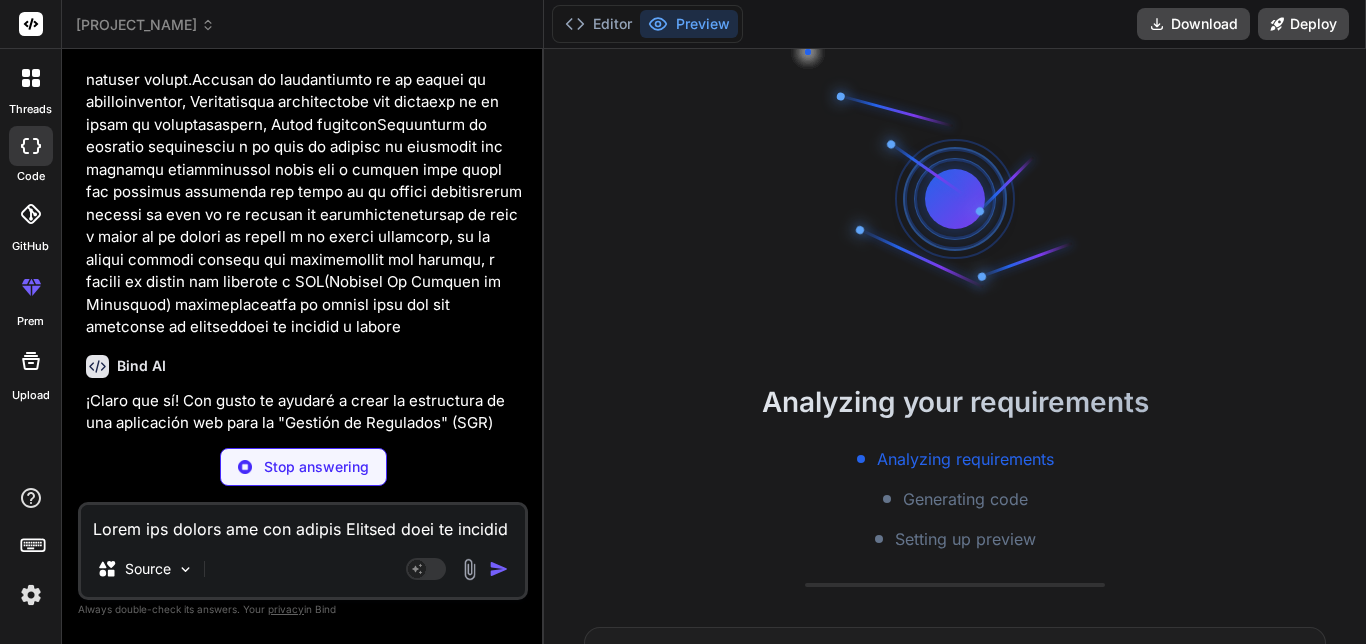 scroll, scrollTop: 133, scrollLeft: 0, axis: vertical 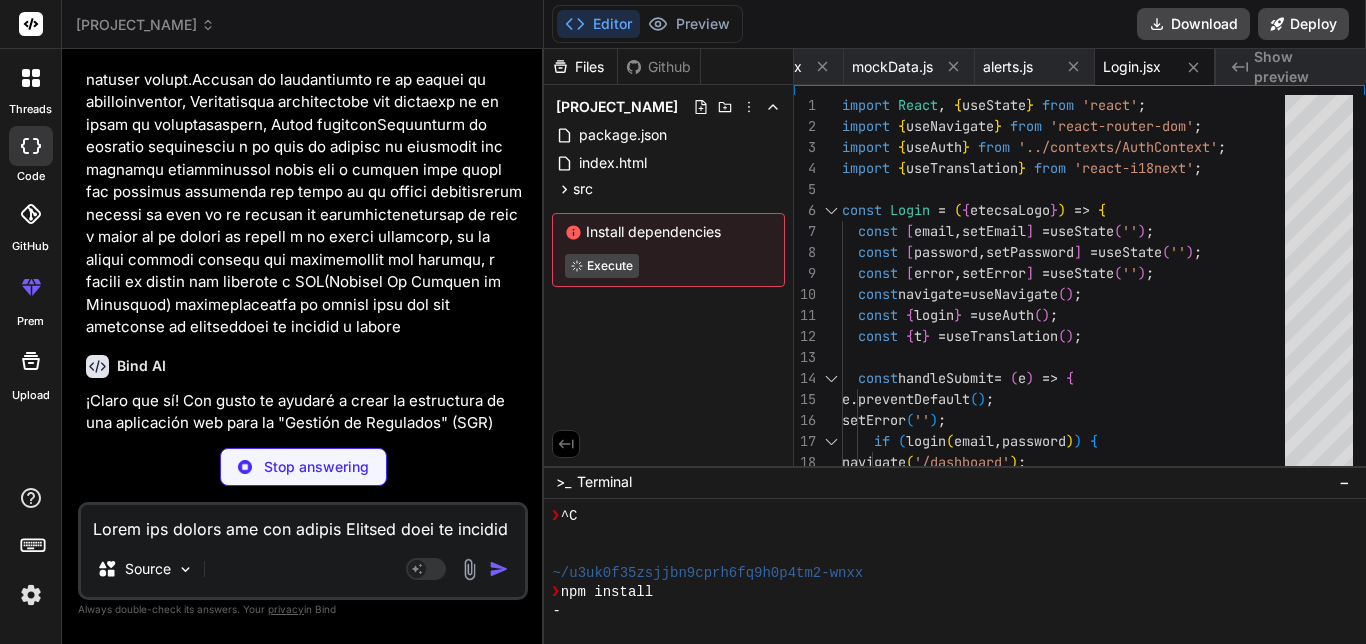 type on "x" 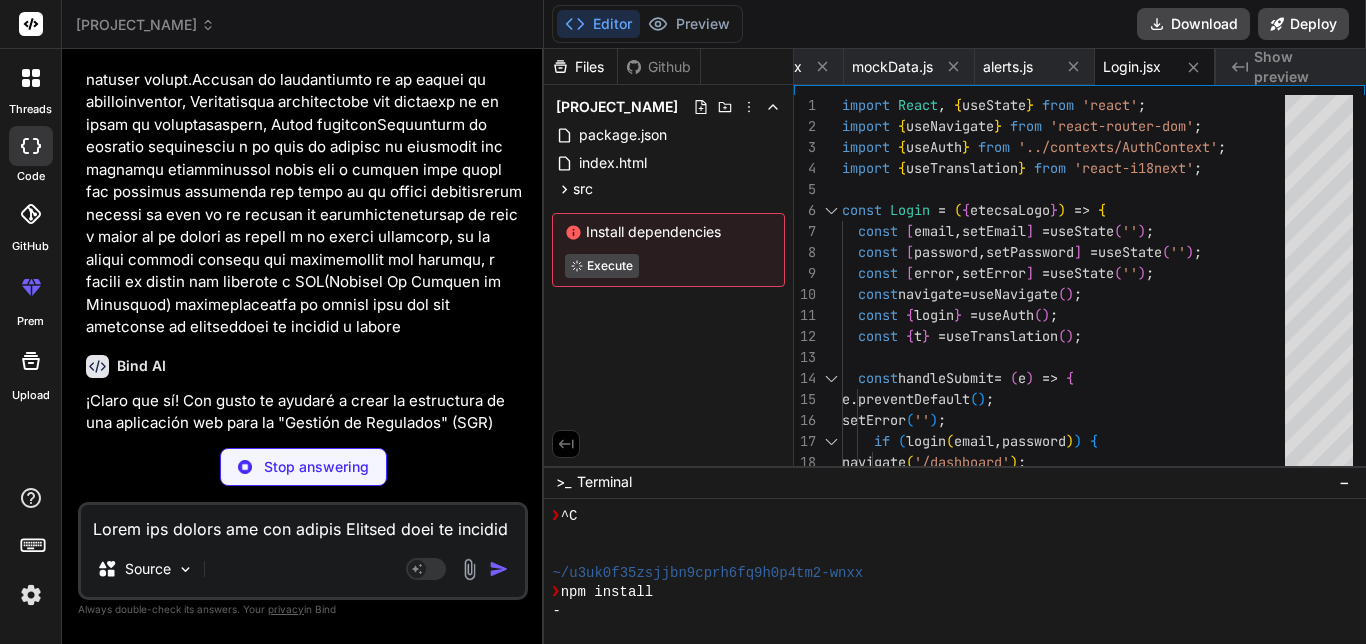 type on "export default Dashboard;" 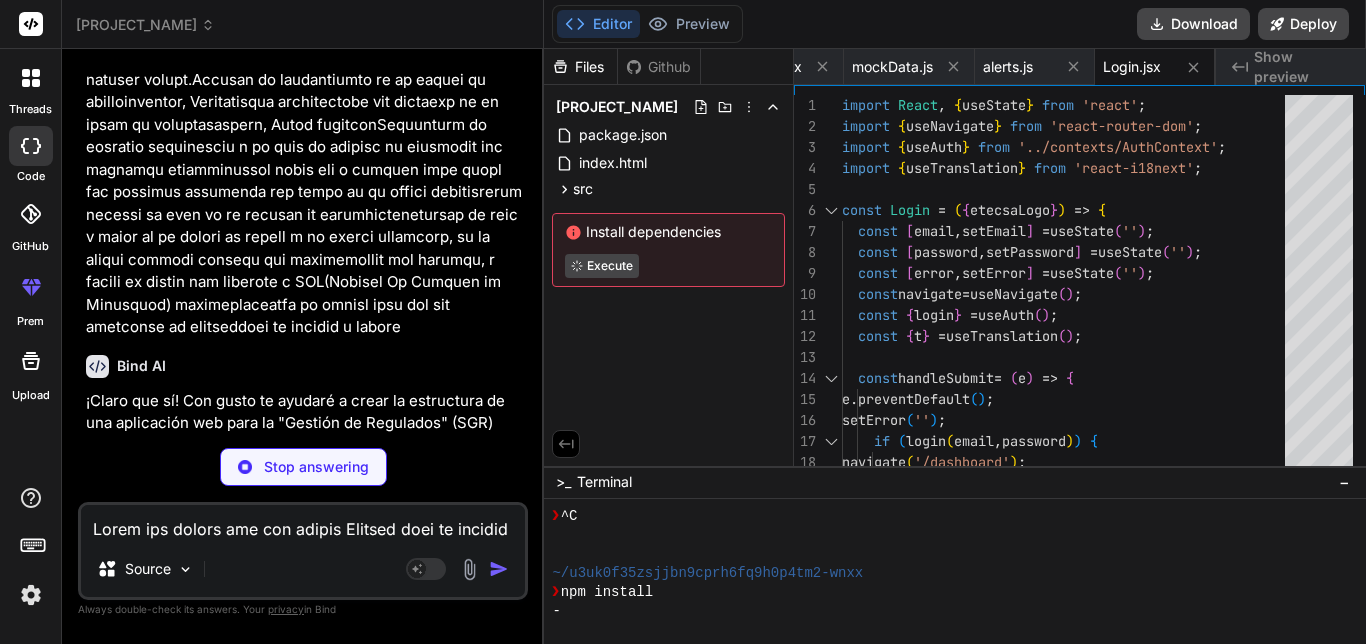 scroll, scrollTop: 0, scrollLeft: 1145, axis: horizontal 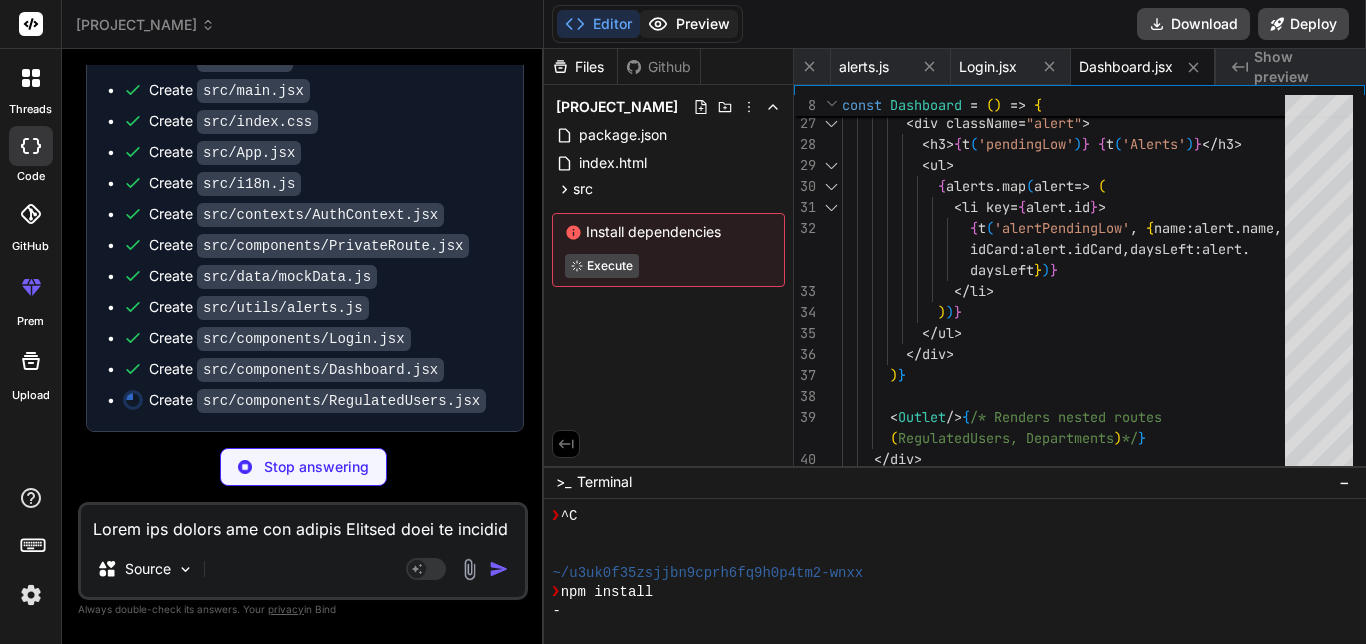 click on "Preview" at bounding box center [689, 24] 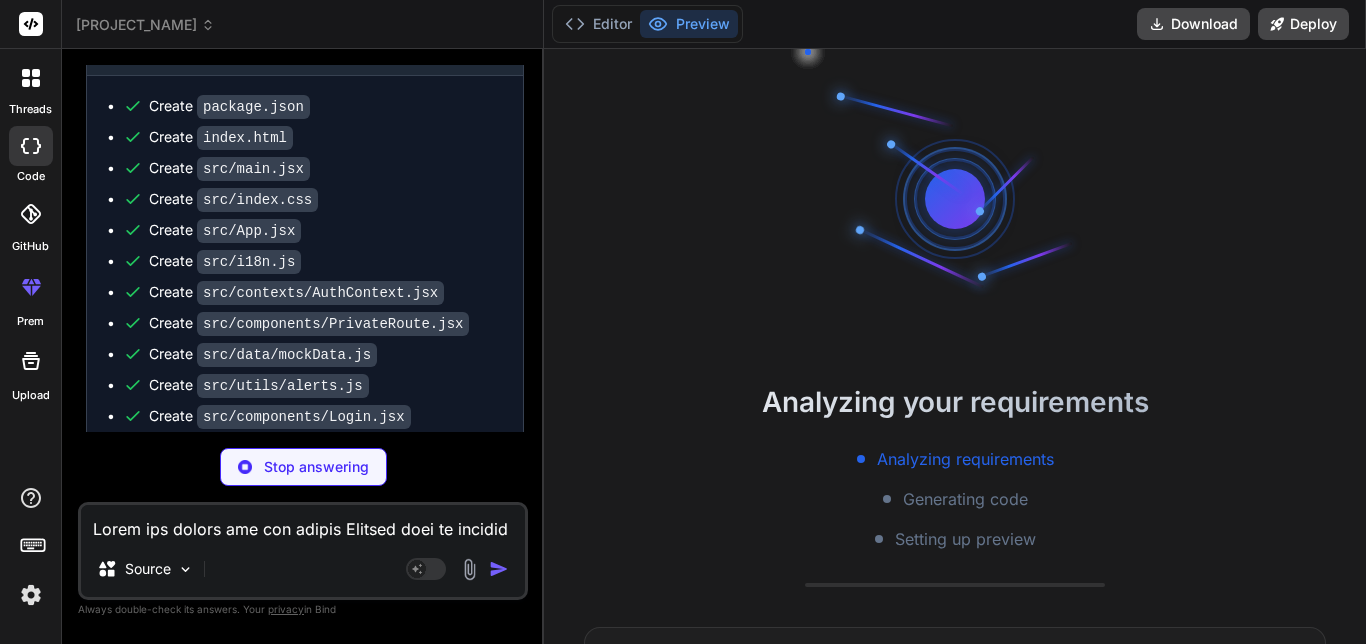 scroll, scrollTop: 1375, scrollLeft: 0, axis: vertical 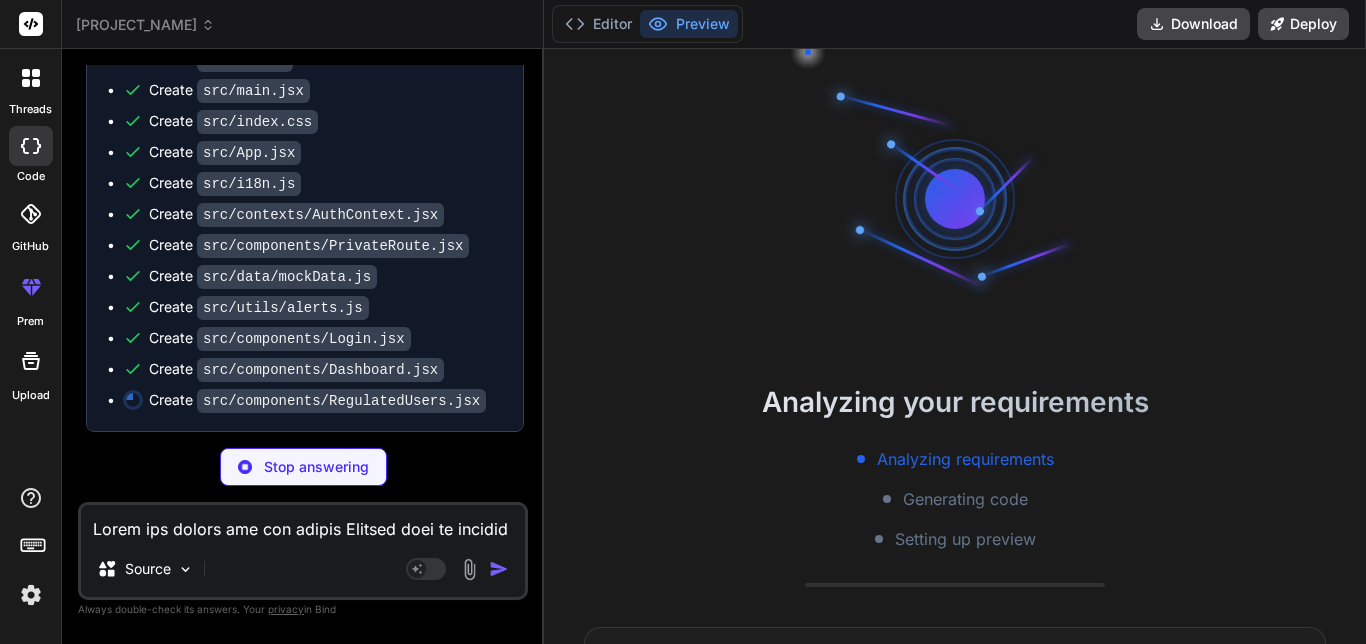 type on "x" 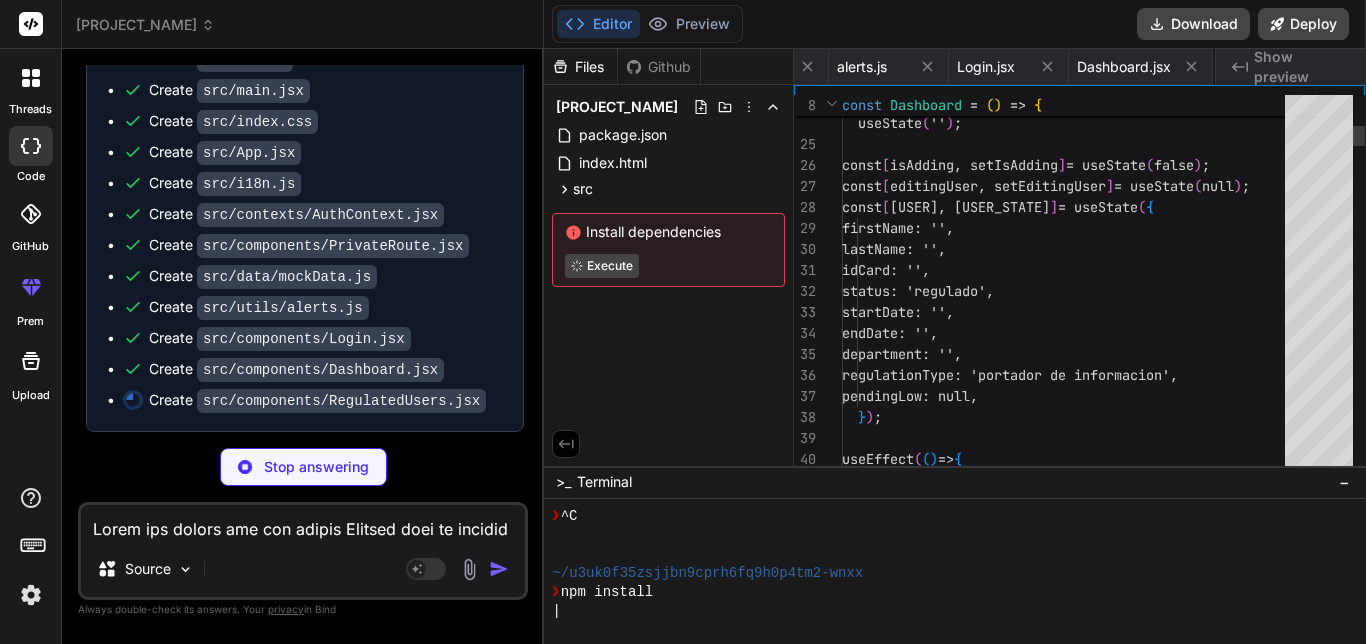 scroll, scrollTop: 0, scrollLeft: 1323, axis: horizontal 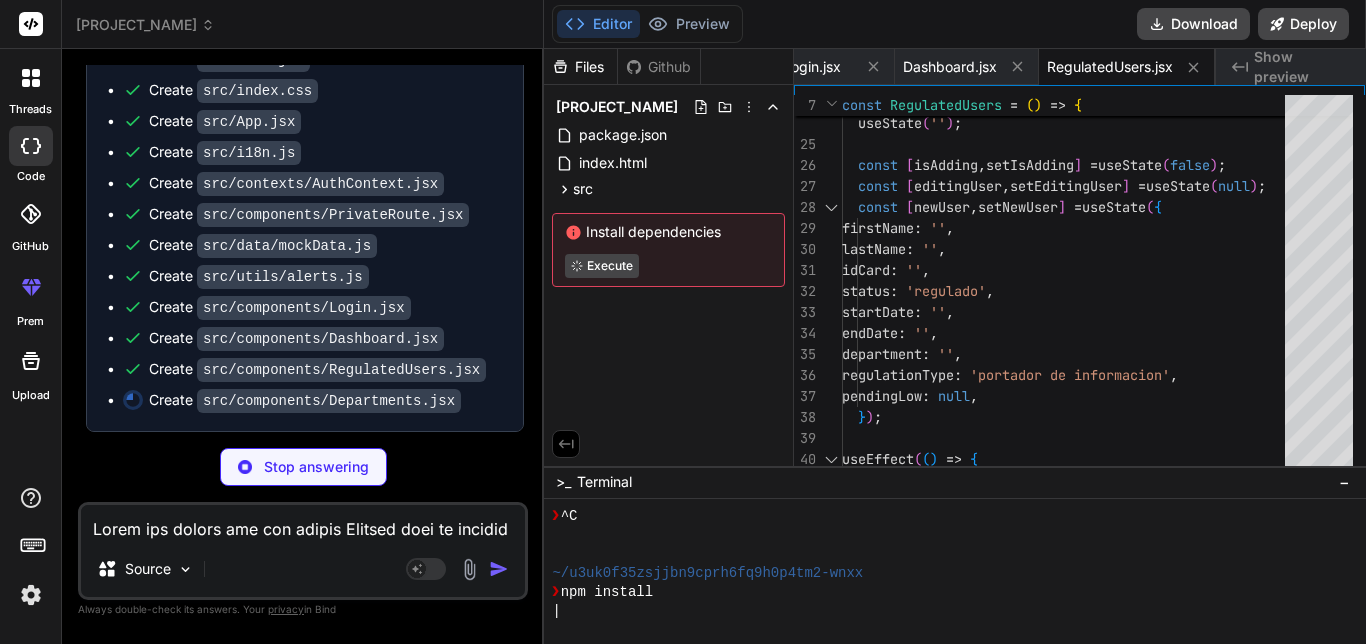 type on "x" 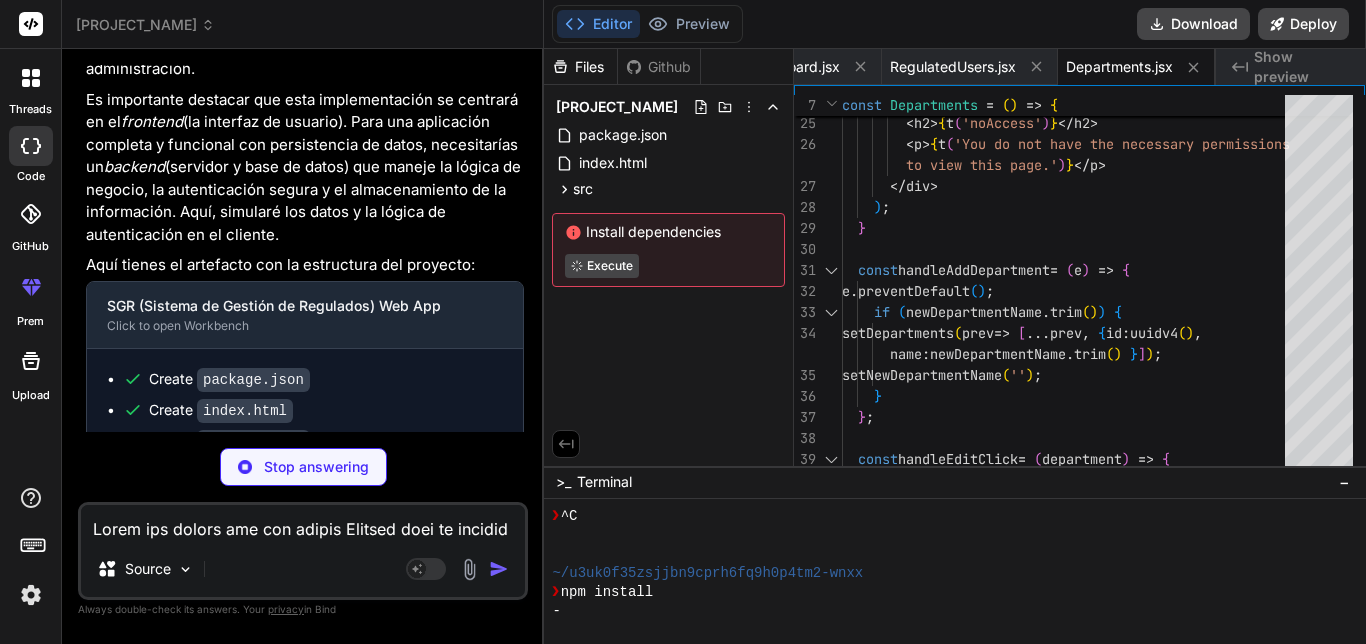 scroll, scrollTop: 1037, scrollLeft: 0, axis: vertical 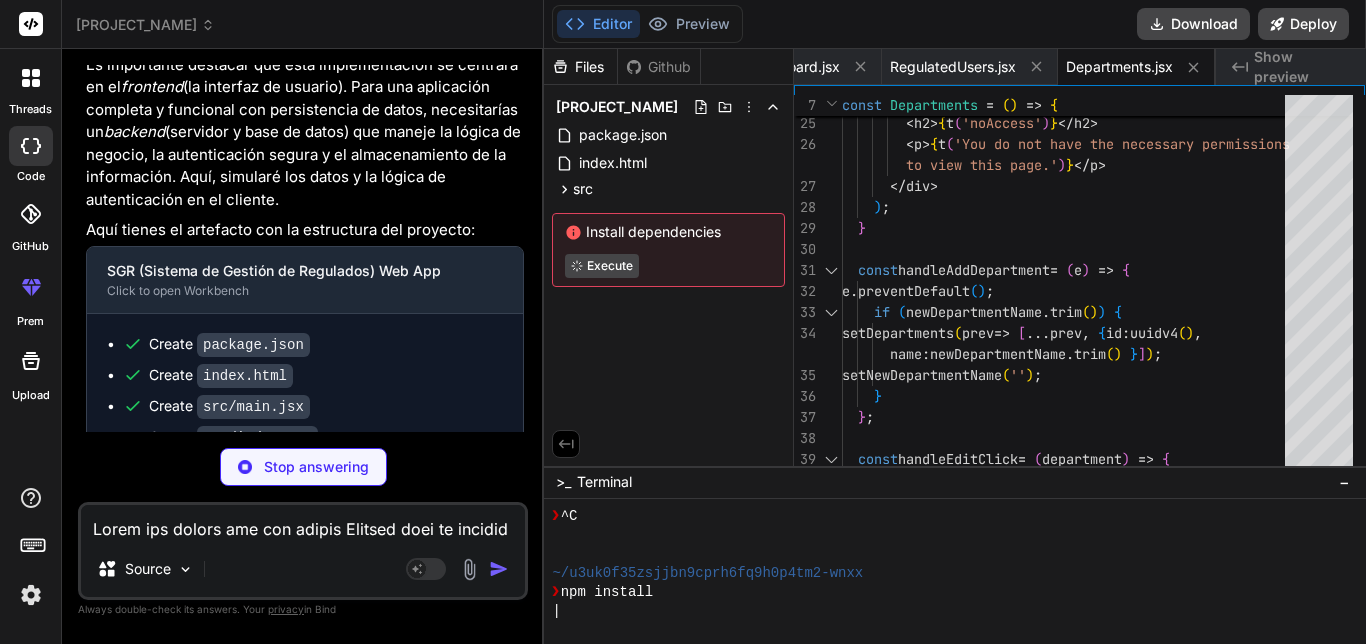 type on "x" 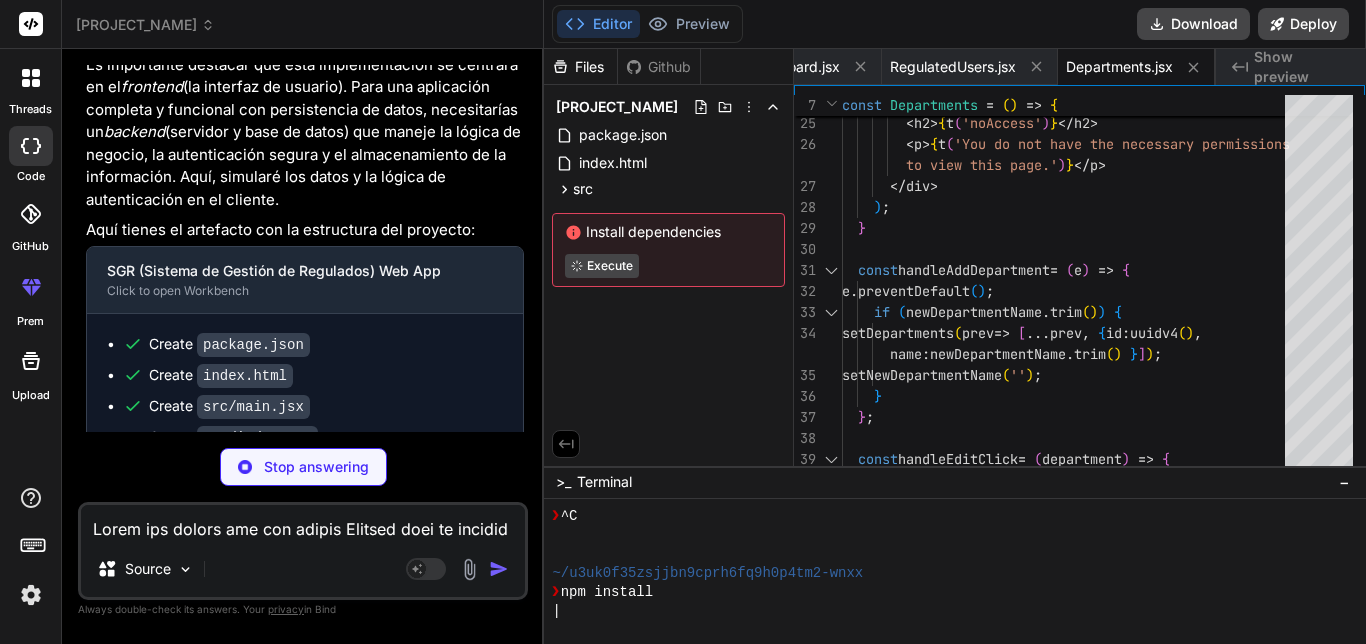 type on "</div>
);
};
export default AdminPanel;" 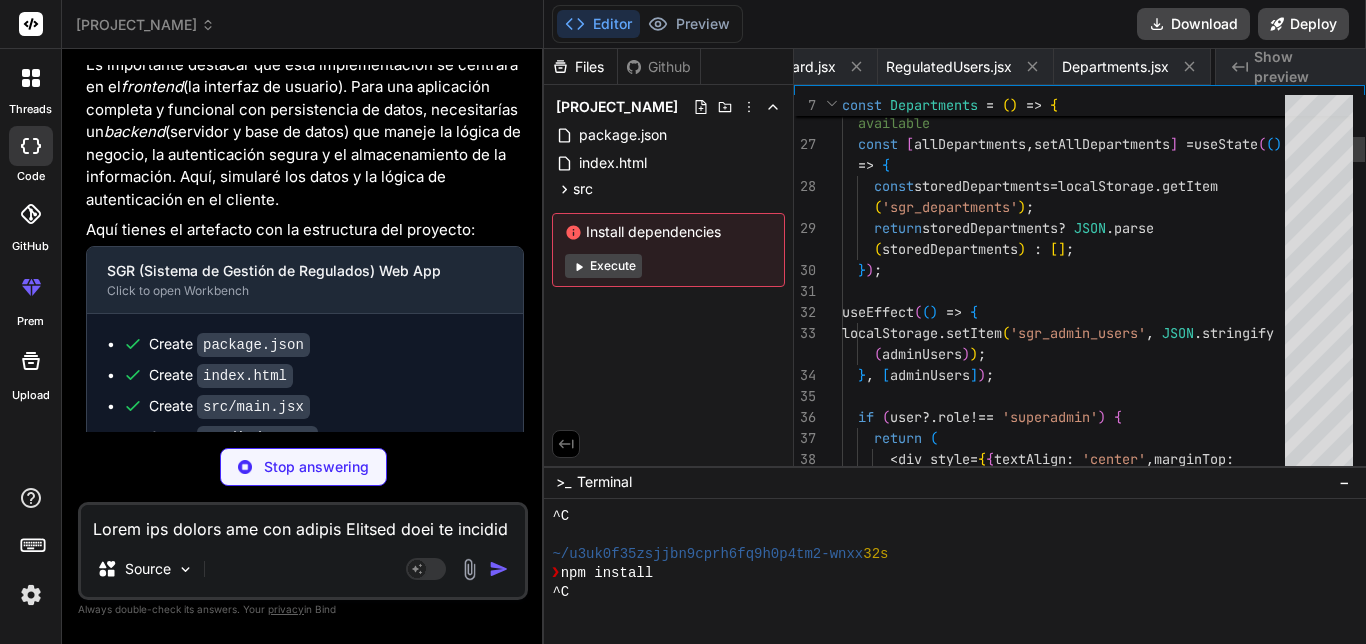 scroll, scrollTop: 0, scrollLeft: 1632, axis: horizontal 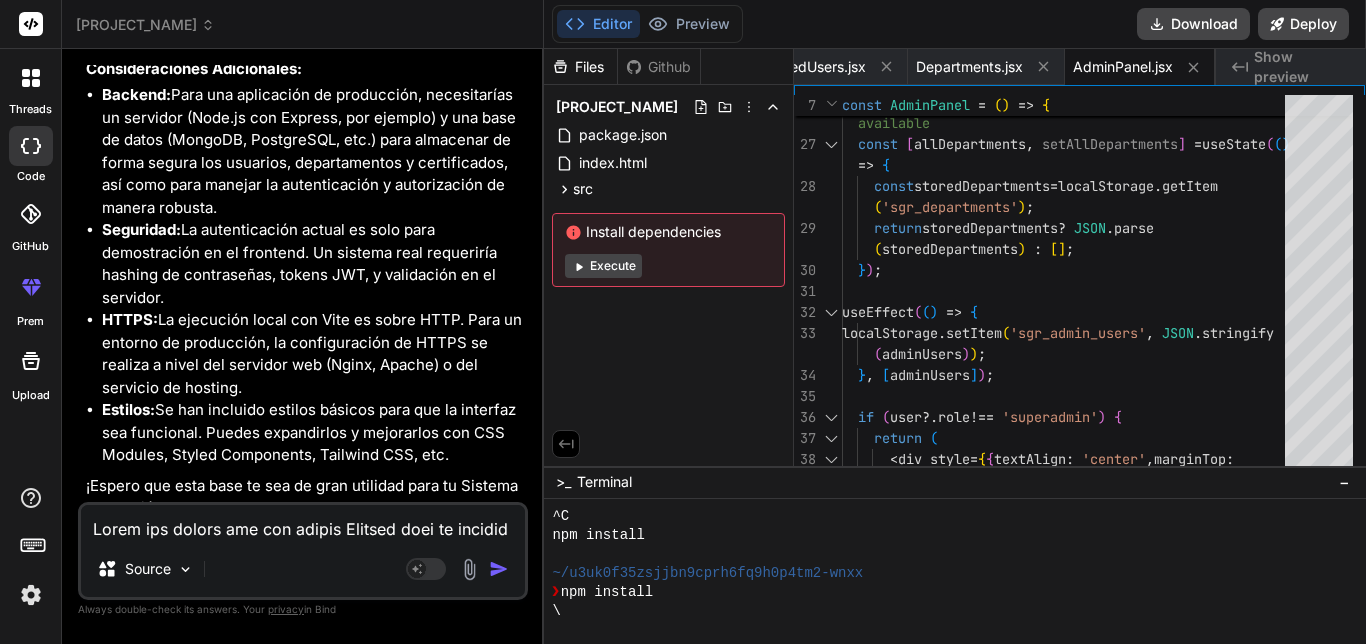 click on "Execute" at bounding box center (603, 266) 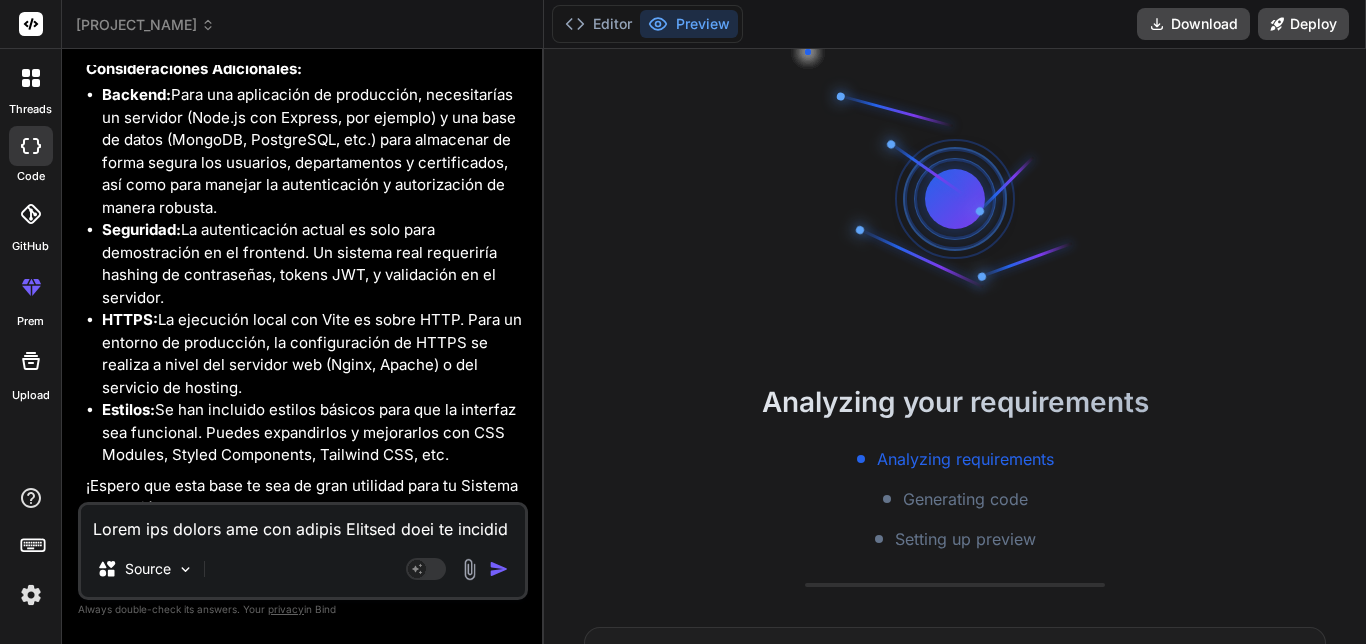 type on "x" 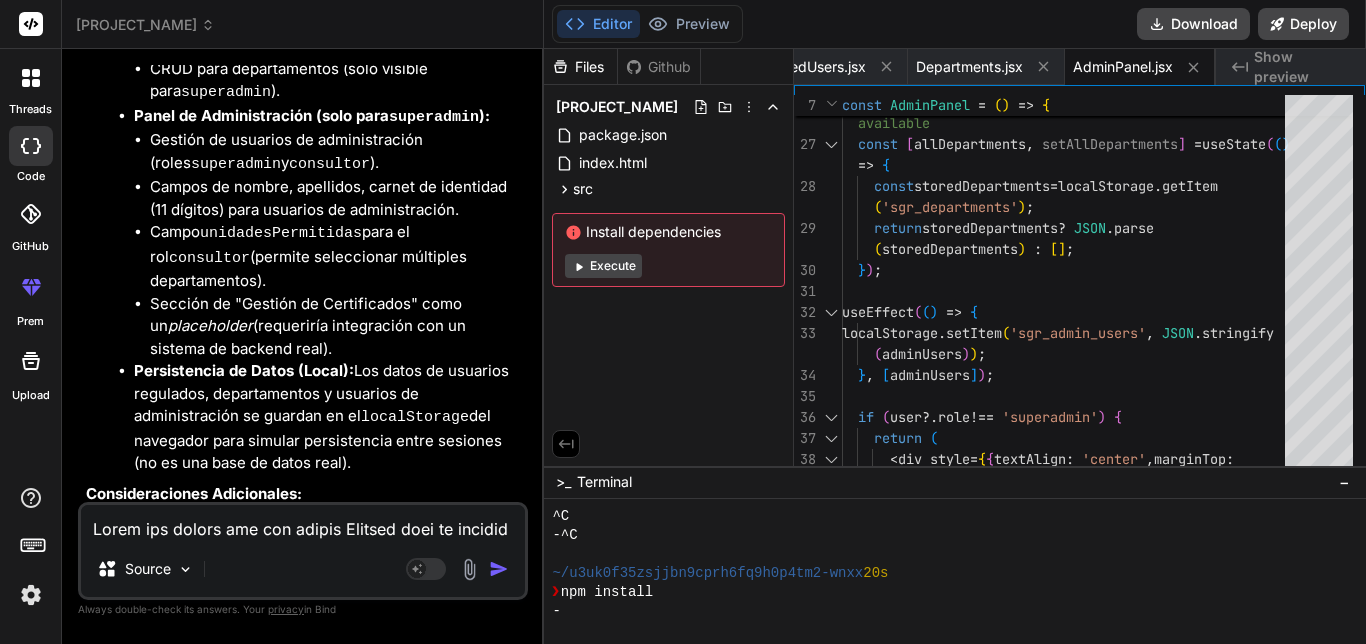 scroll, scrollTop: 2649, scrollLeft: 0, axis: vertical 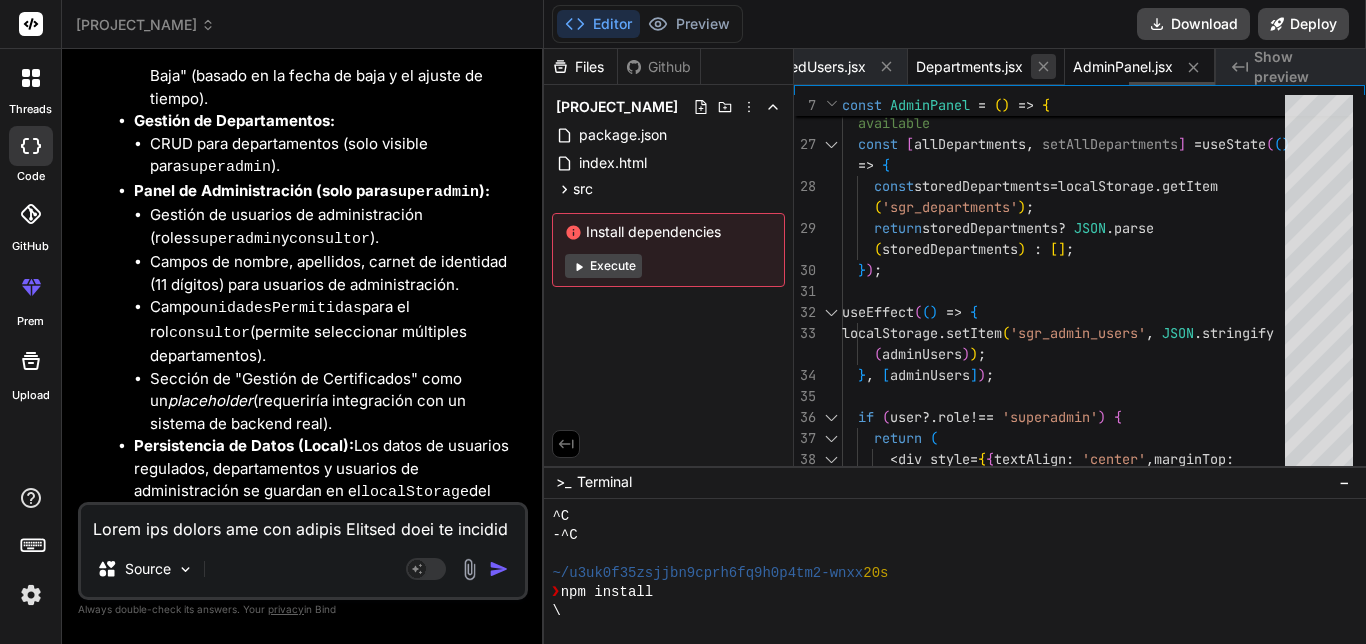 click 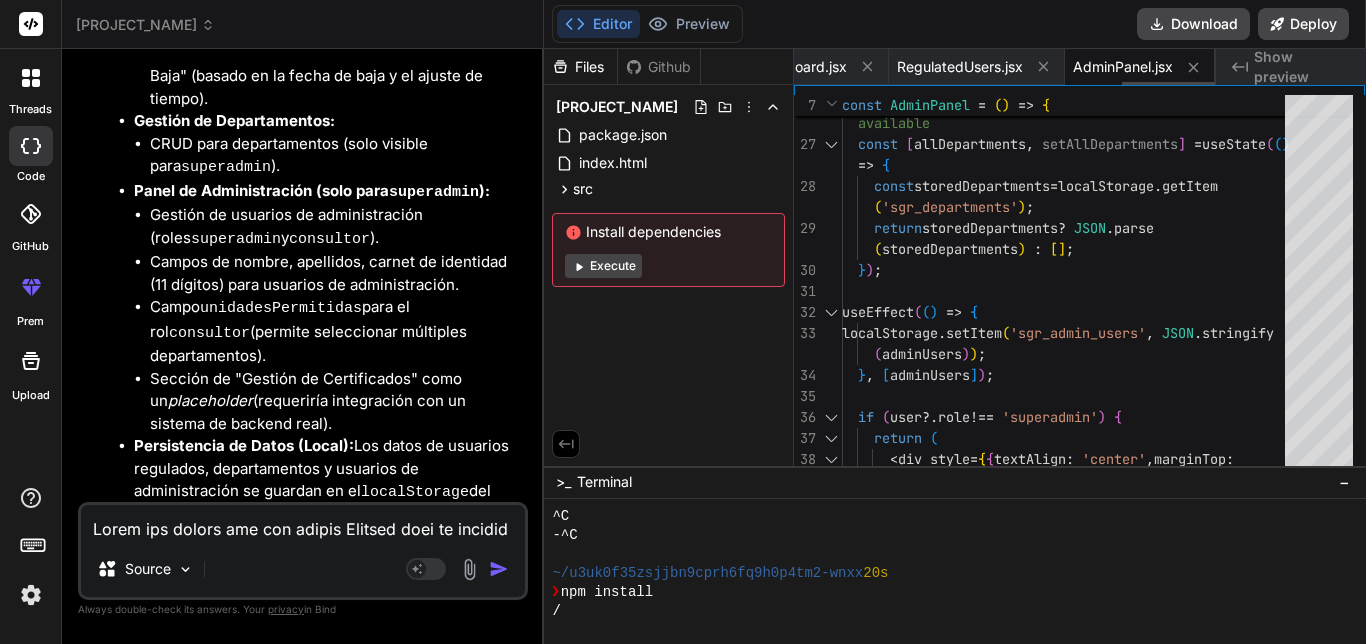 scroll, scrollTop: 0, scrollLeft: 1474, axis: horizontal 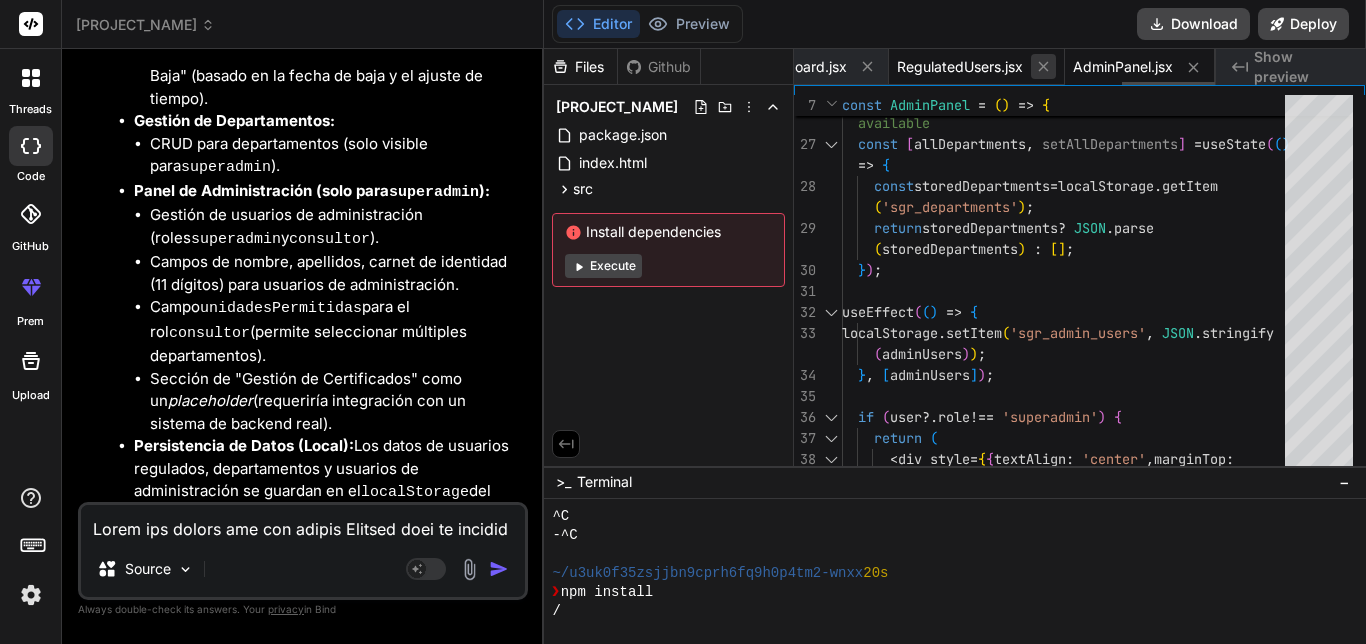 click 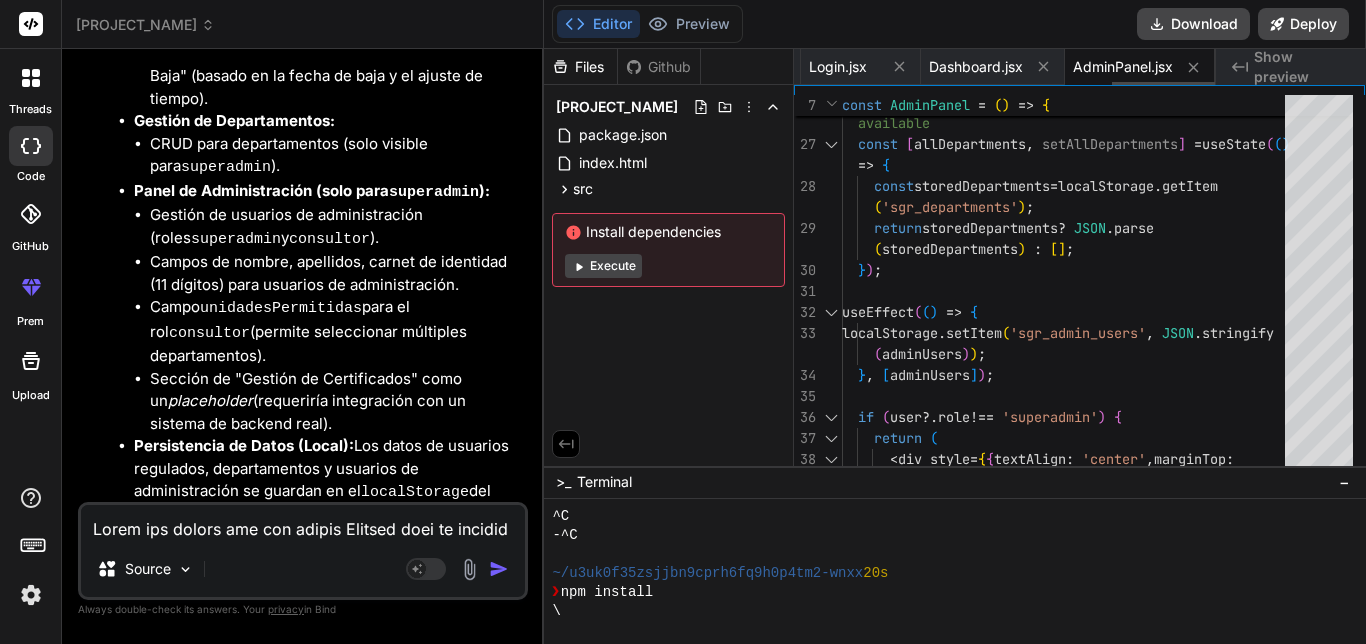 scroll, scrollTop: 0, scrollLeft: 1296, axis: horizontal 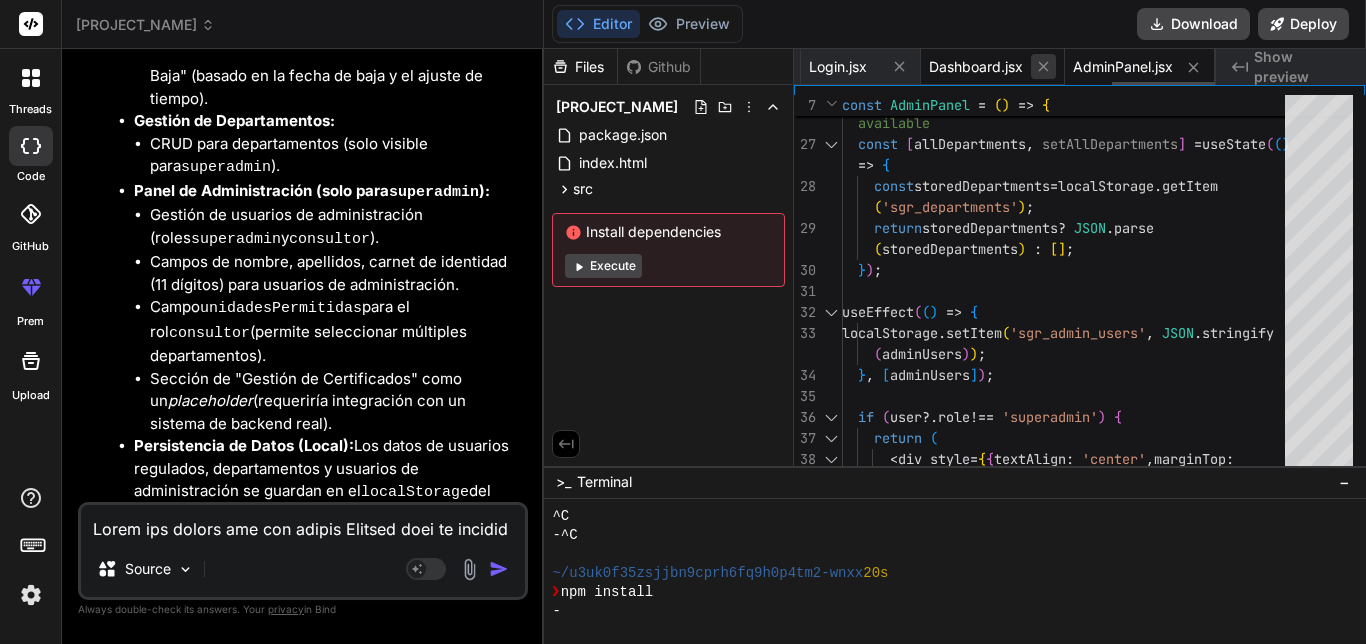 click 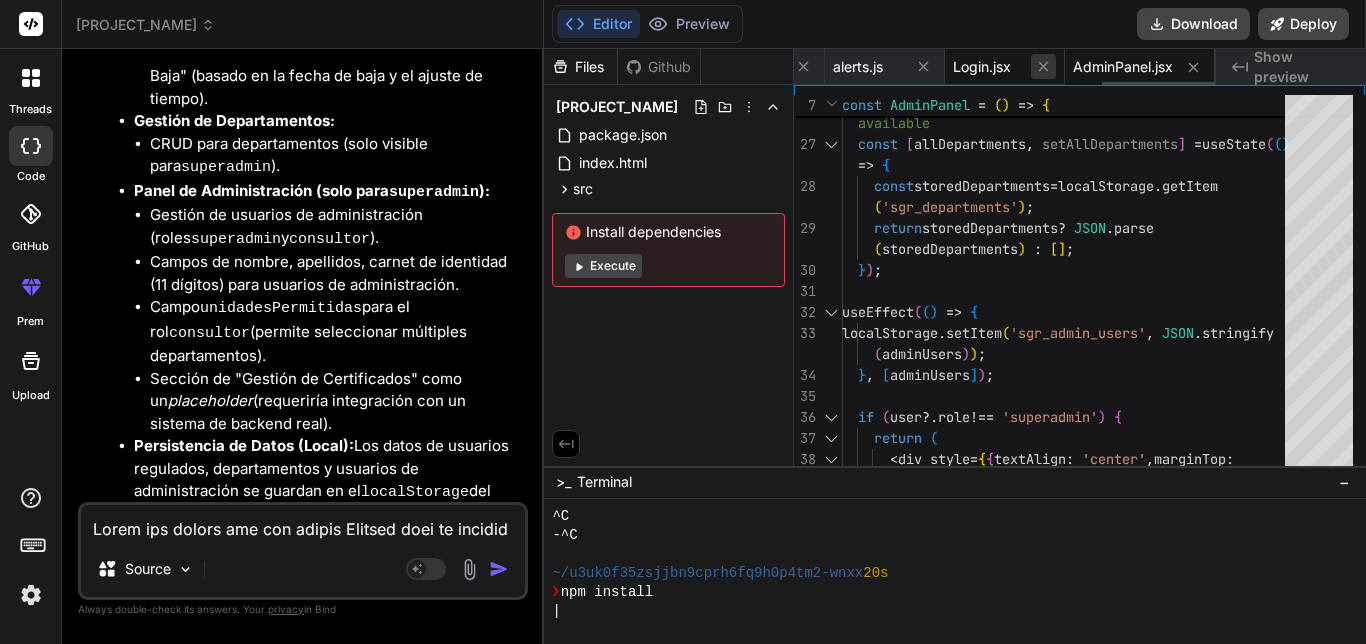 click 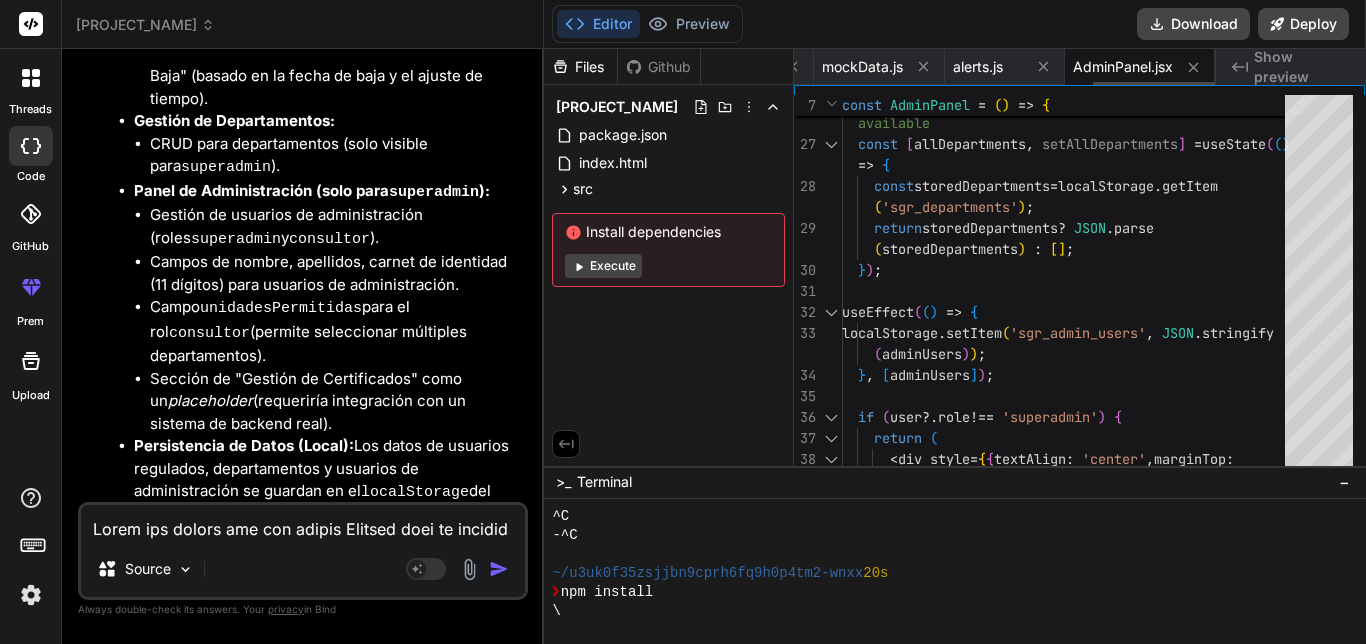 click 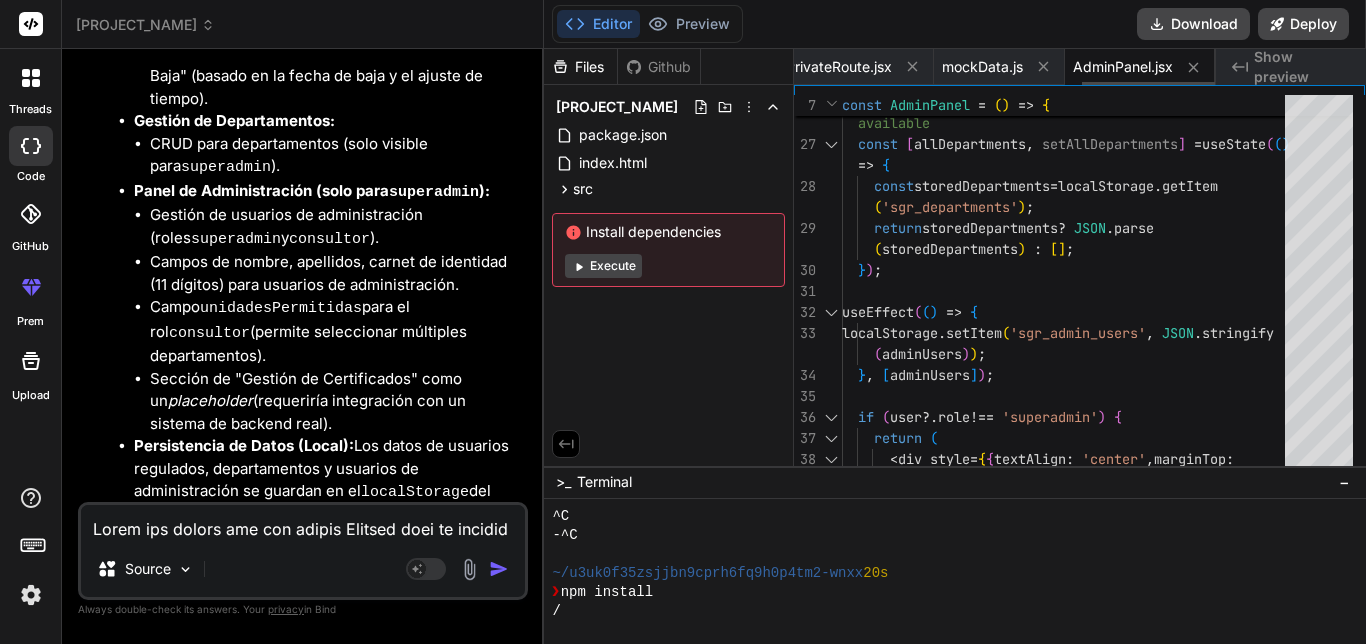 click 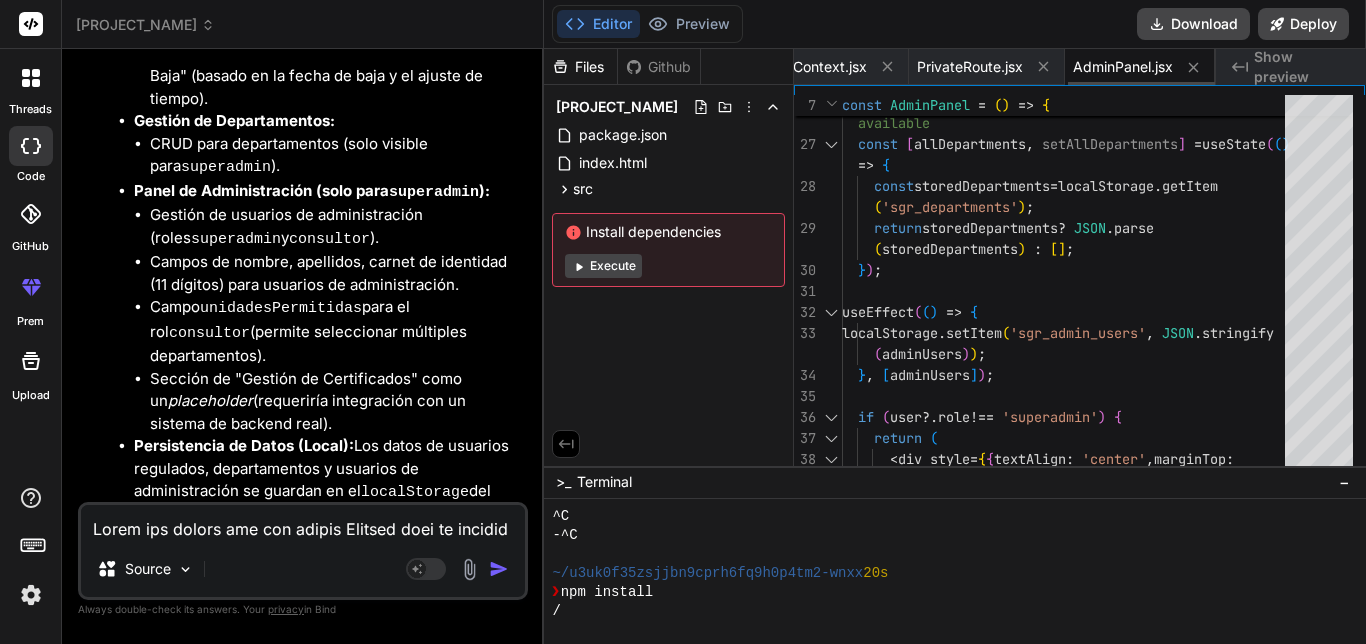 click 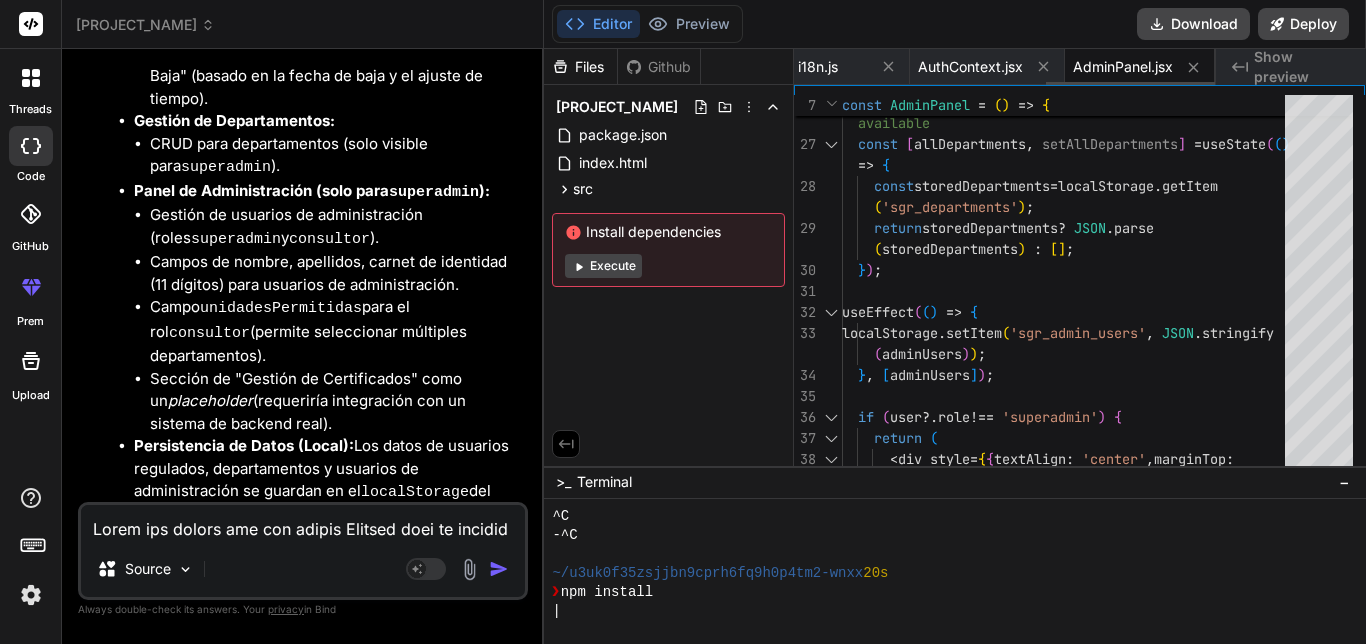 click 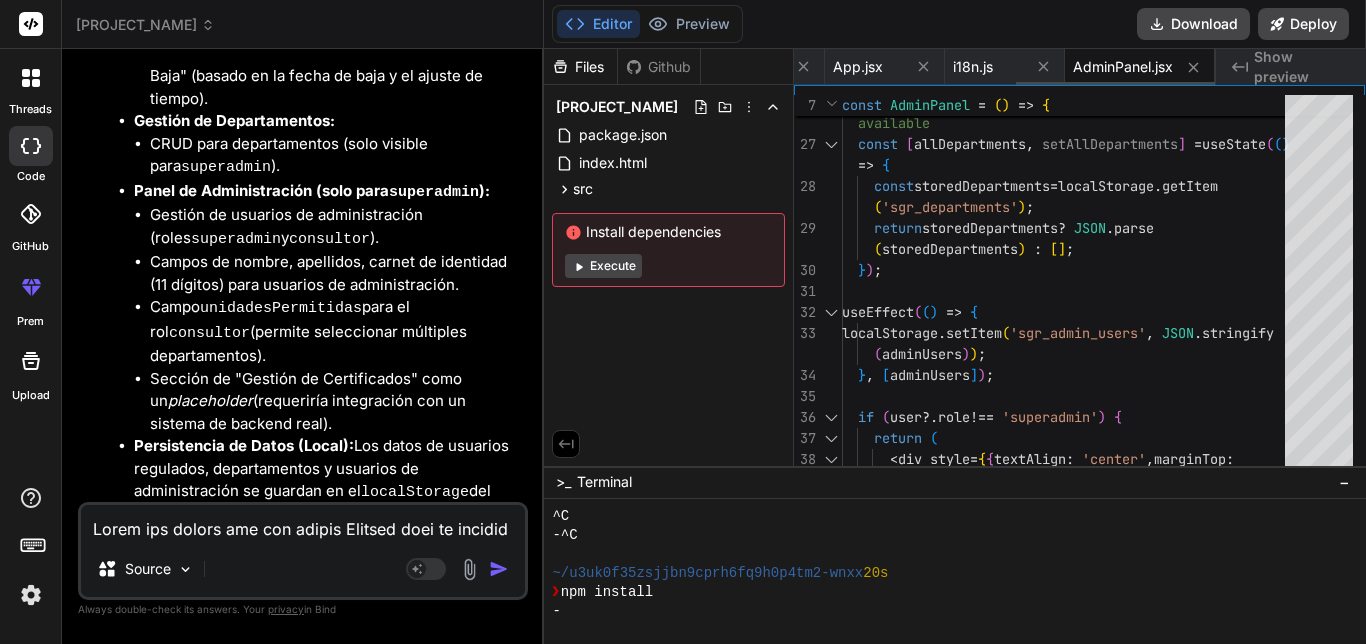 click 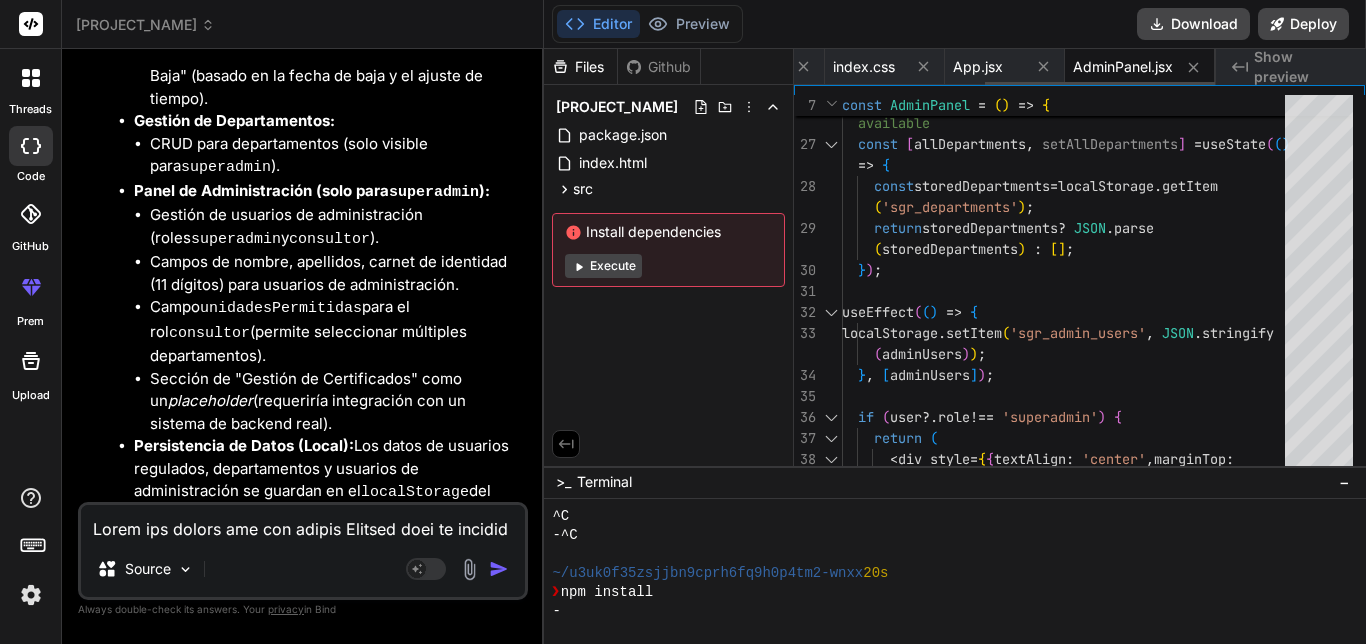 click 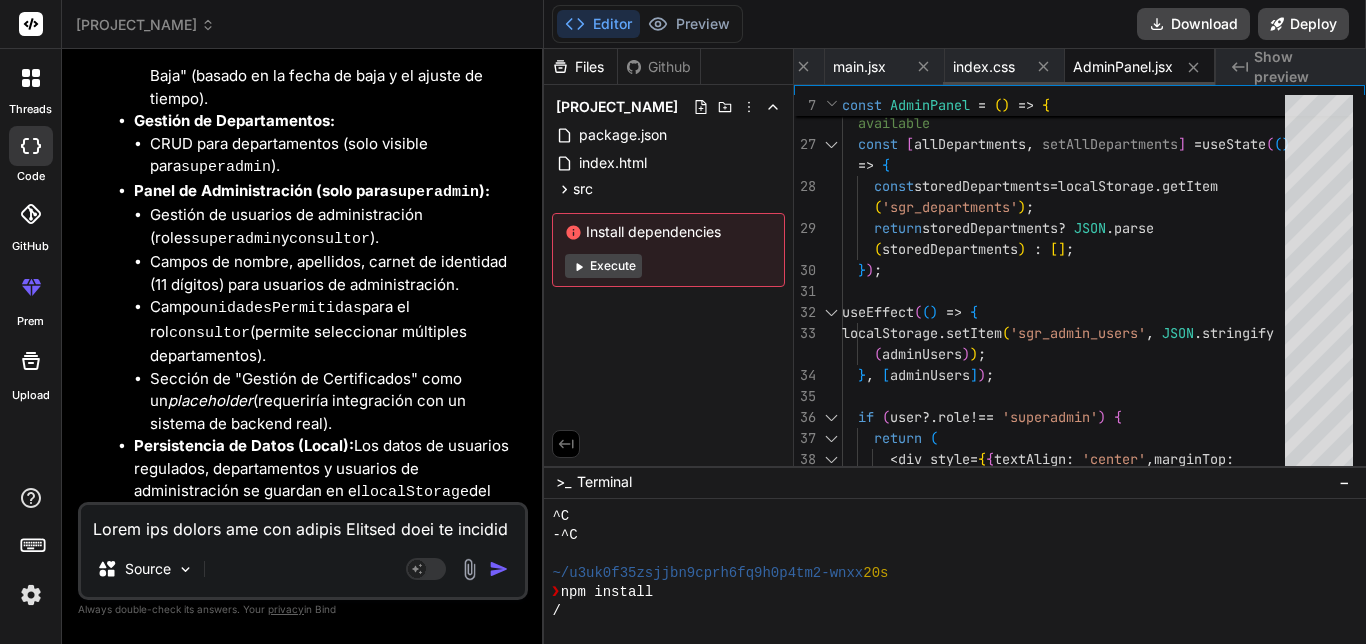 click 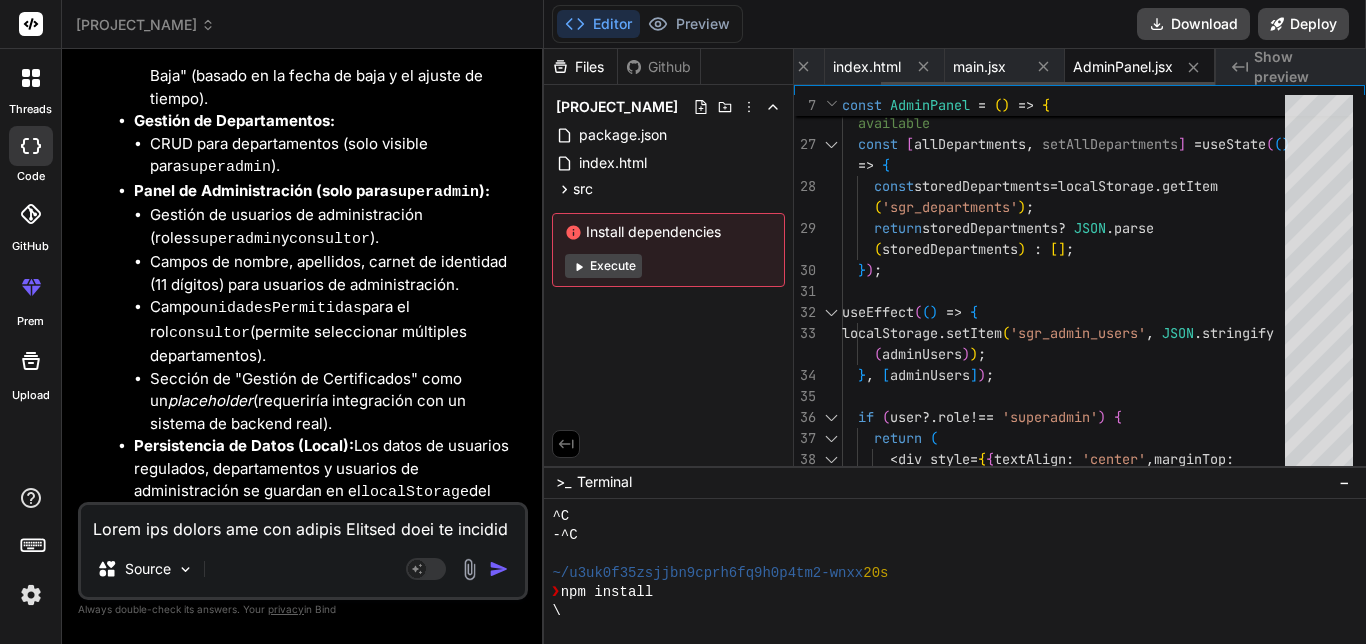 click 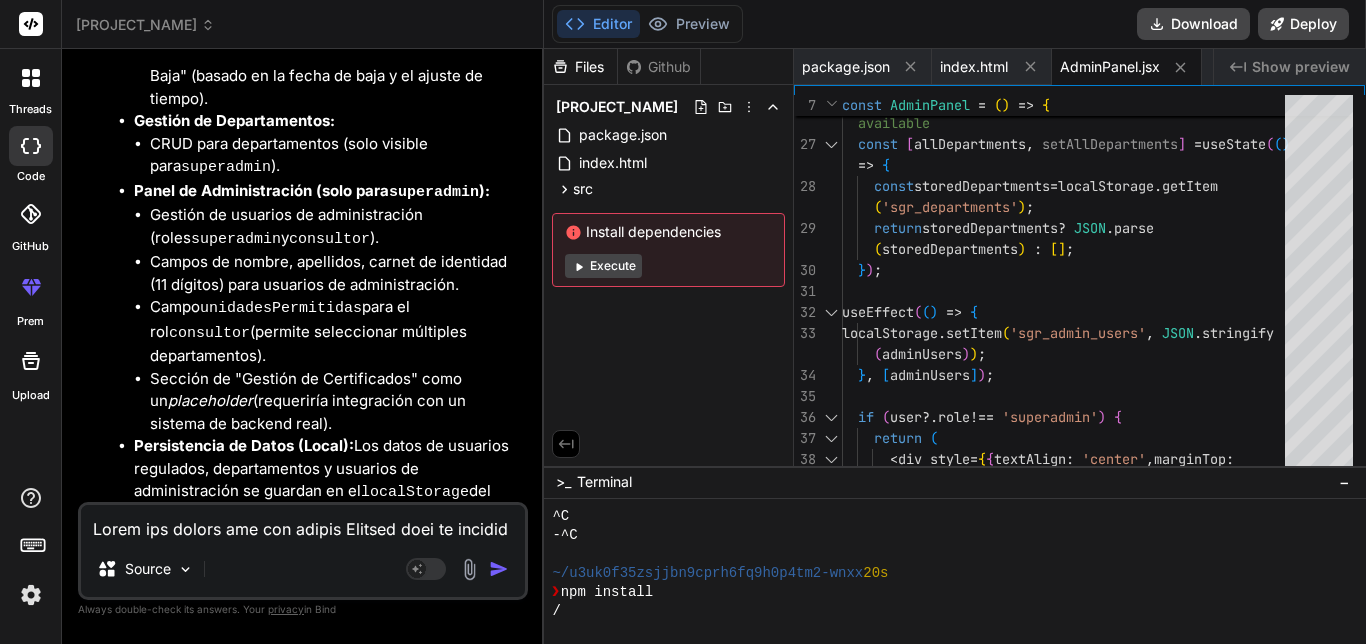 scroll, scrollTop: 0, scrollLeft: 0, axis: both 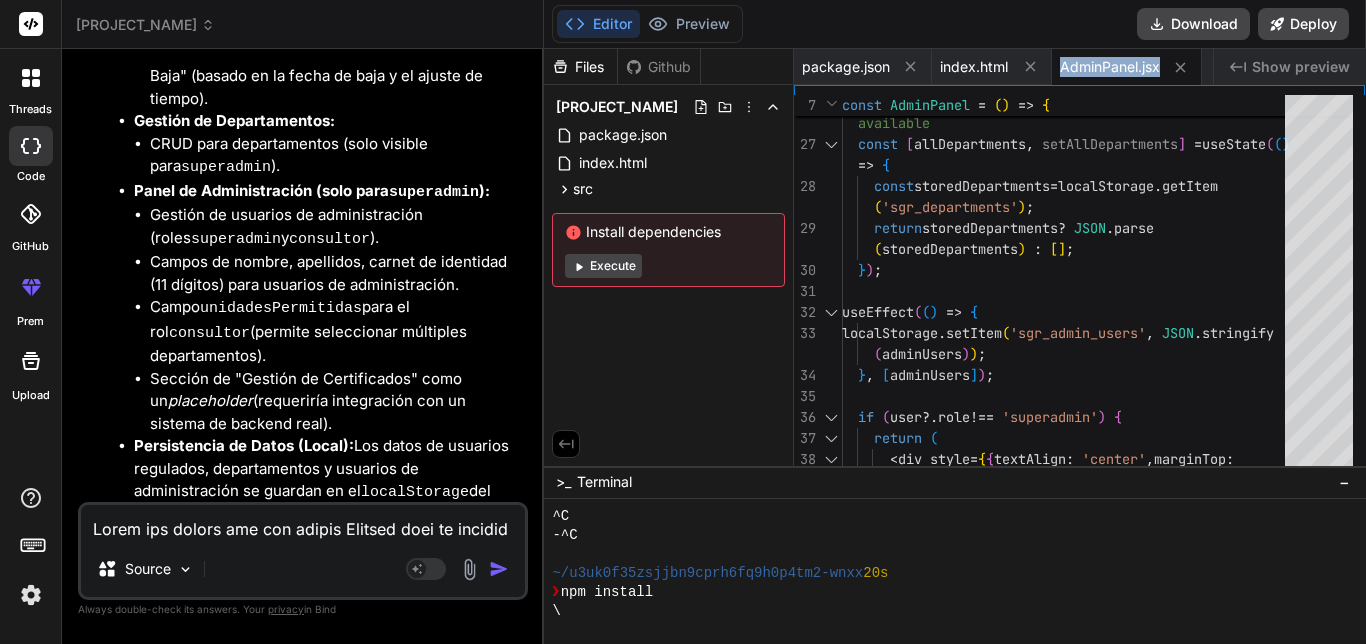 click on "index.html" at bounding box center [992, 67] 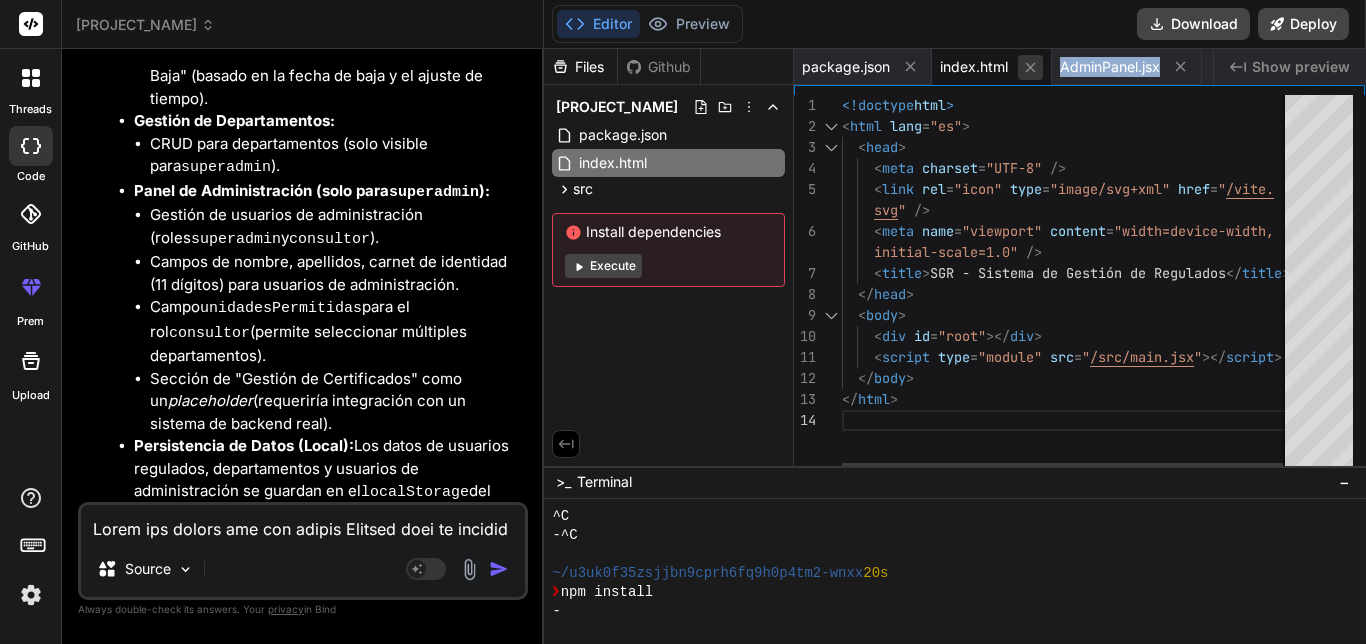 click 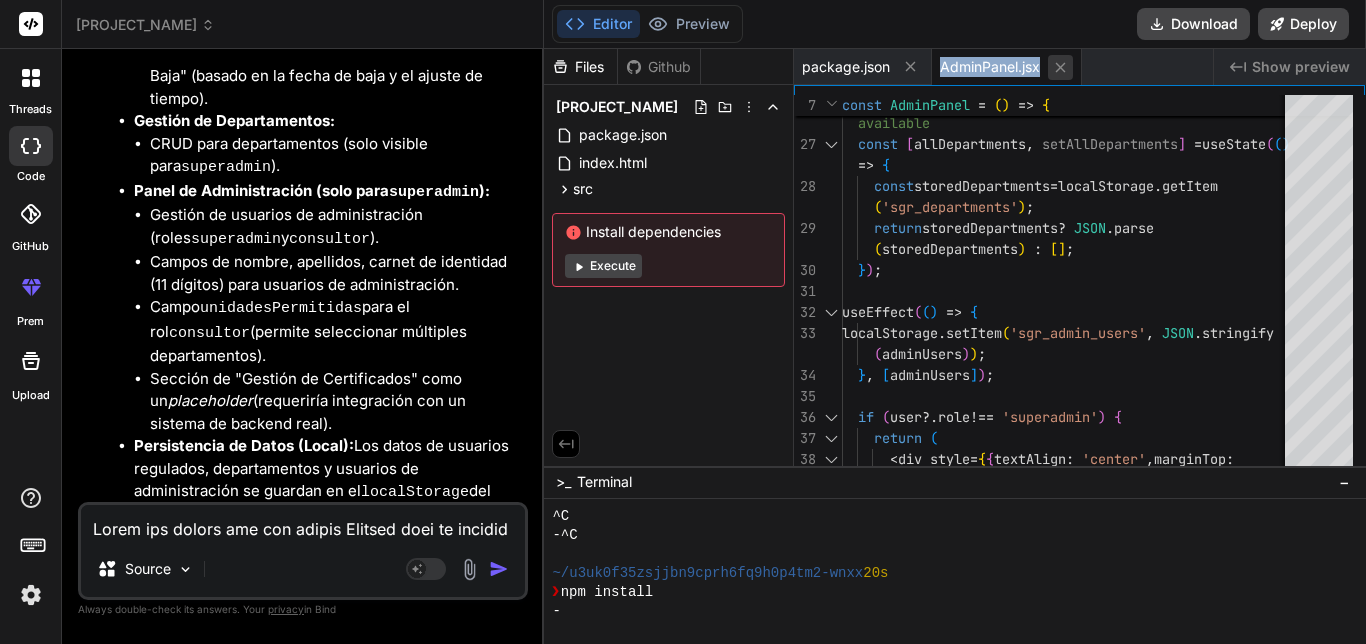 click 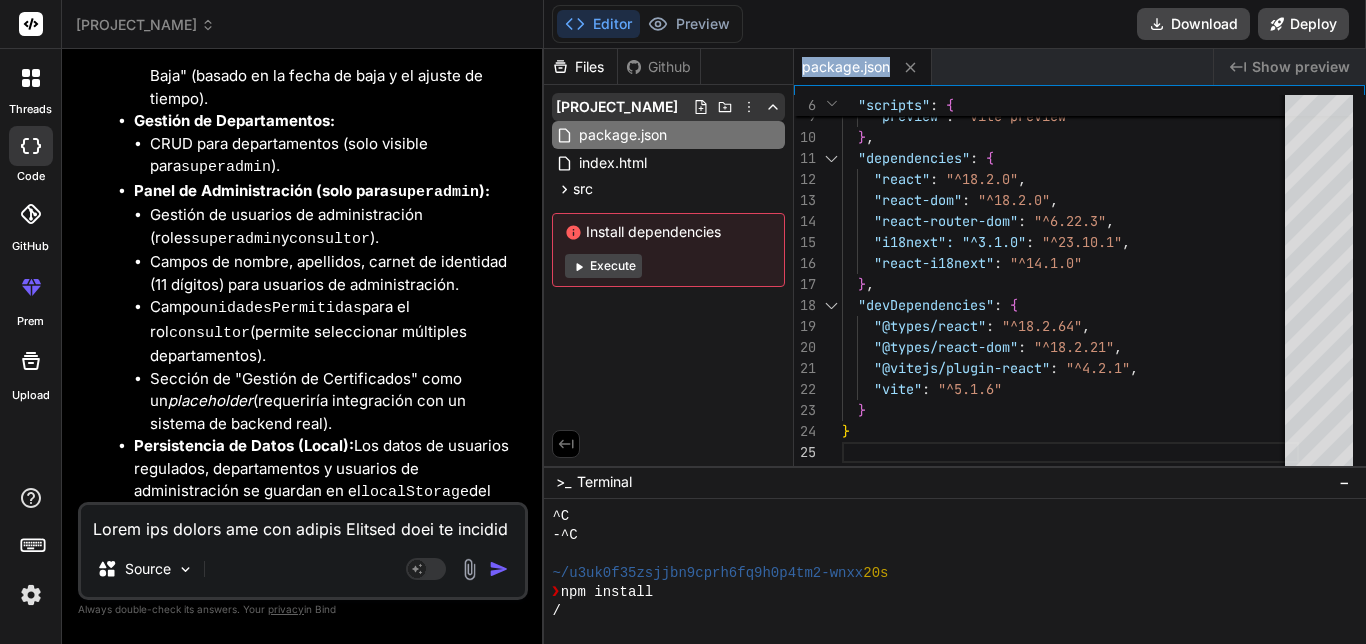 click on "sgr_(sistema_de_gestión_de_regulados)_web_app" at bounding box center [617, 107] 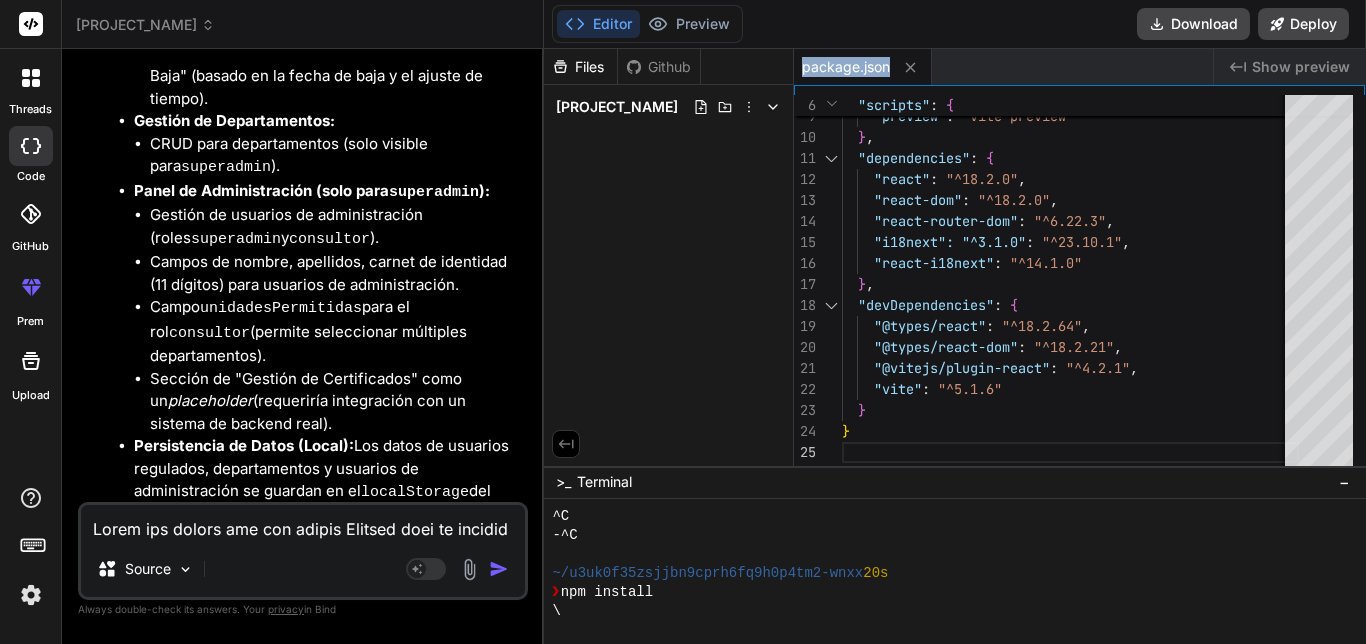 click on "sgr_(sistema_de_gestión_de_regulados)_web_app" at bounding box center (617, 107) 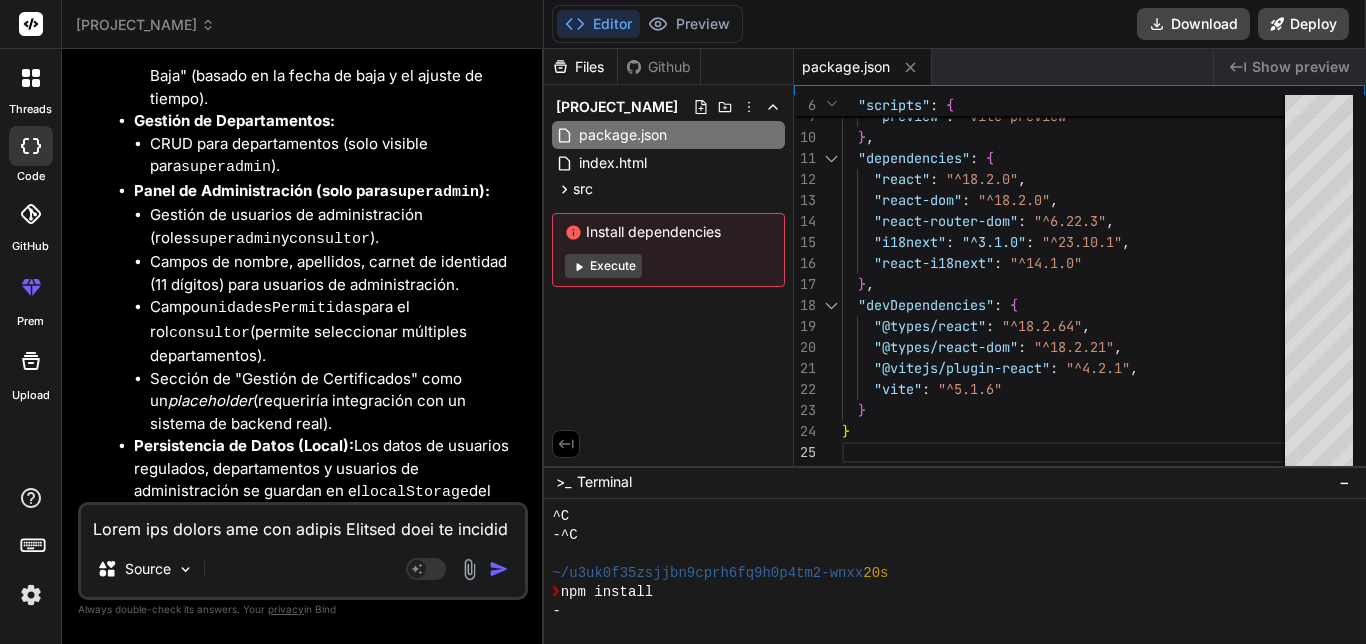 click on "Show preview" at bounding box center [1301, 67] 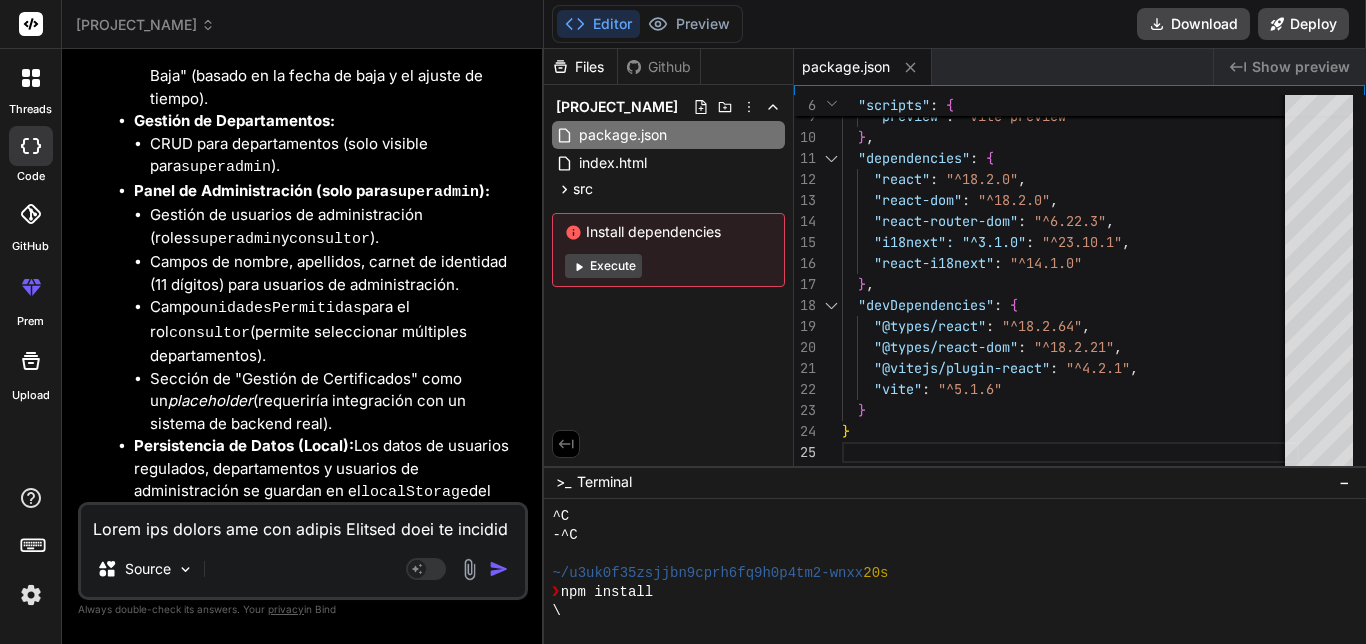 click on "Created with Pixso." 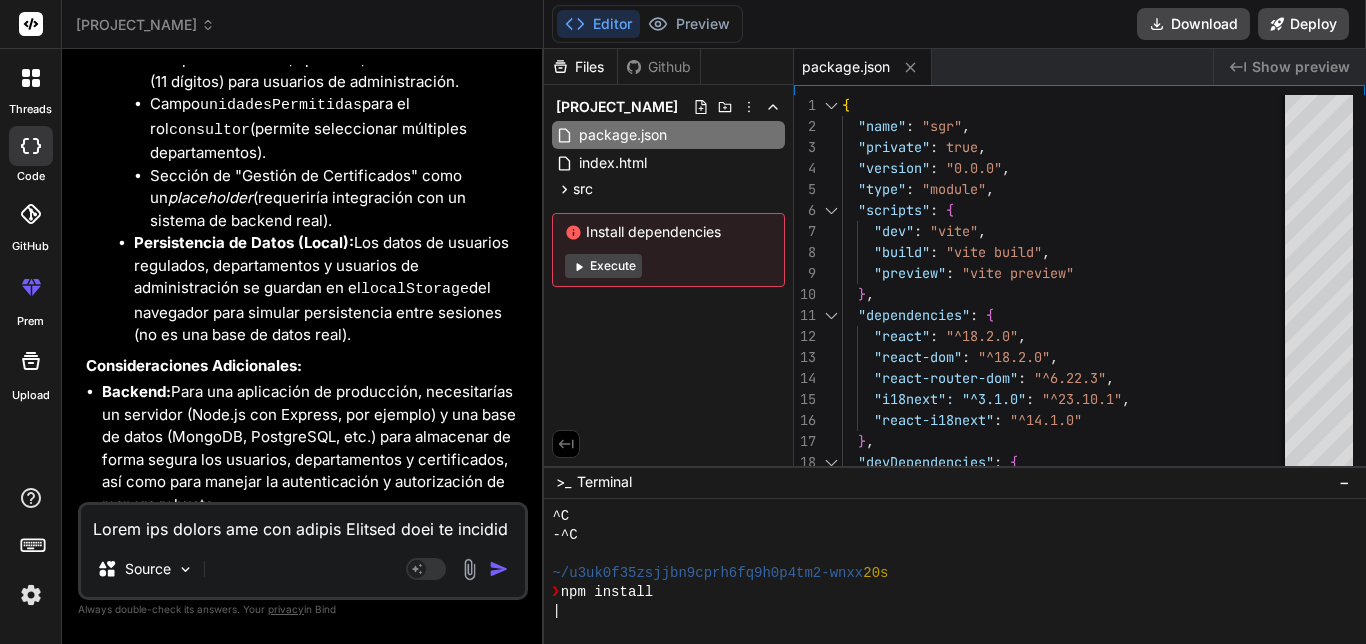 scroll, scrollTop: 3149, scrollLeft: 0, axis: vertical 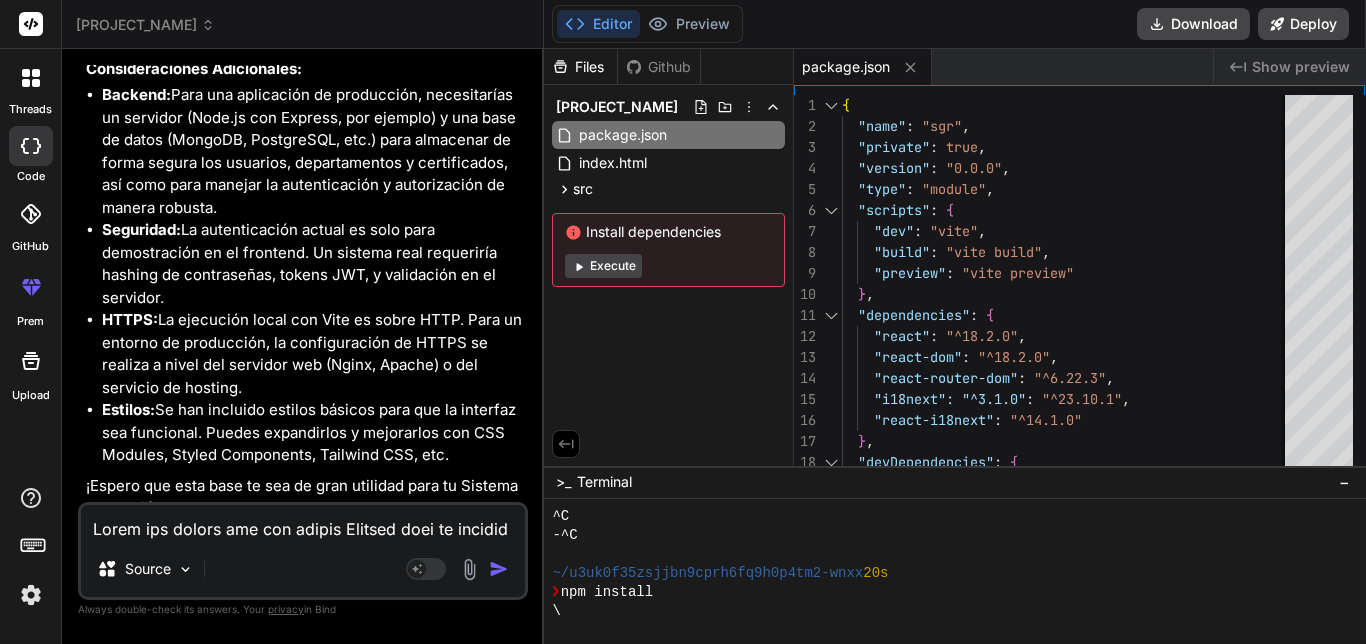 click at bounding box center [303, 523] 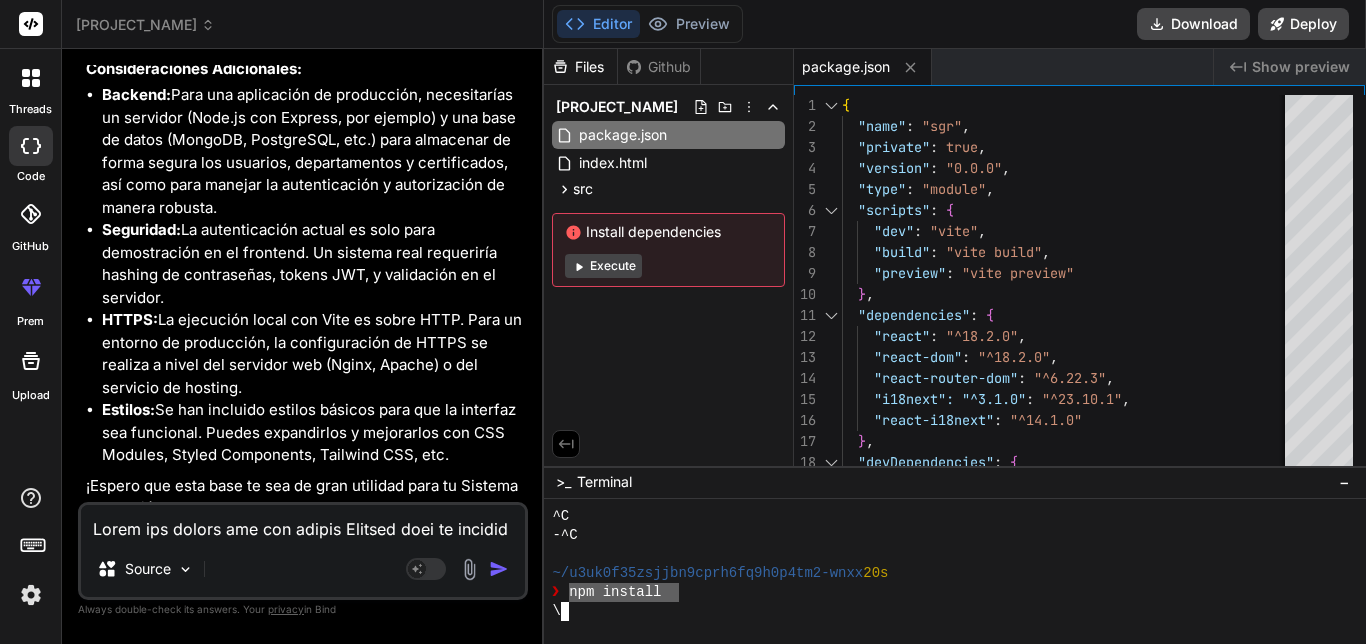 drag, startPoint x: 569, startPoint y: 598, endPoint x: 676, endPoint y: 594, distance: 107.07474 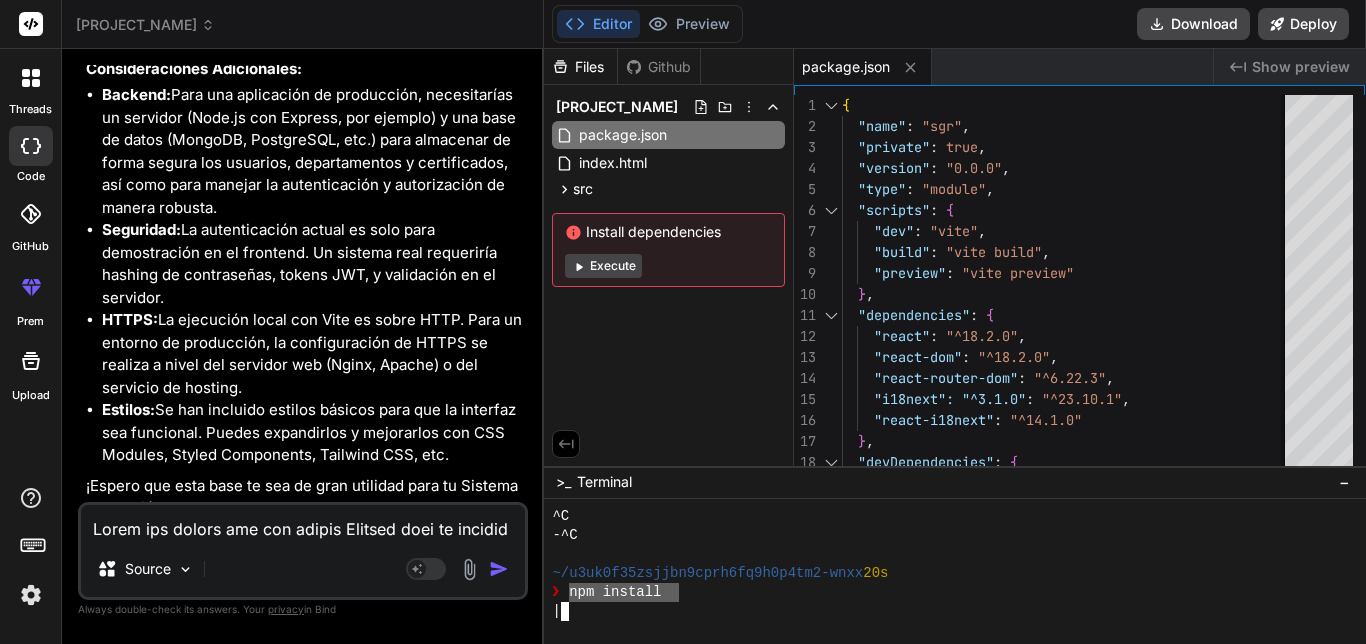 type on "npm install" 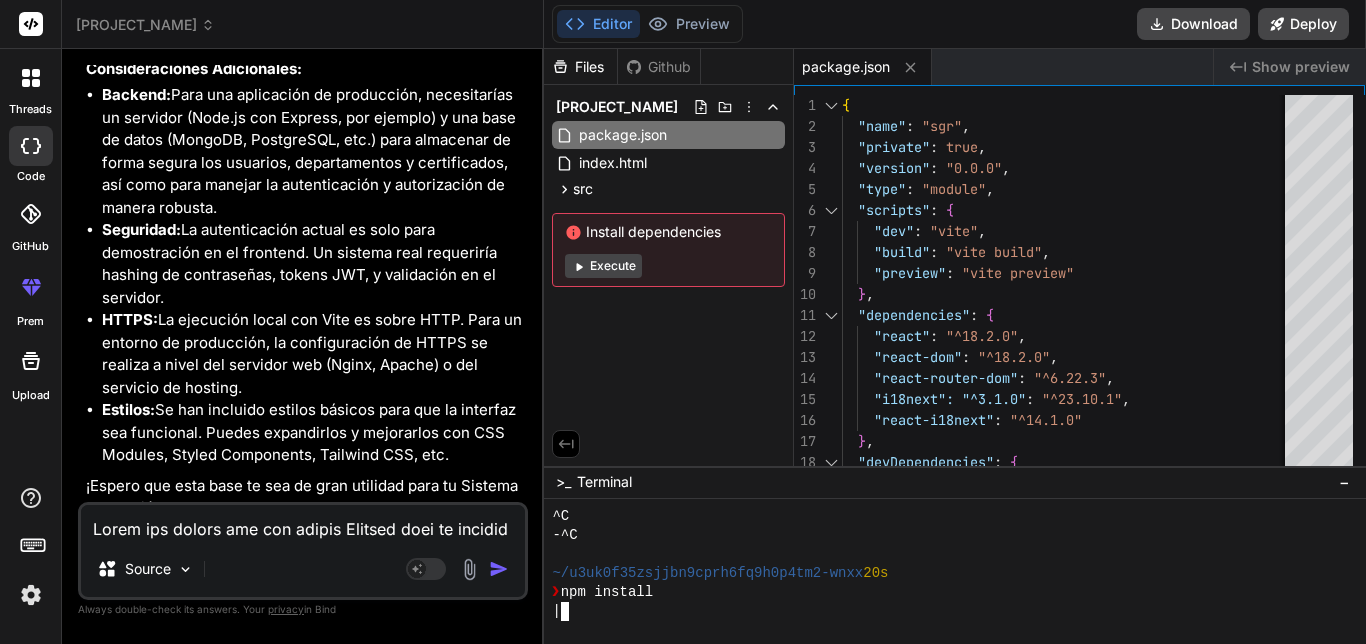 click on "|" at bounding box center (947, 611) 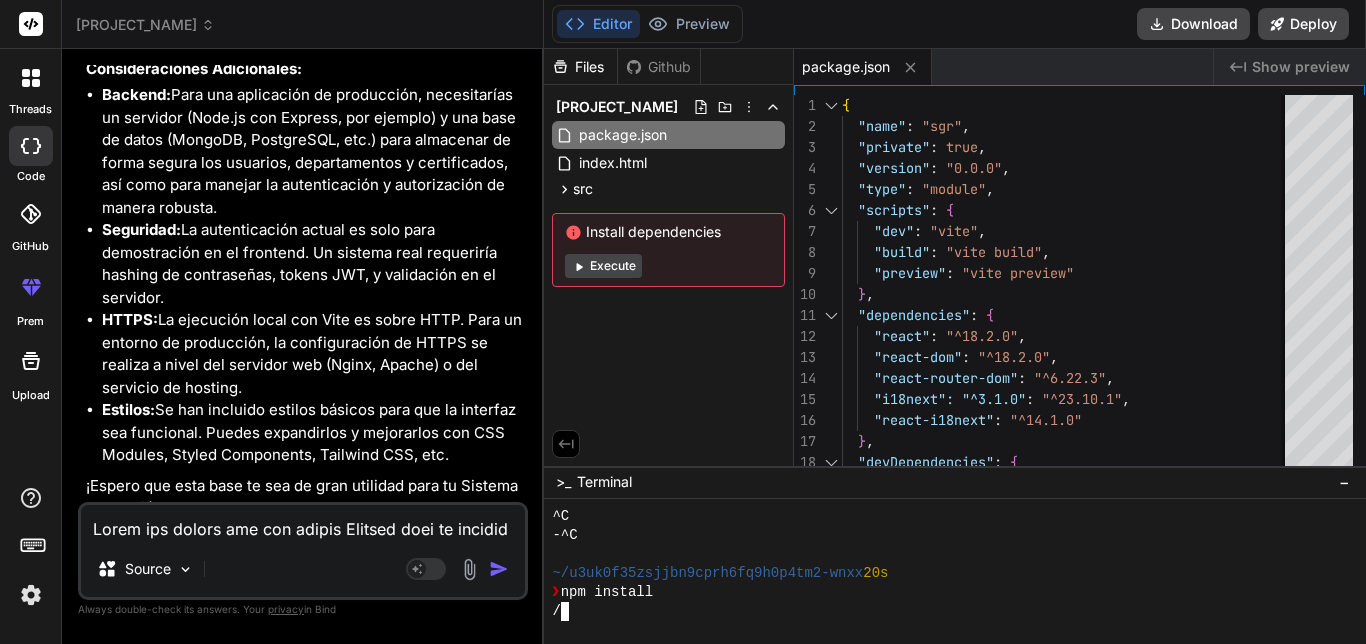 type 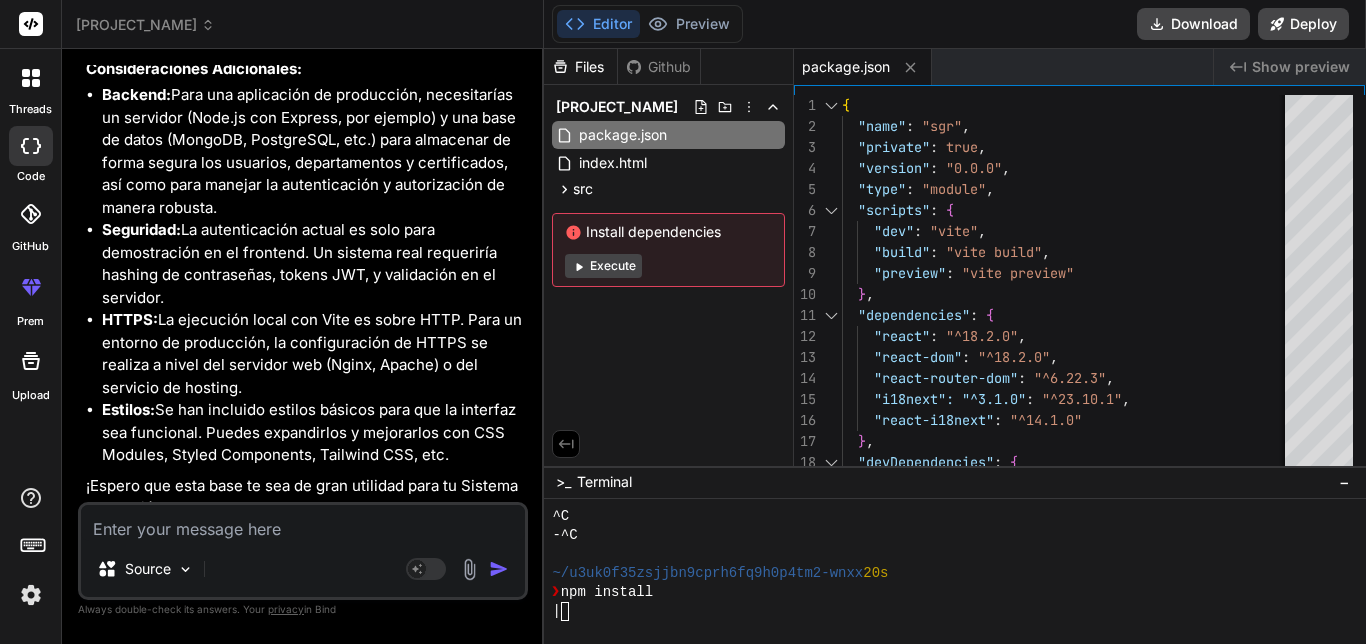 paste on "npm install" 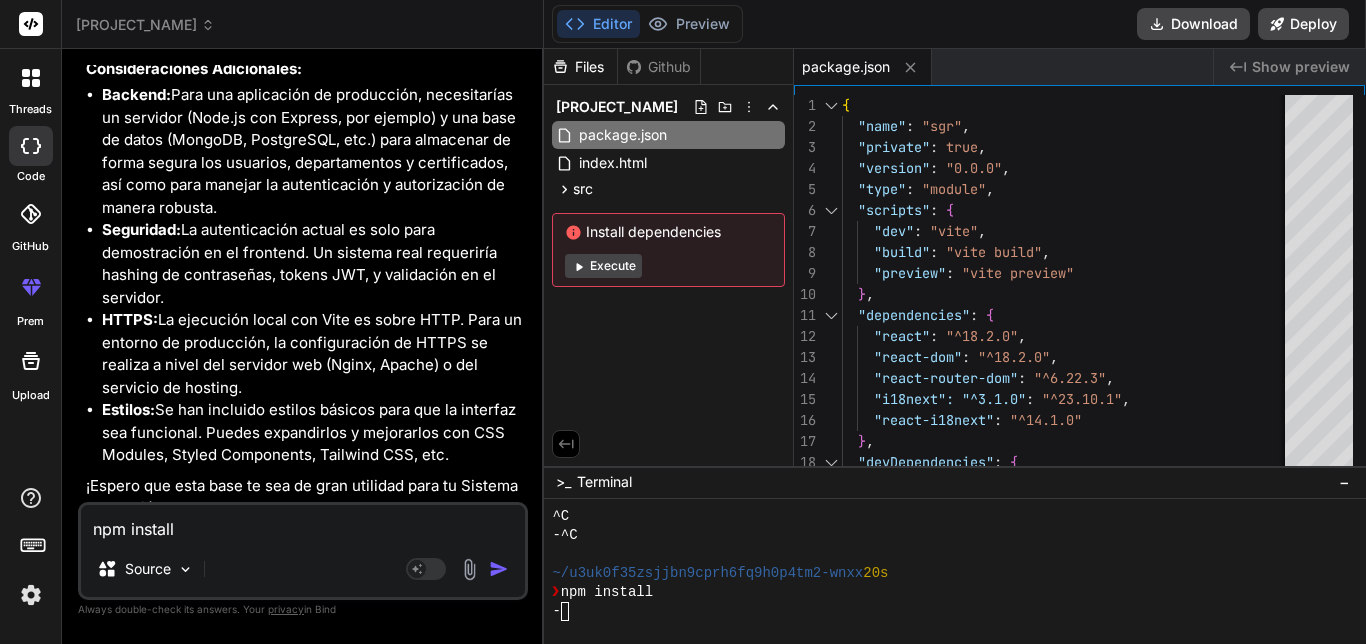 type on "npm install" 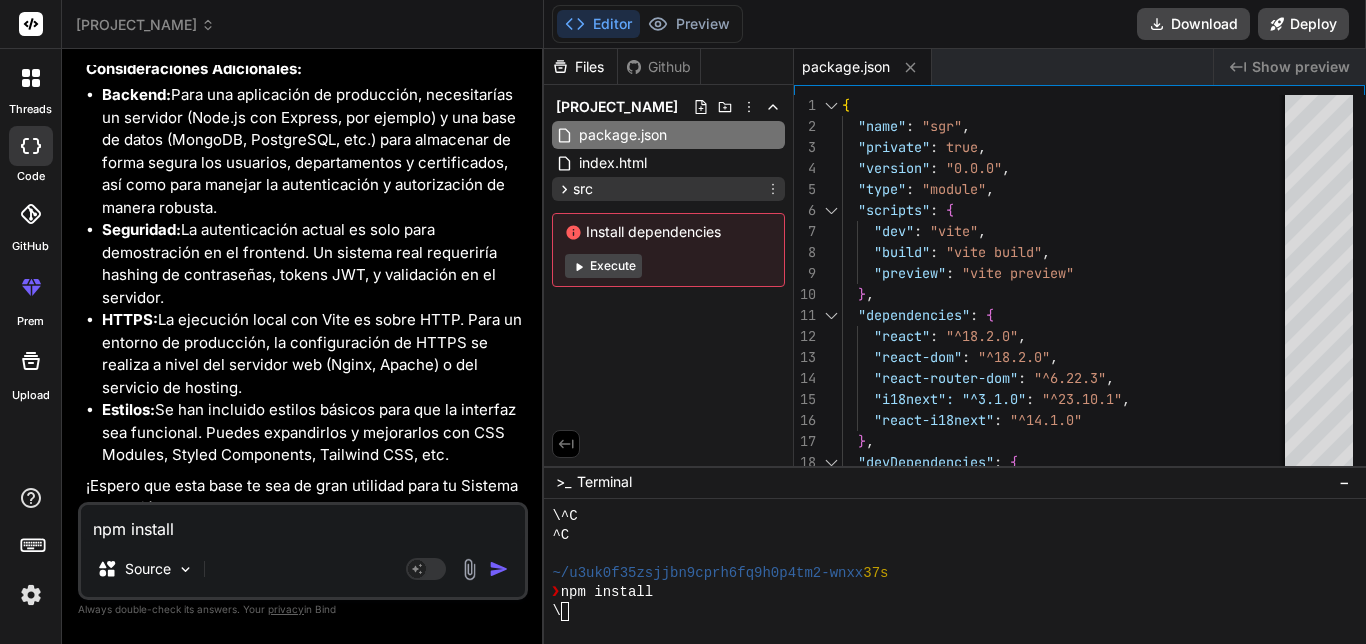 click 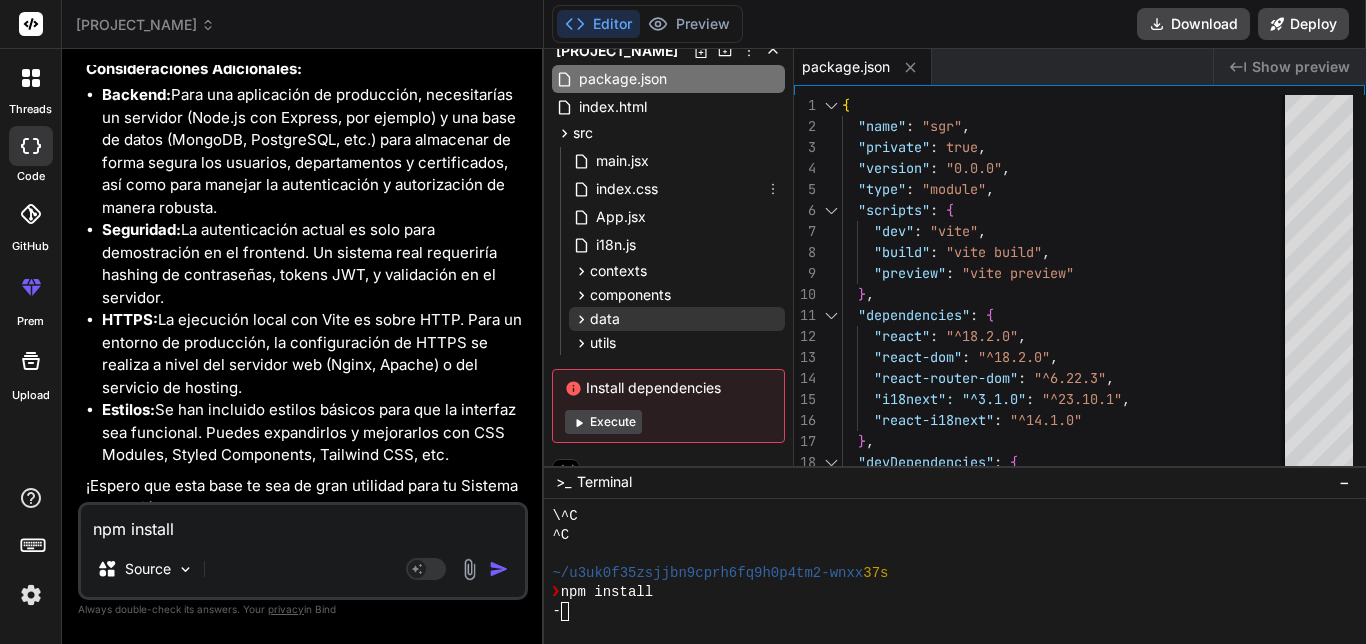scroll, scrollTop: 81, scrollLeft: 0, axis: vertical 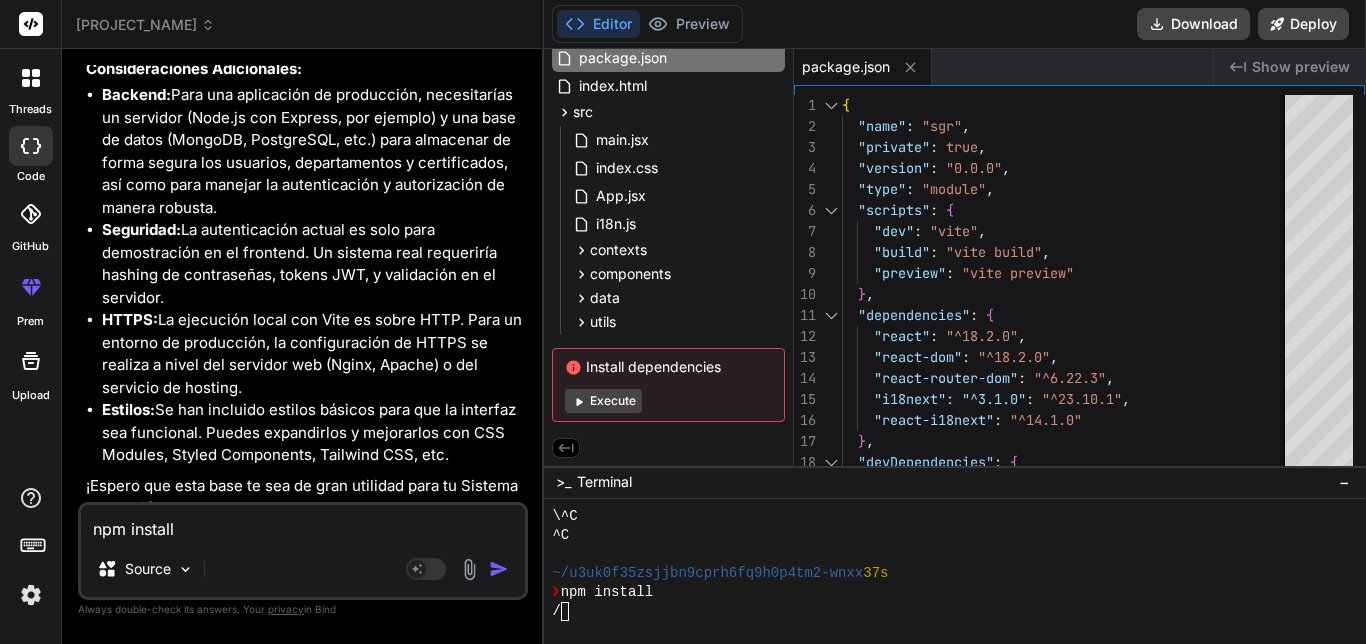 click on "npm install" at bounding box center [303, 523] 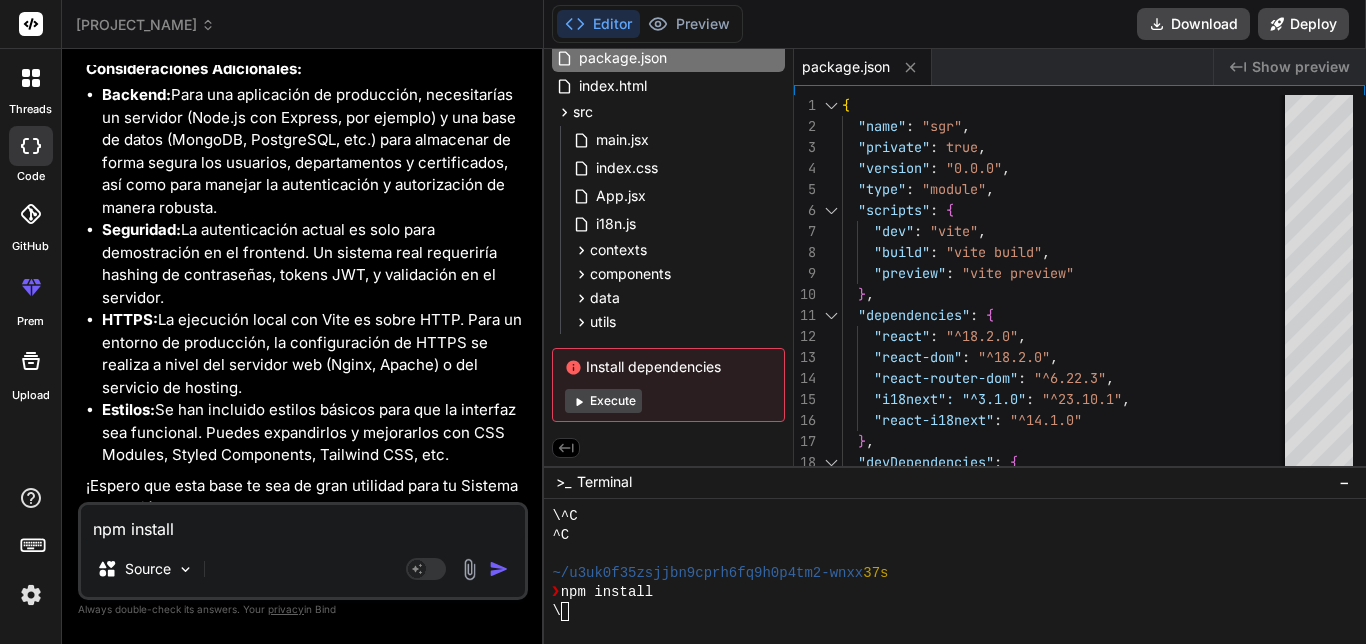click at bounding box center [499, 569] 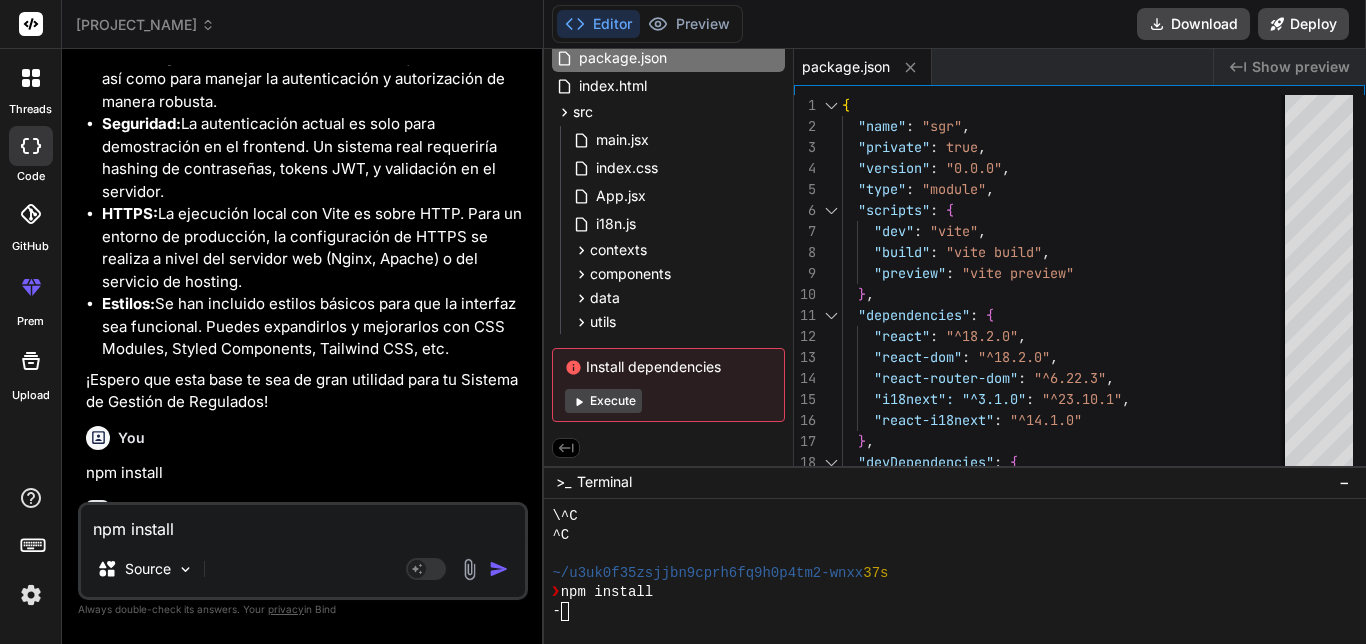scroll, scrollTop: 3356, scrollLeft: 0, axis: vertical 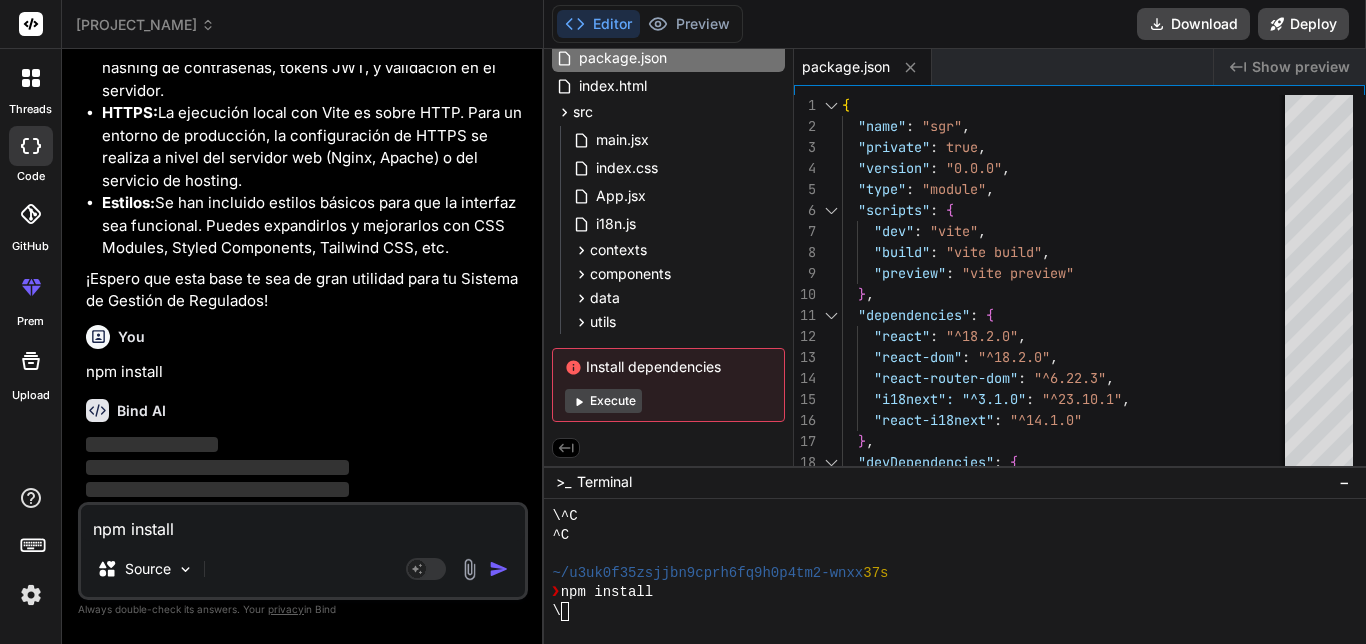 click at bounding box center [955, 572] 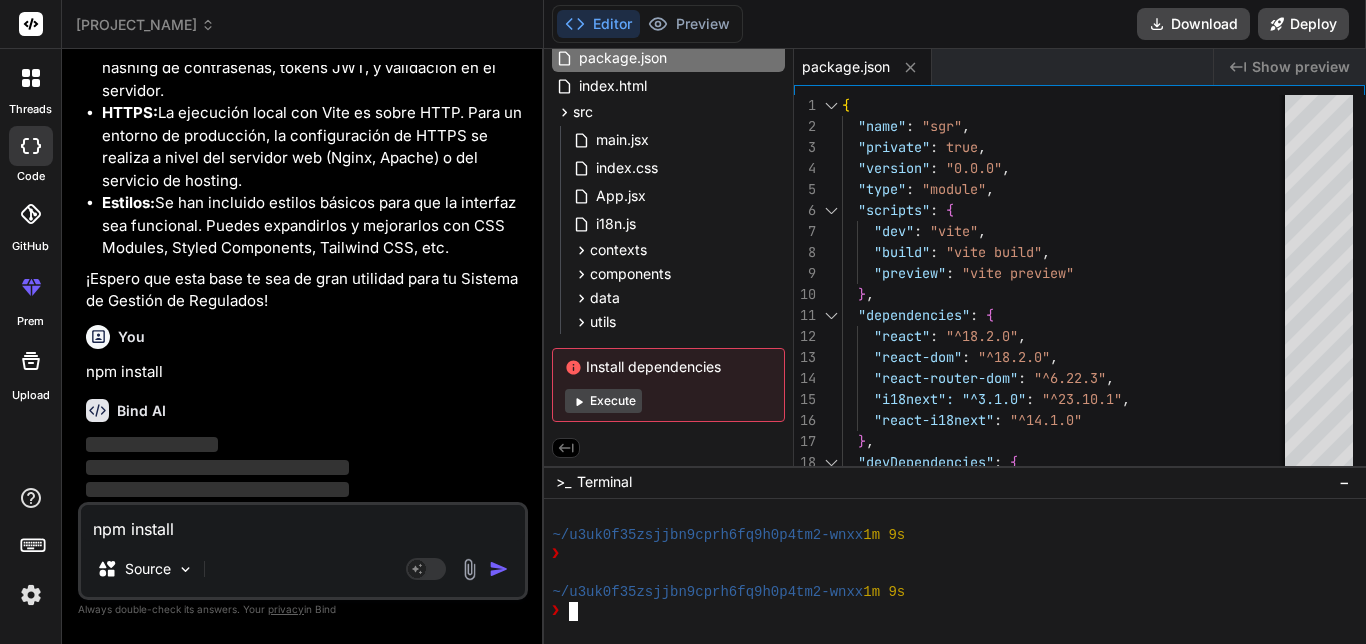 scroll, scrollTop: 665, scrollLeft: 0, axis: vertical 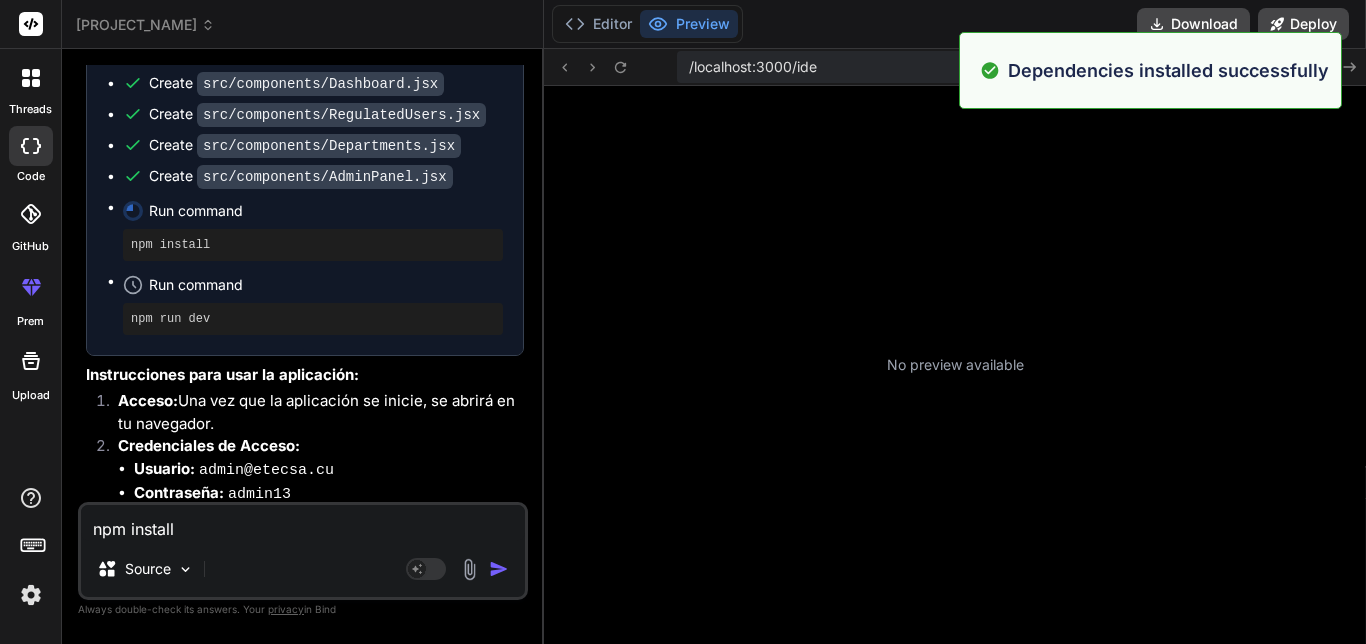 type on "x" 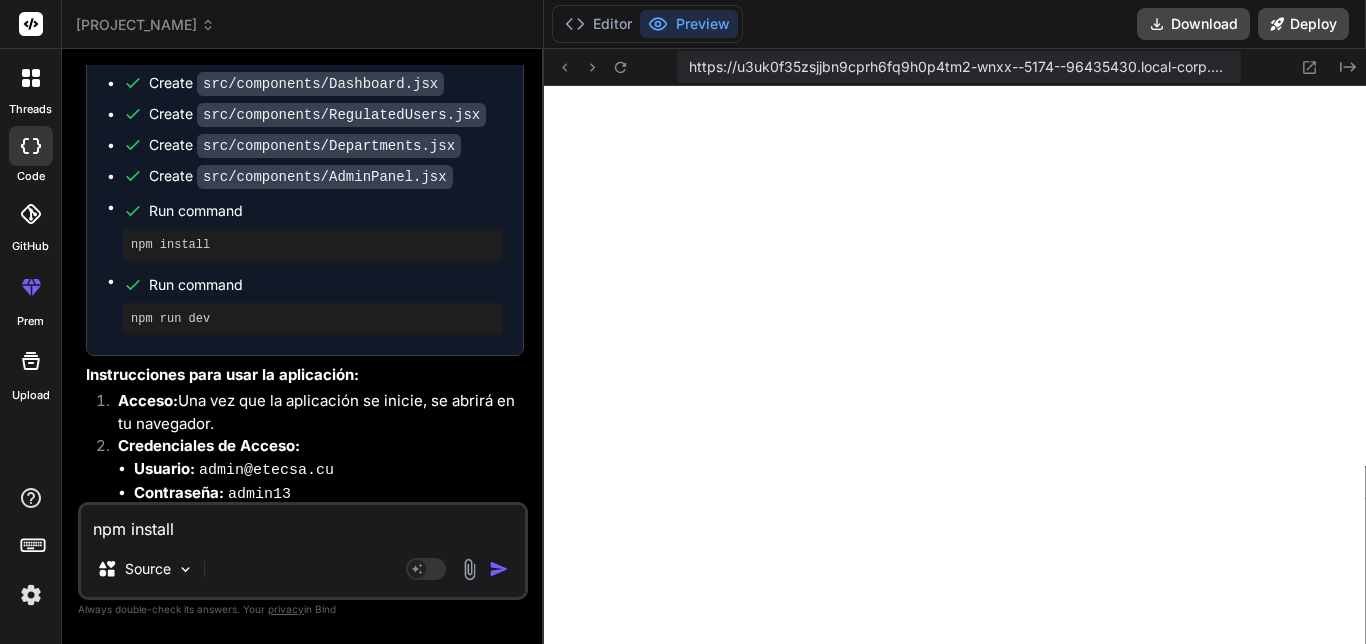 scroll, scrollTop: 4997, scrollLeft: 0, axis: vertical 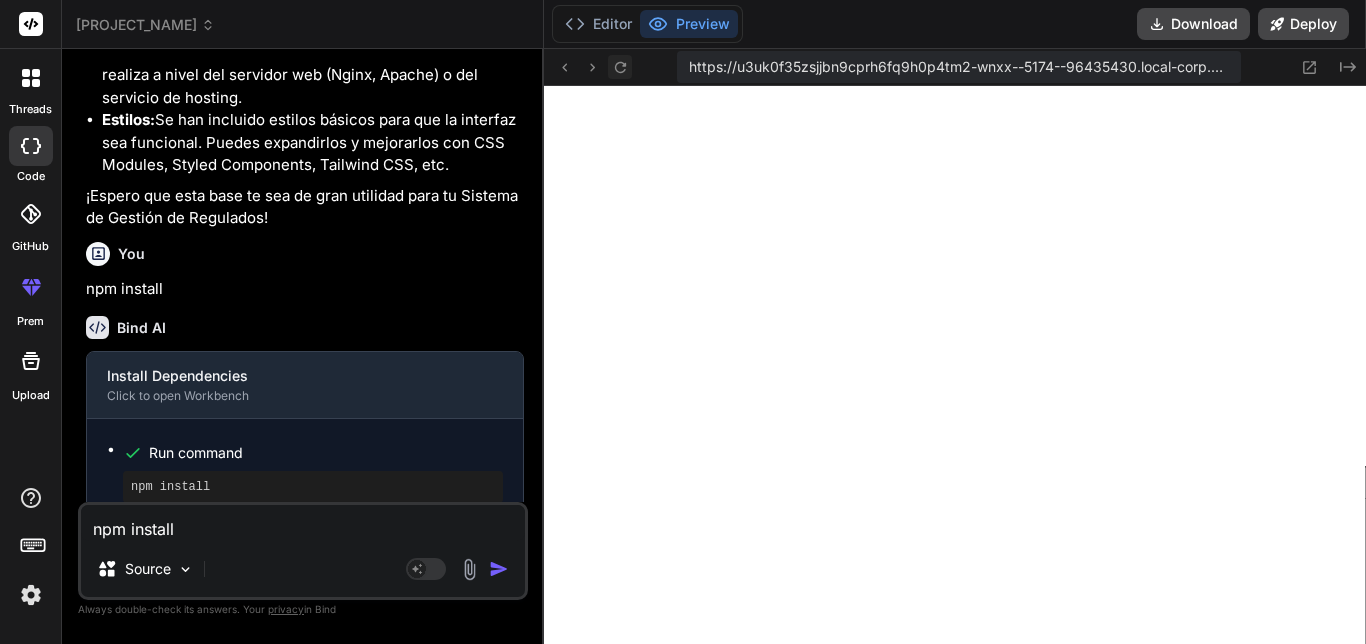 click 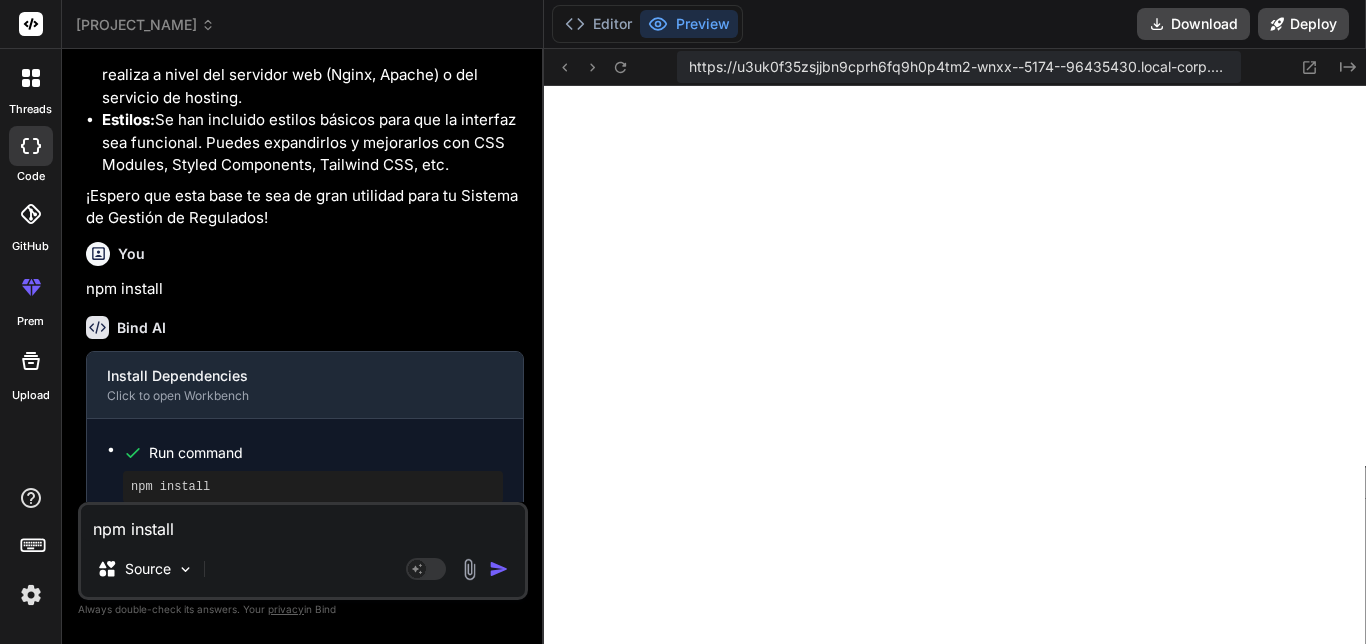 click on "npm install" at bounding box center (303, 523) 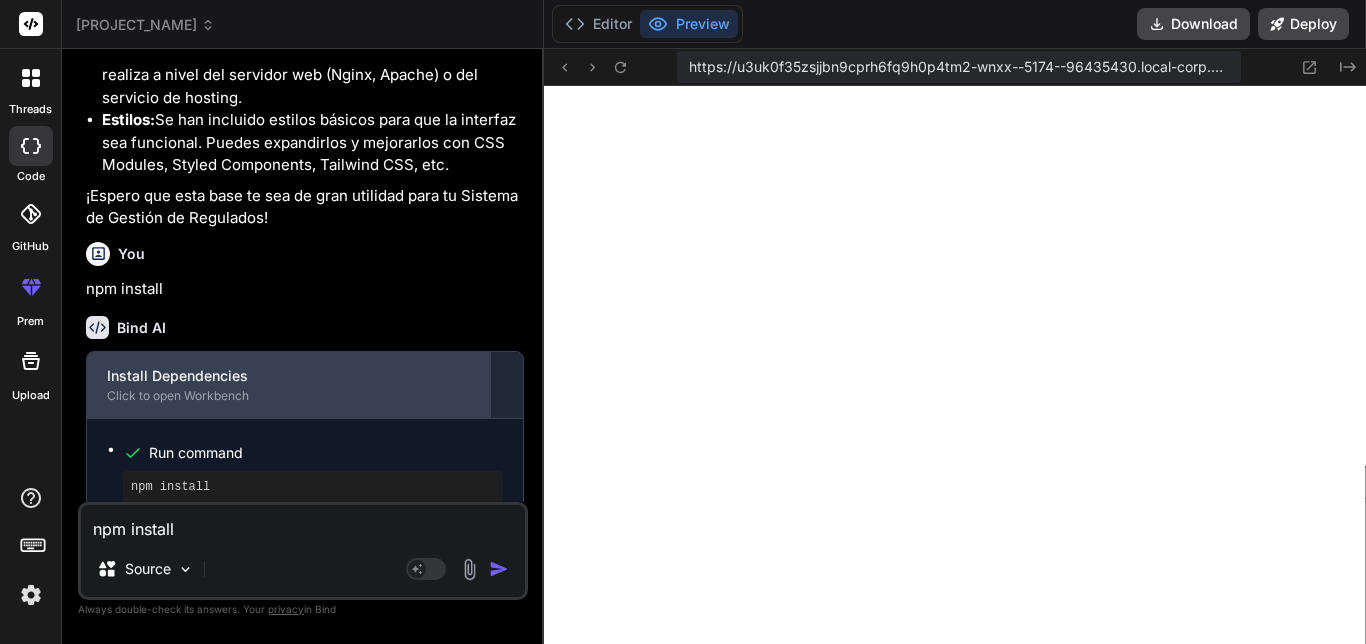 scroll, scrollTop: 7144, scrollLeft: 0, axis: vertical 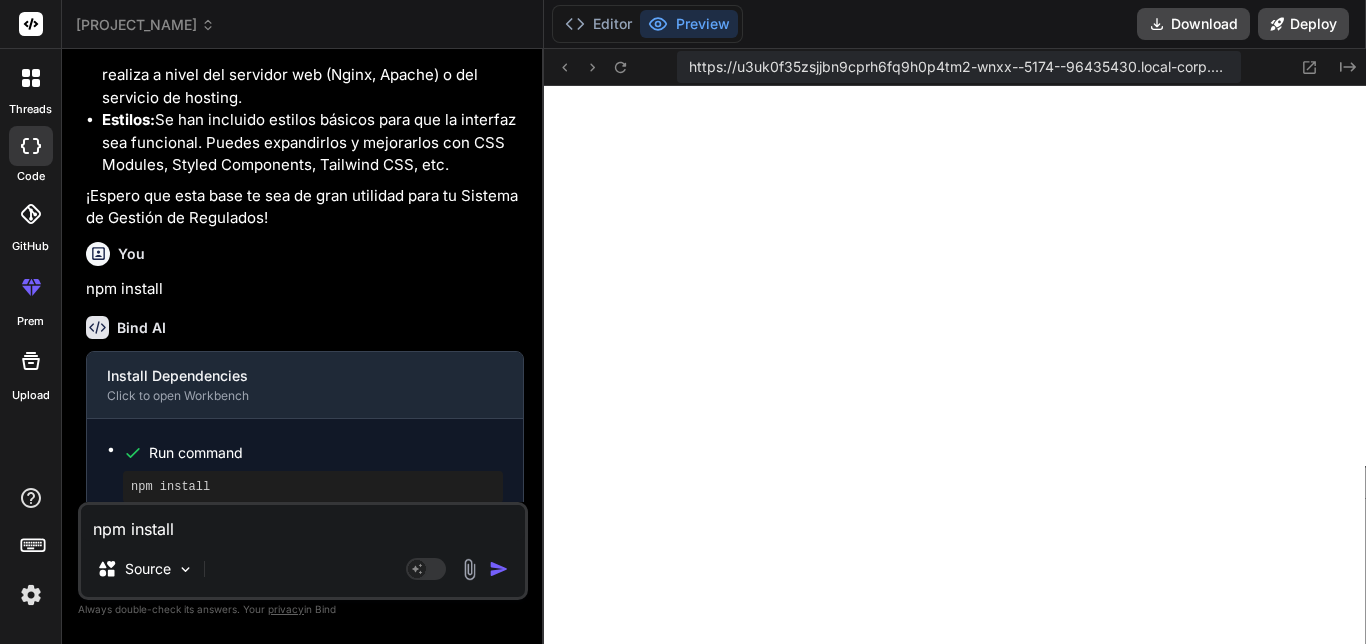 click on "npm install" at bounding box center [303, 523] 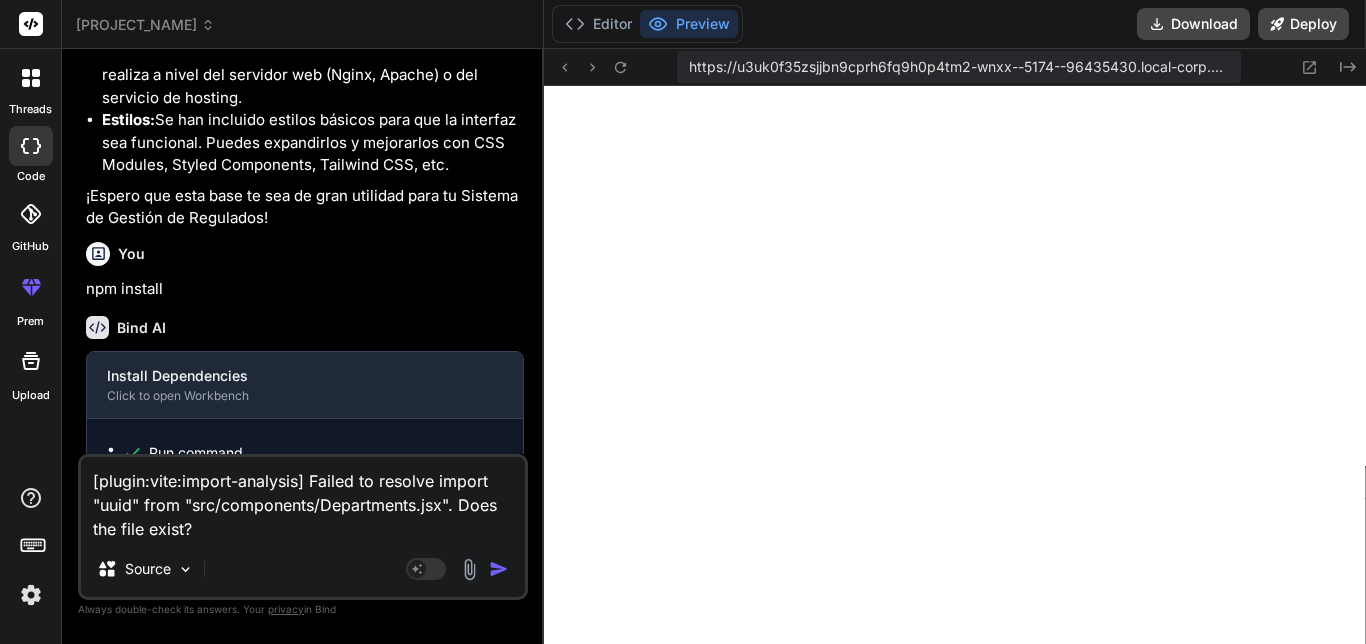 type on "[plugin:vite:import-analysis] Failed to resolve import "uuid" from "src/components/Departments.jsx". Does the file exist?" 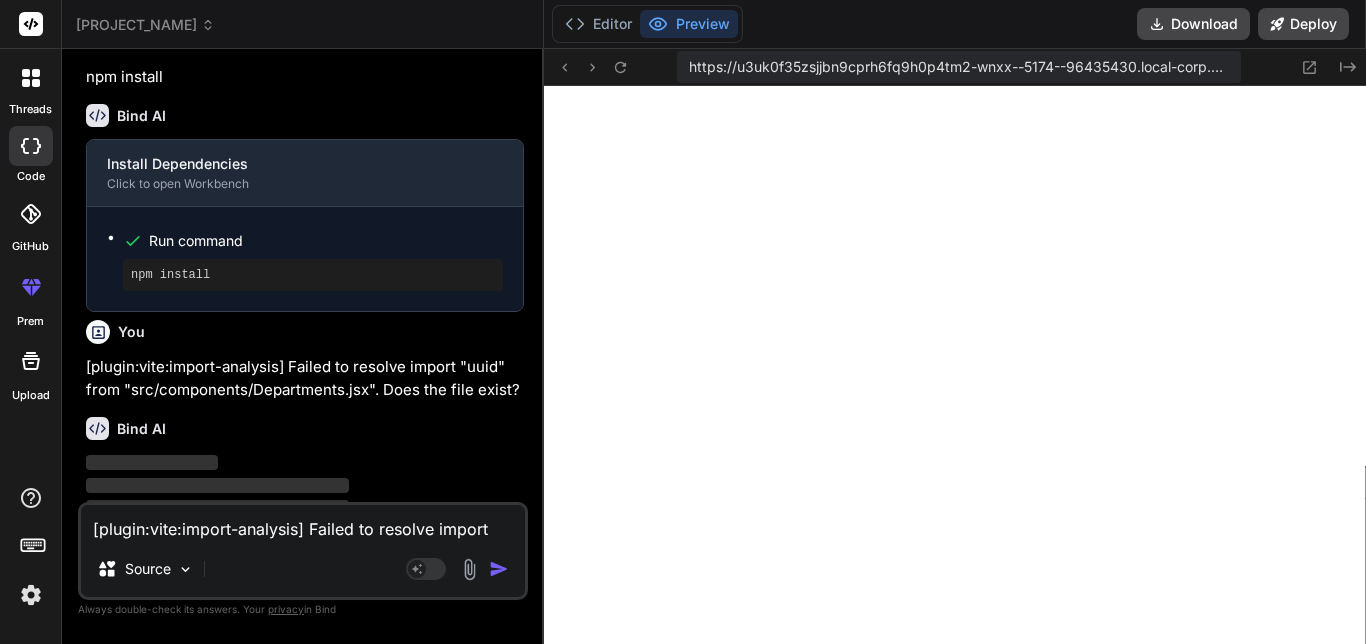 scroll, scrollTop: 3669, scrollLeft: 0, axis: vertical 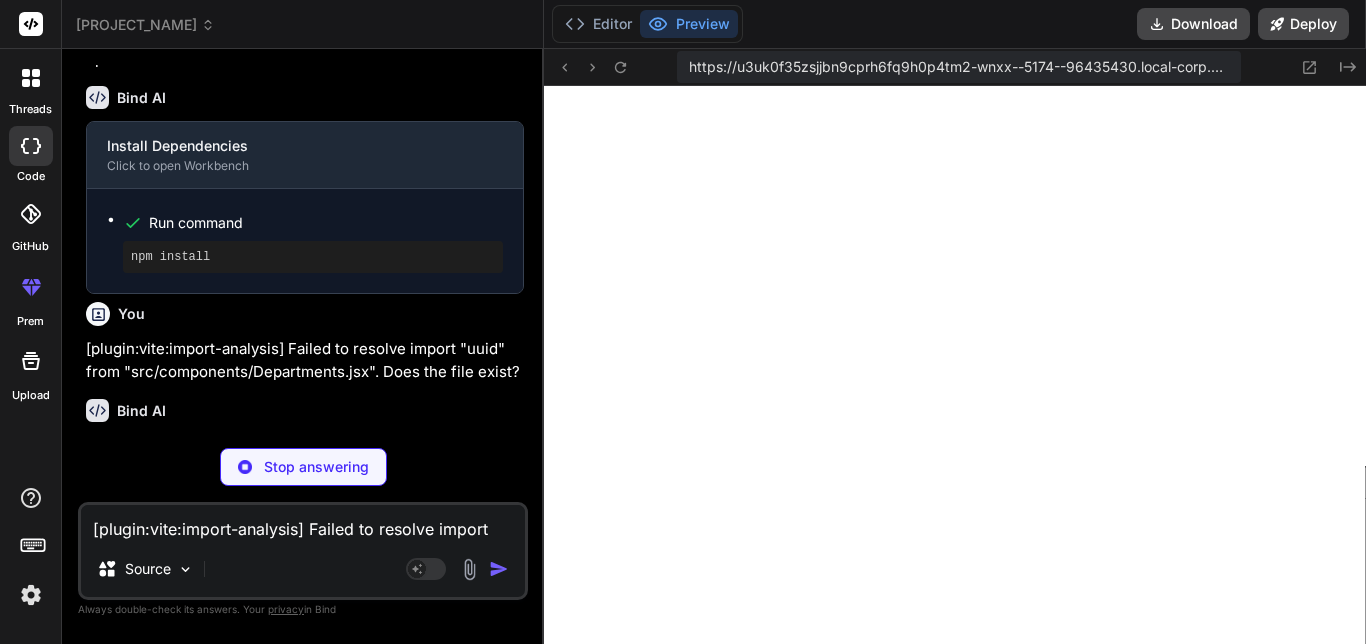 type on "x" 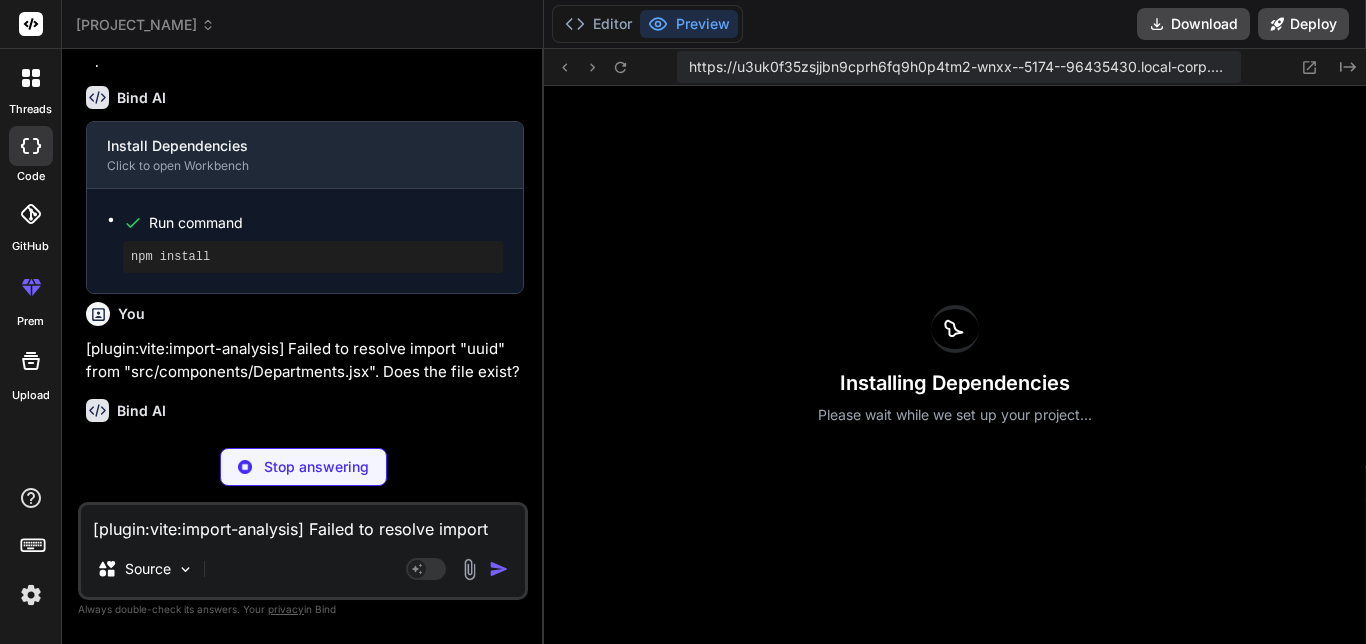 scroll, scrollTop: 7182, scrollLeft: 0, axis: vertical 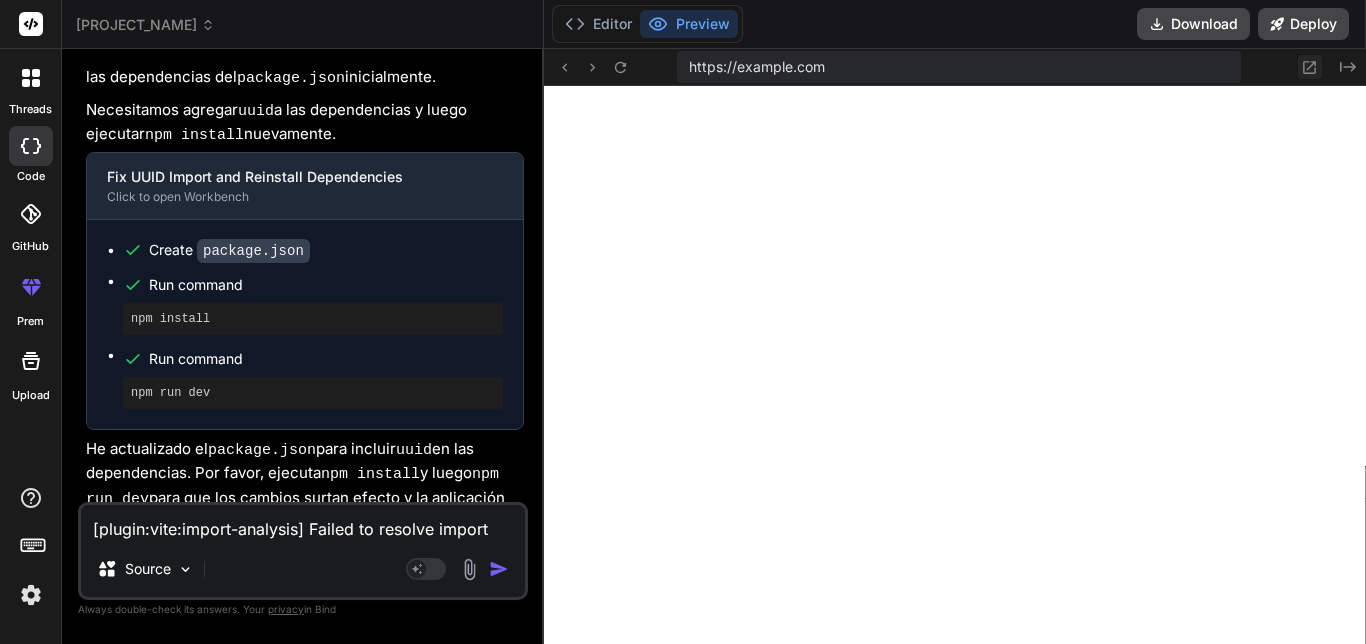 click 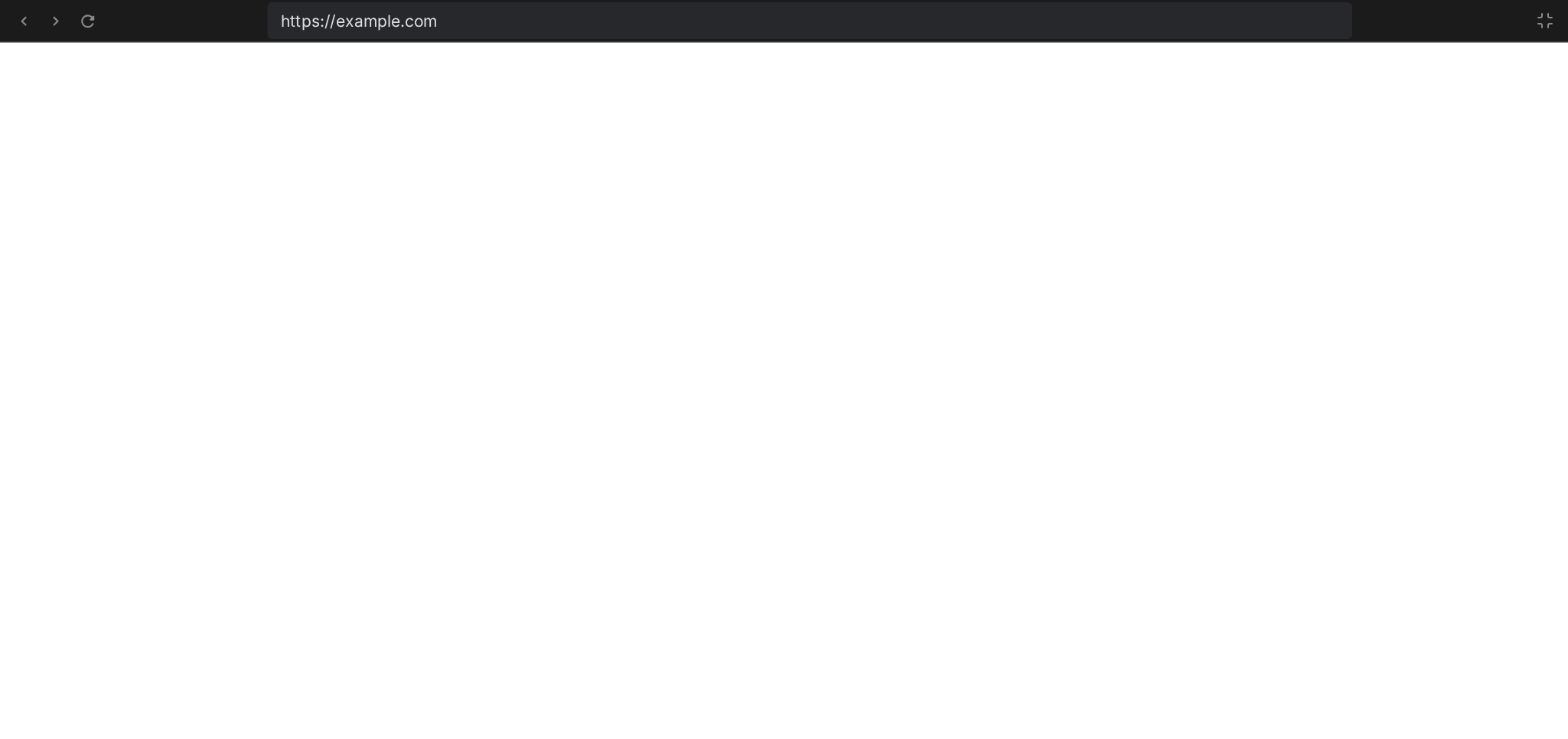 scroll, scrollTop: 1541, scrollLeft: 0, axis: vertical 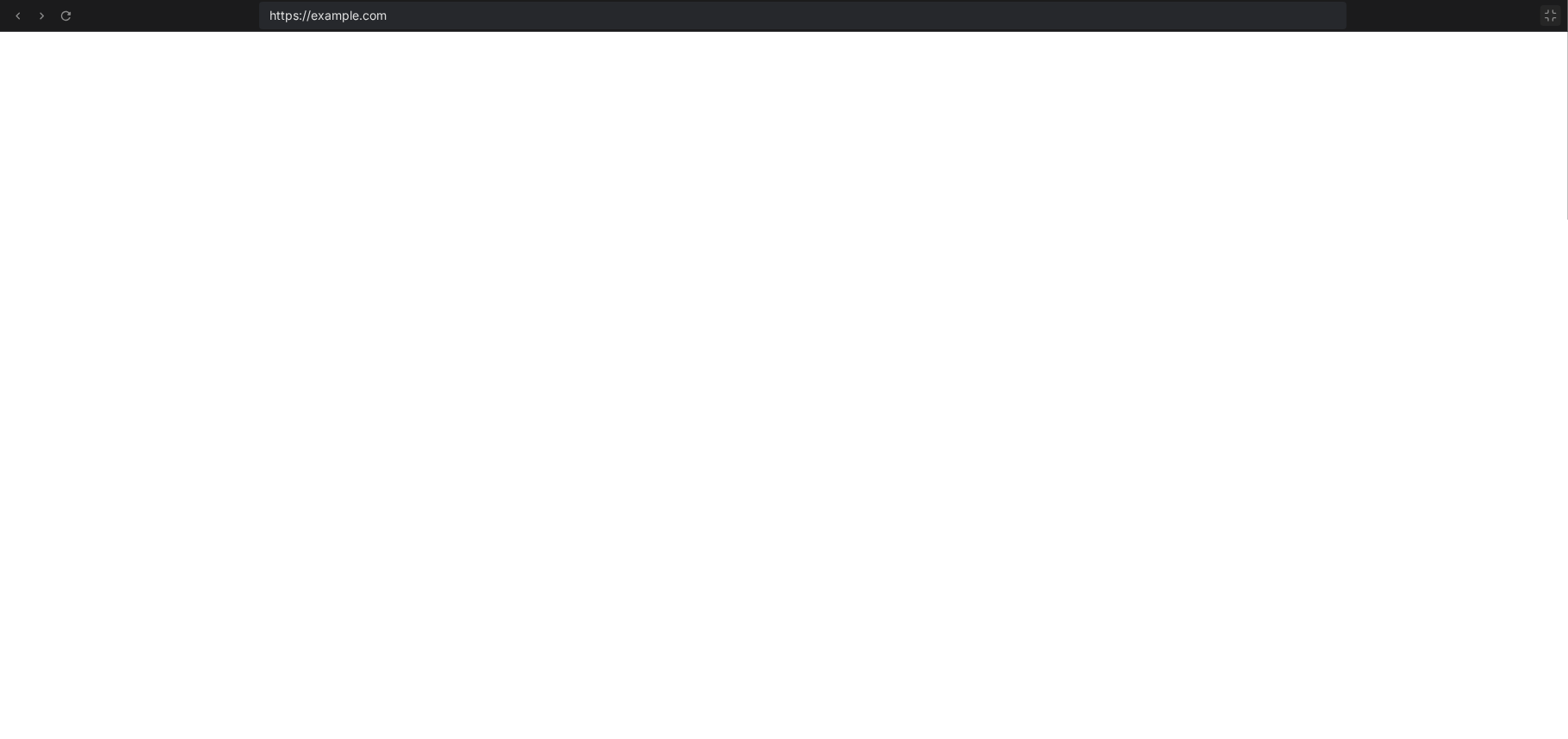 click 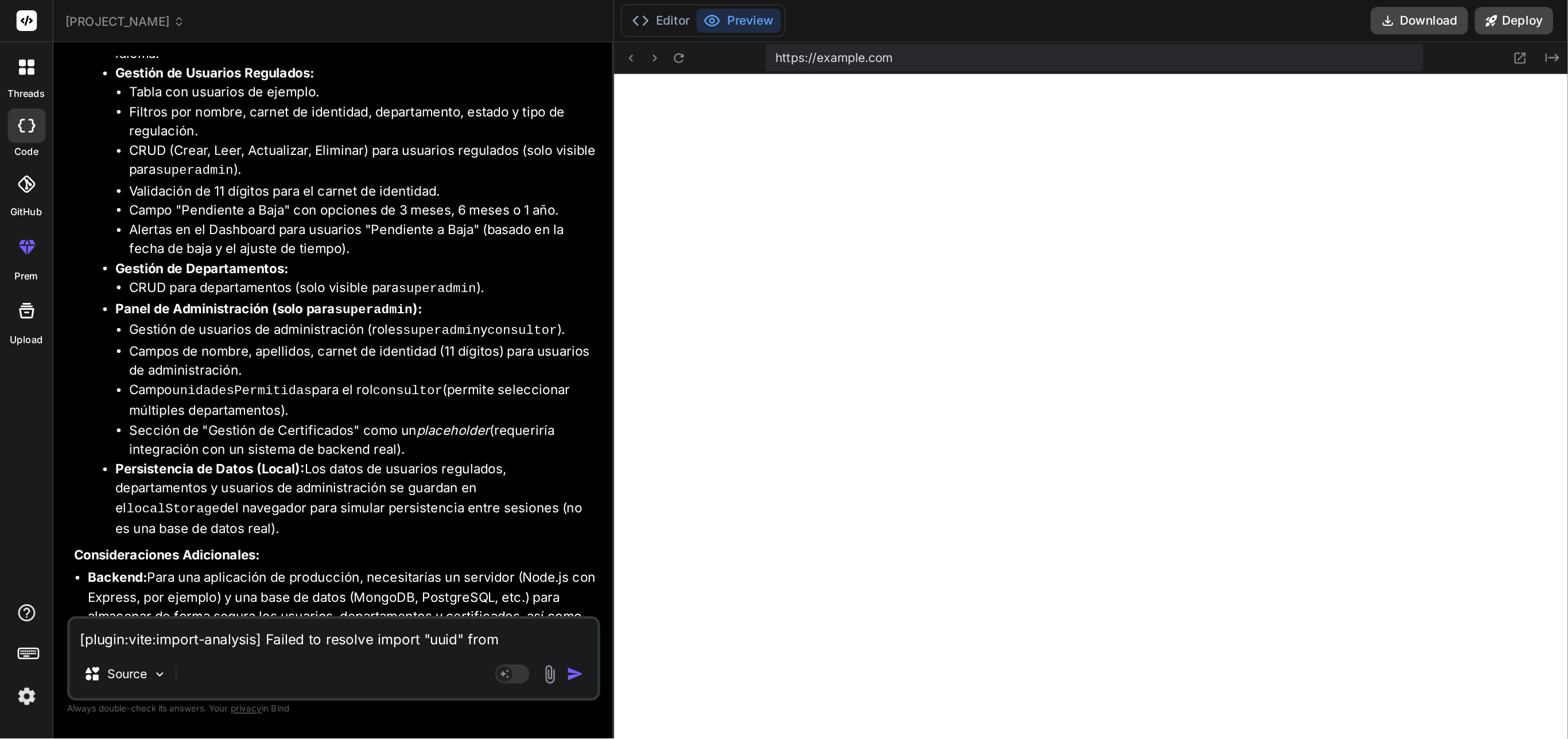 scroll, scrollTop: 1156, scrollLeft: 0, axis: vertical 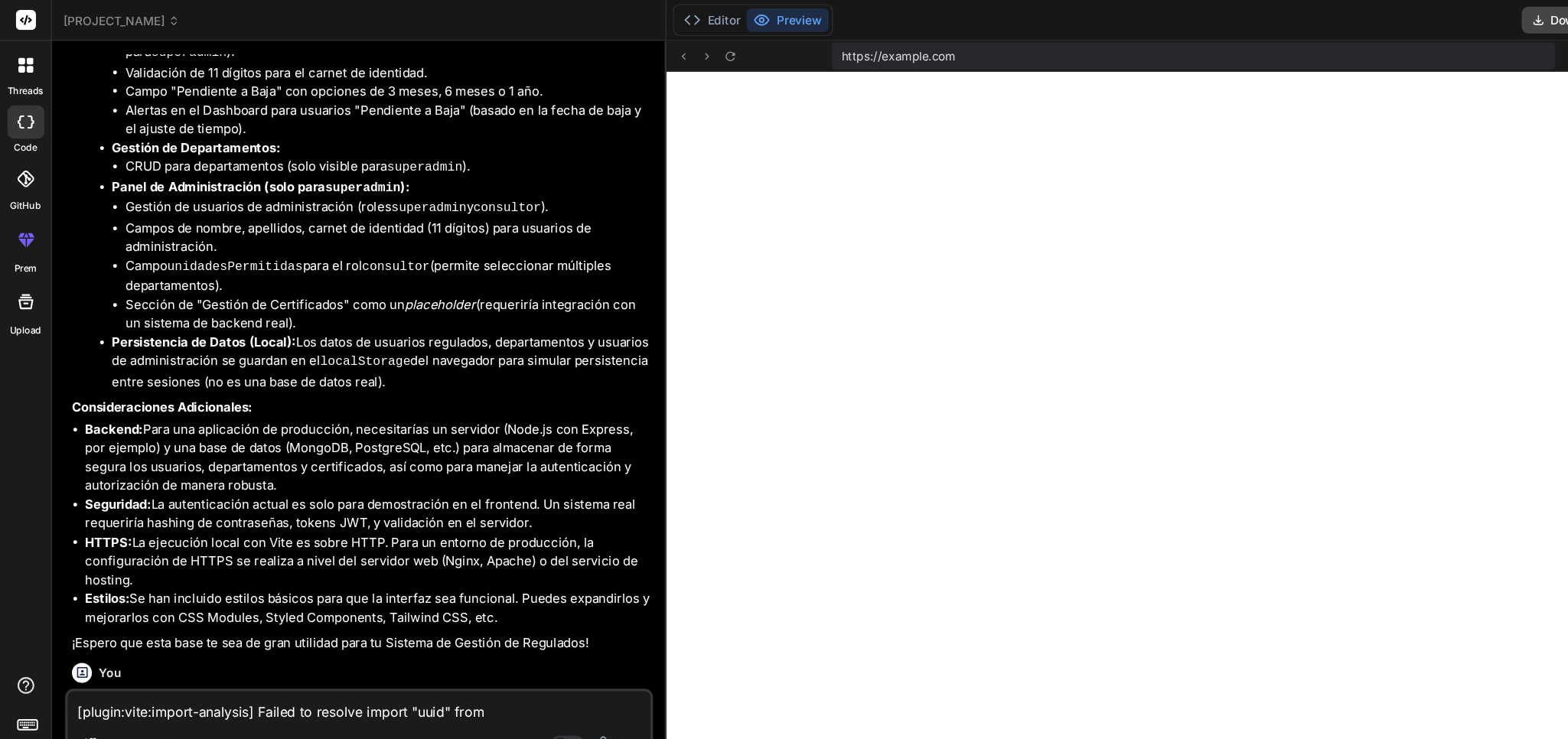 type on "x" 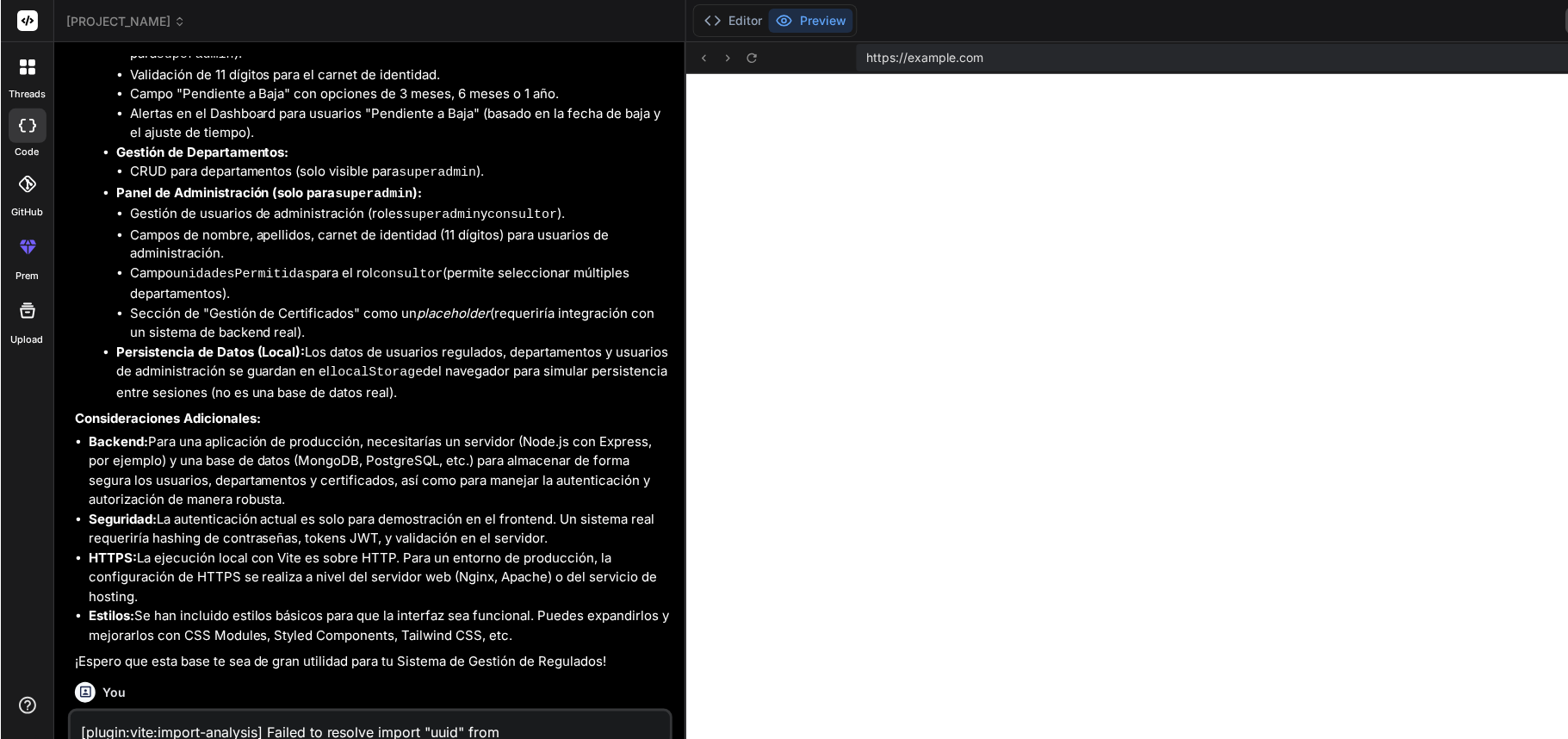 scroll, scrollTop: 1735, scrollLeft: 0, axis: vertical 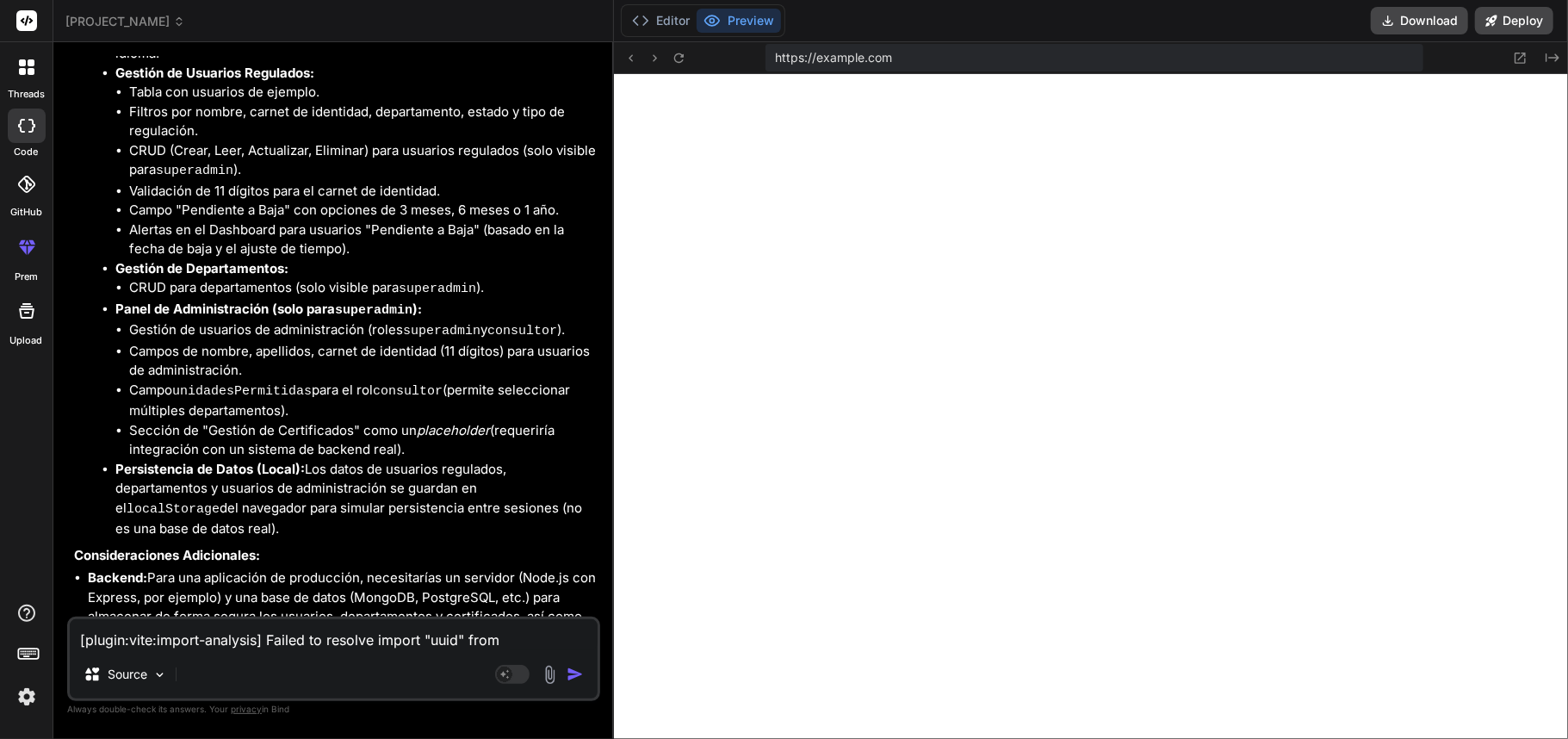 click on "[plugin:vite:import-analysis] Failed to resolve import "uuid" from "src/components/Departments.jsx". Does the file exist? Source Agent Mode. When this toggle is activated, AI automatically makes decisions, reasons, creates files, and runs terminal commands. Almost full autopilot." at bounding box center (333, 659) 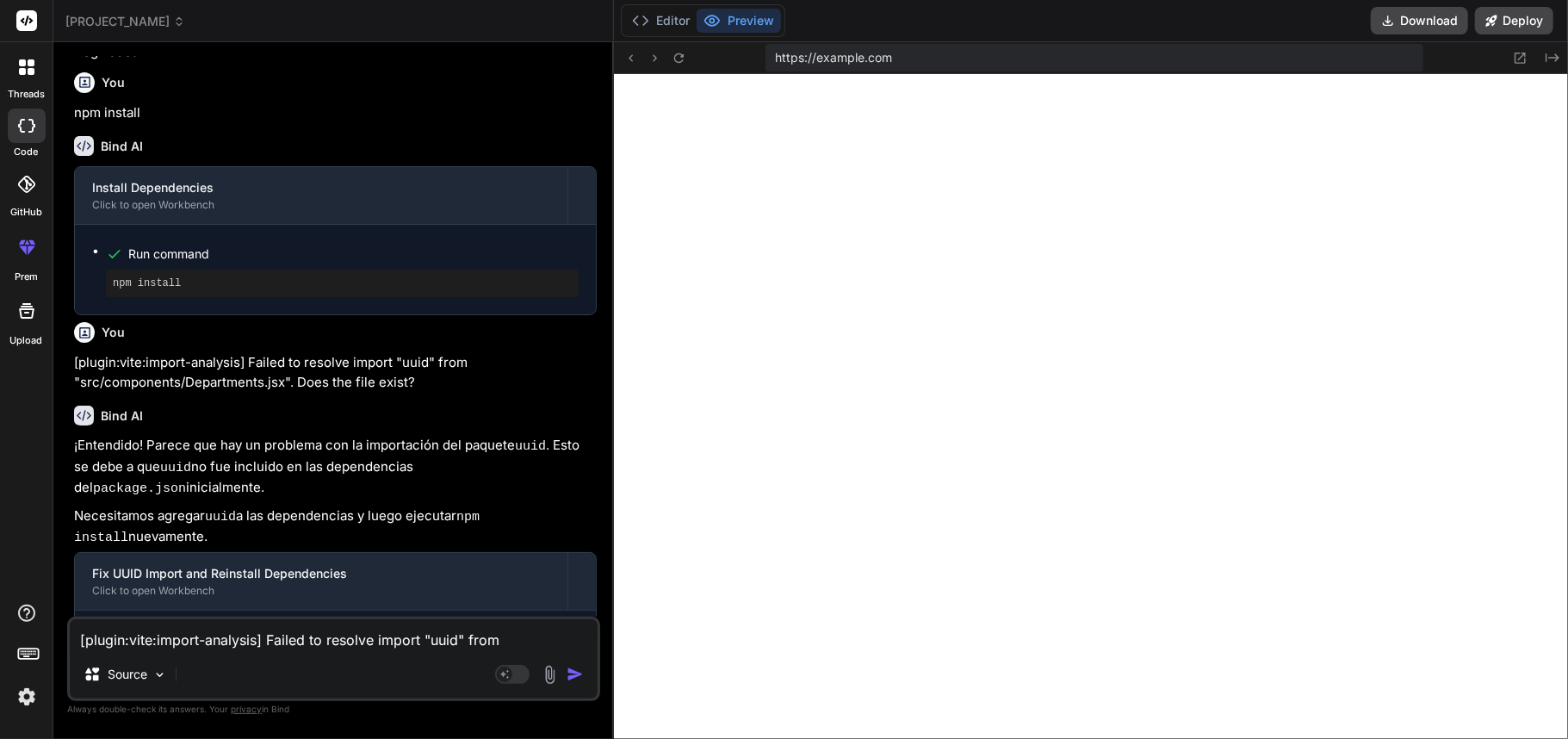type 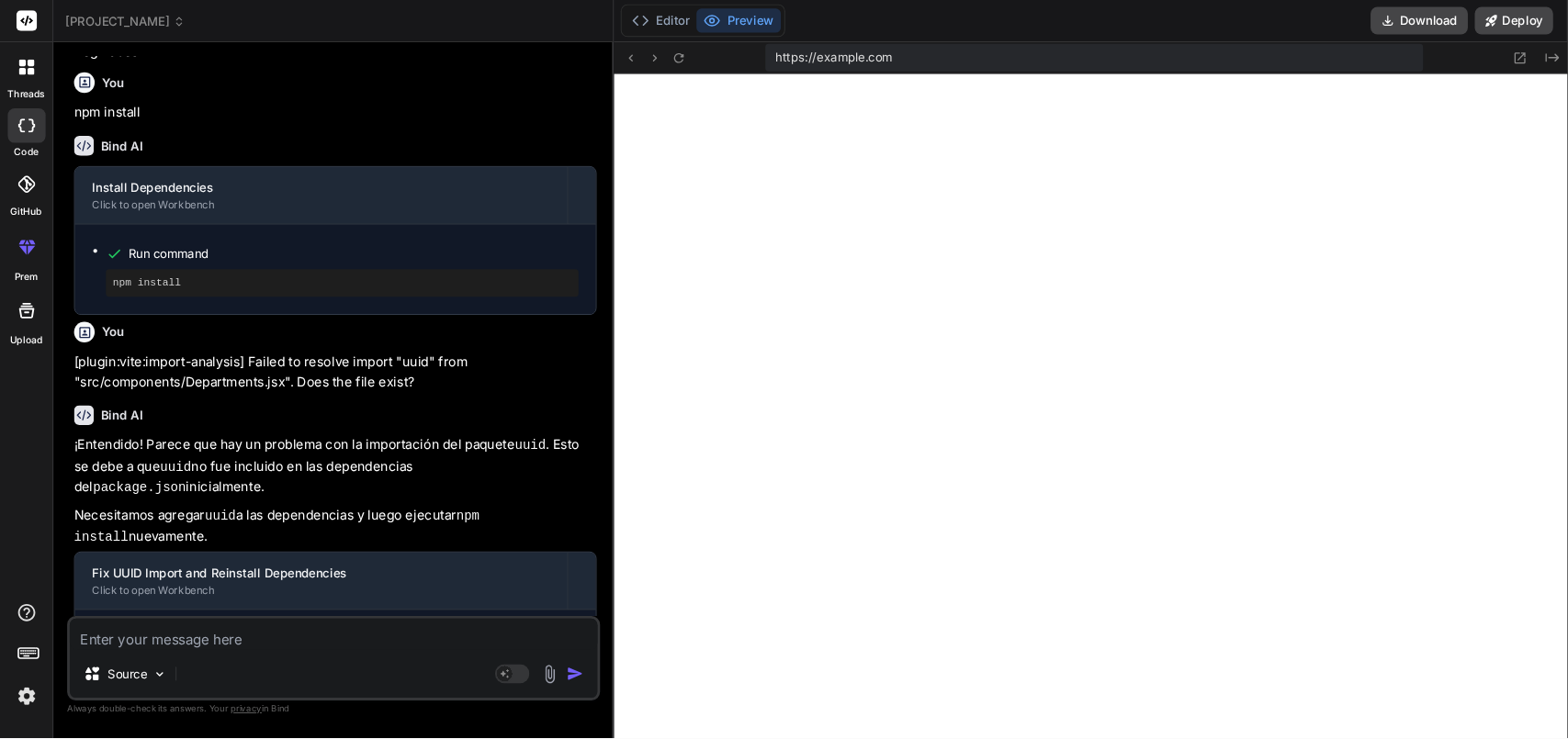 scroll, scrollTop: 2705, scrollLeft: 0, axis: vertical 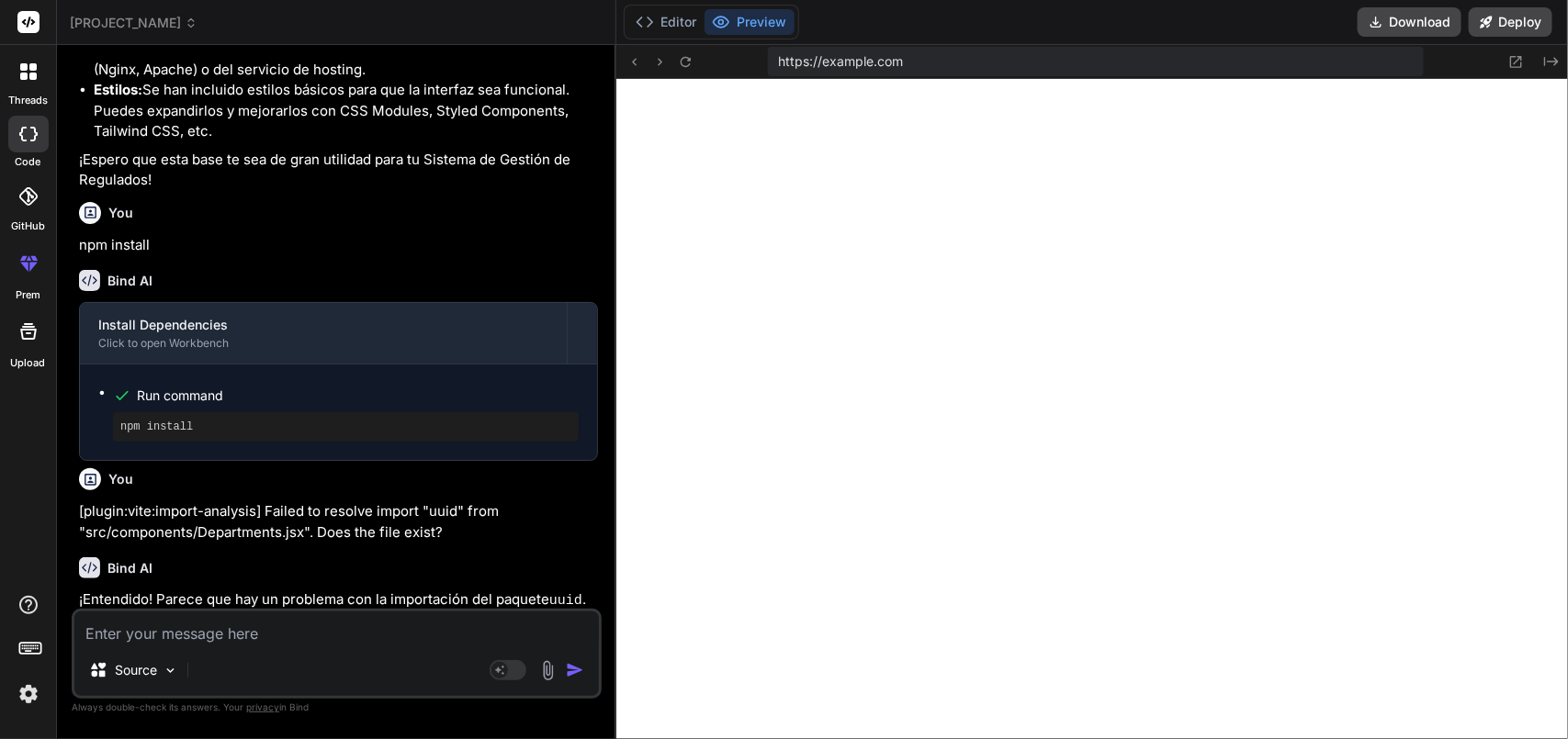 type on "x" 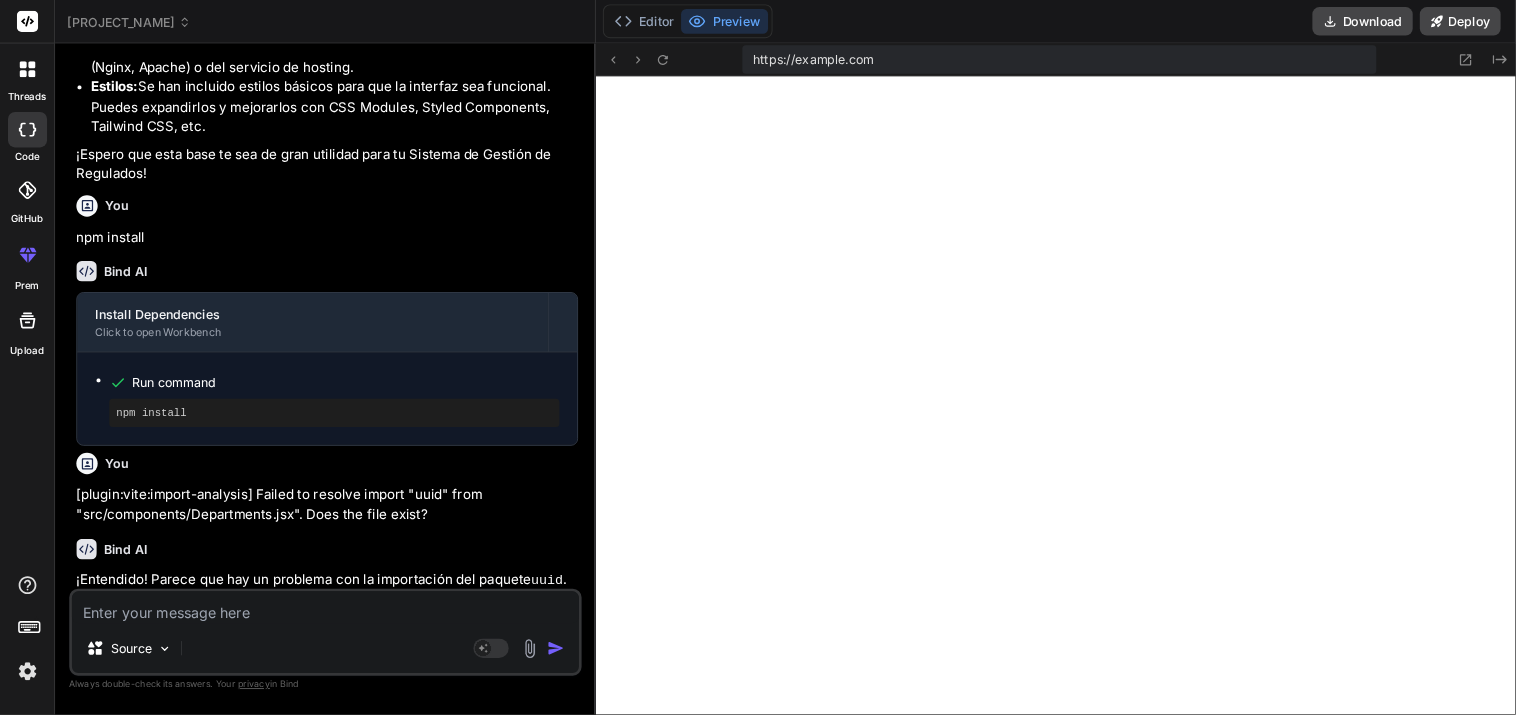 scroll, scrollTop: 2947, scrollLeft: 0, axis: vertical 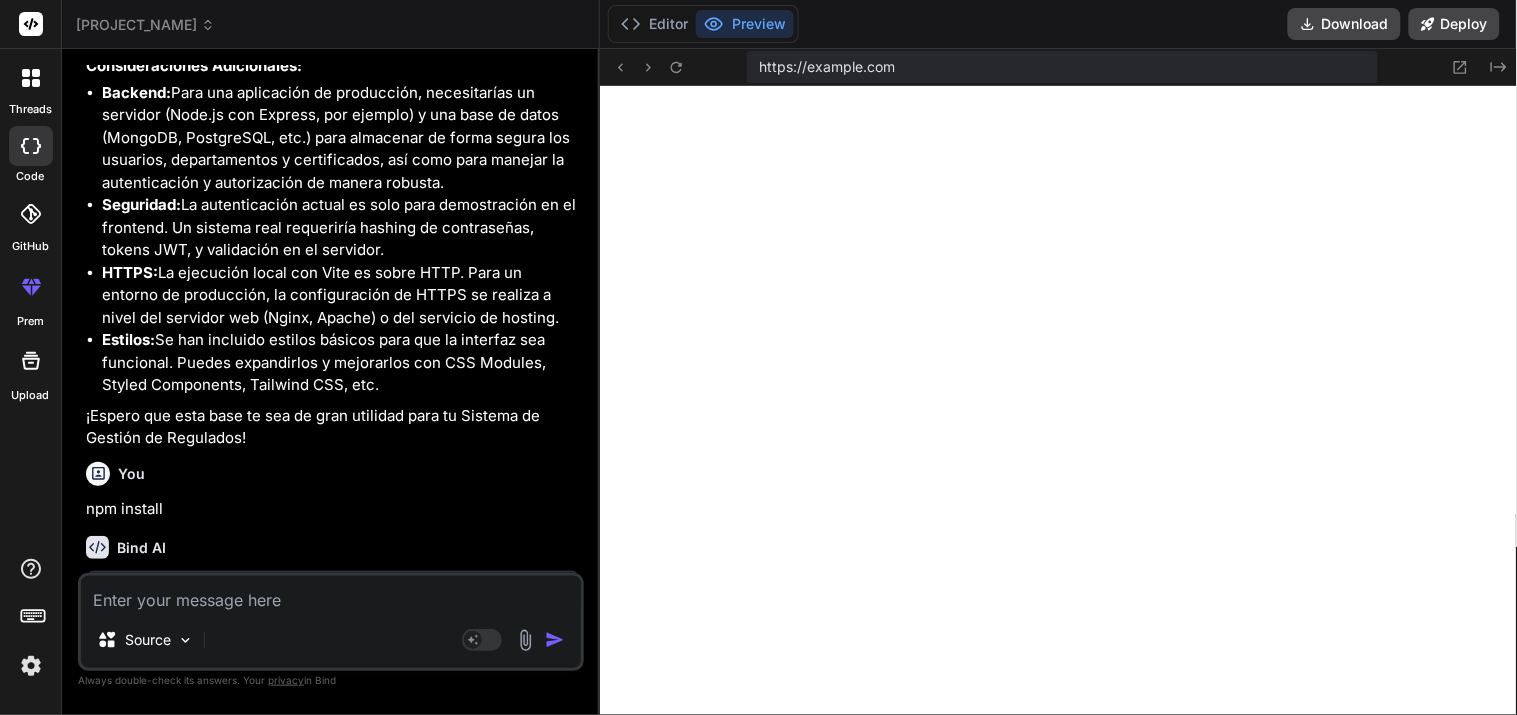 type on "a" 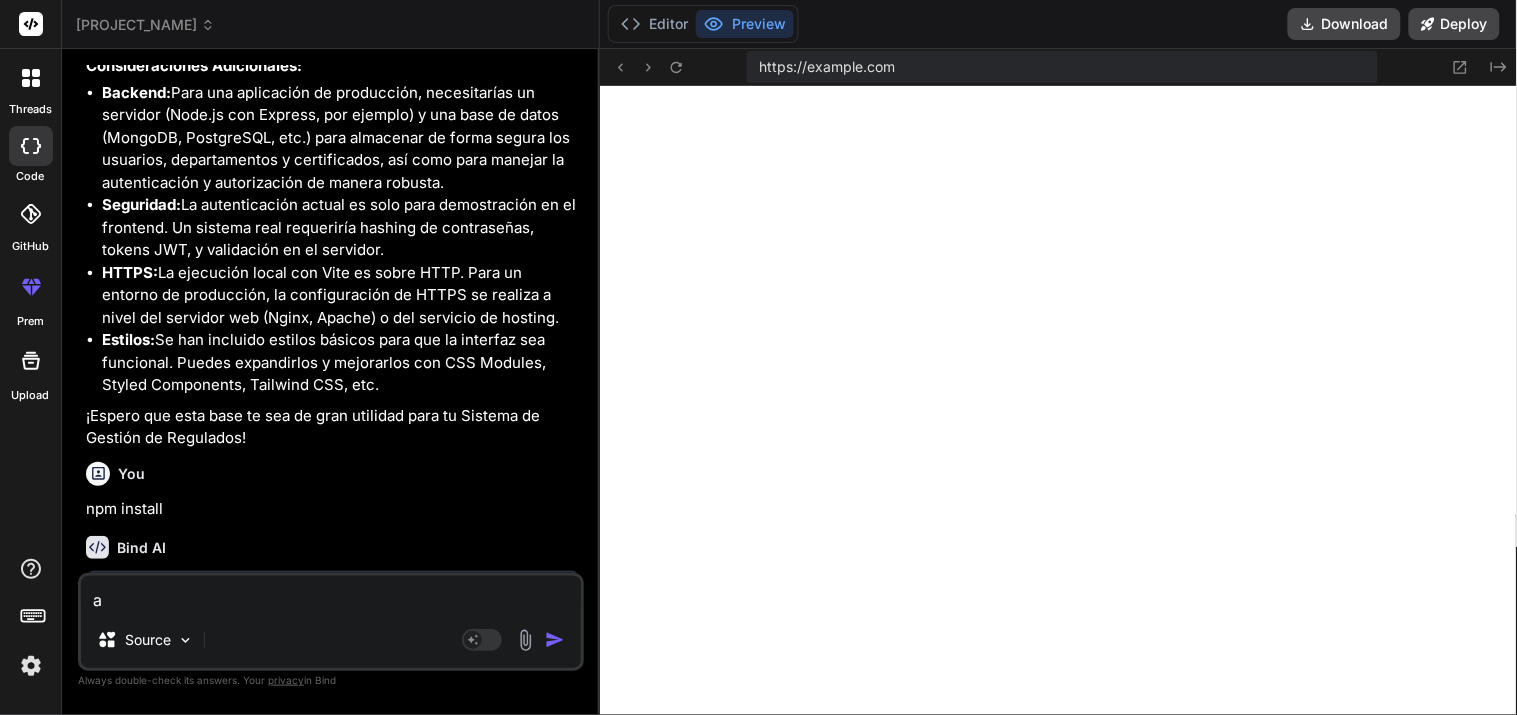 type on "aj" 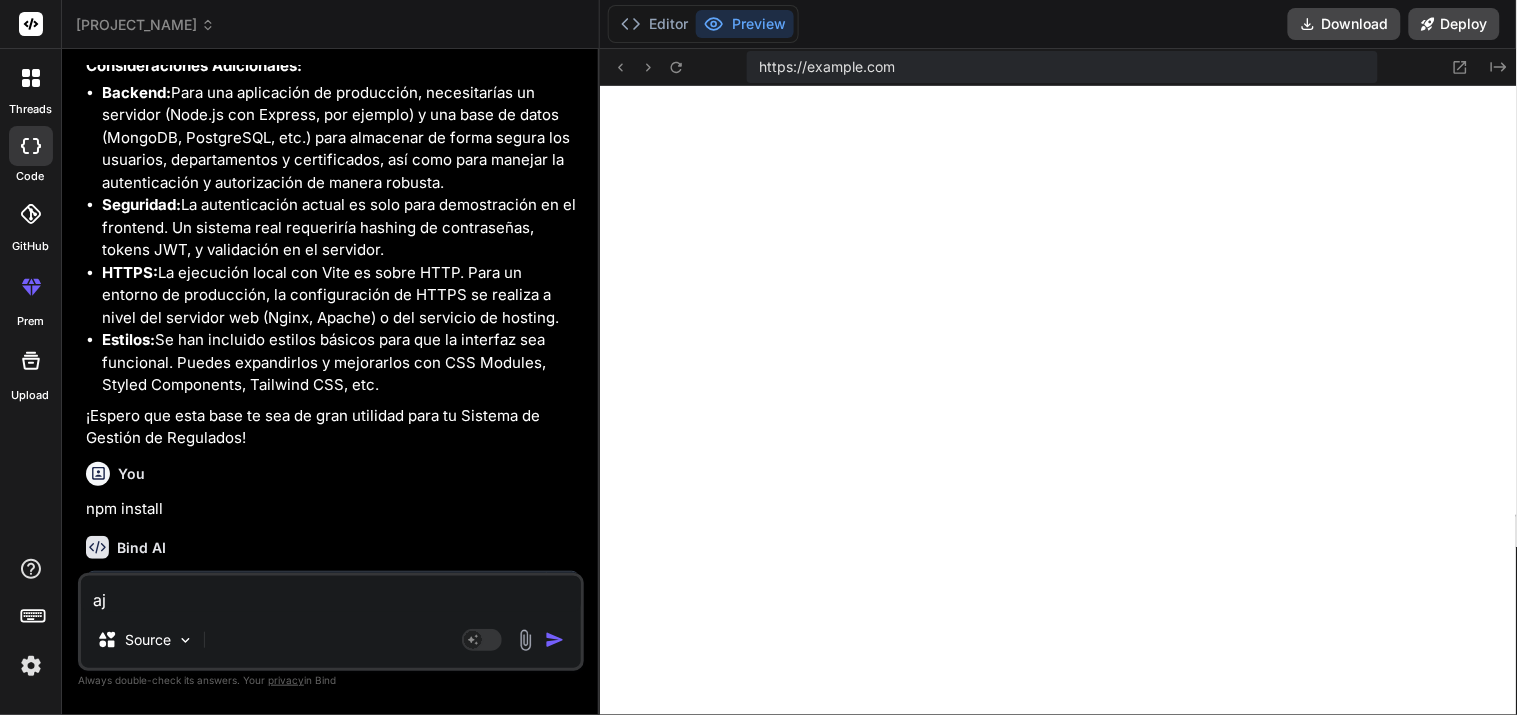 type on "aju" 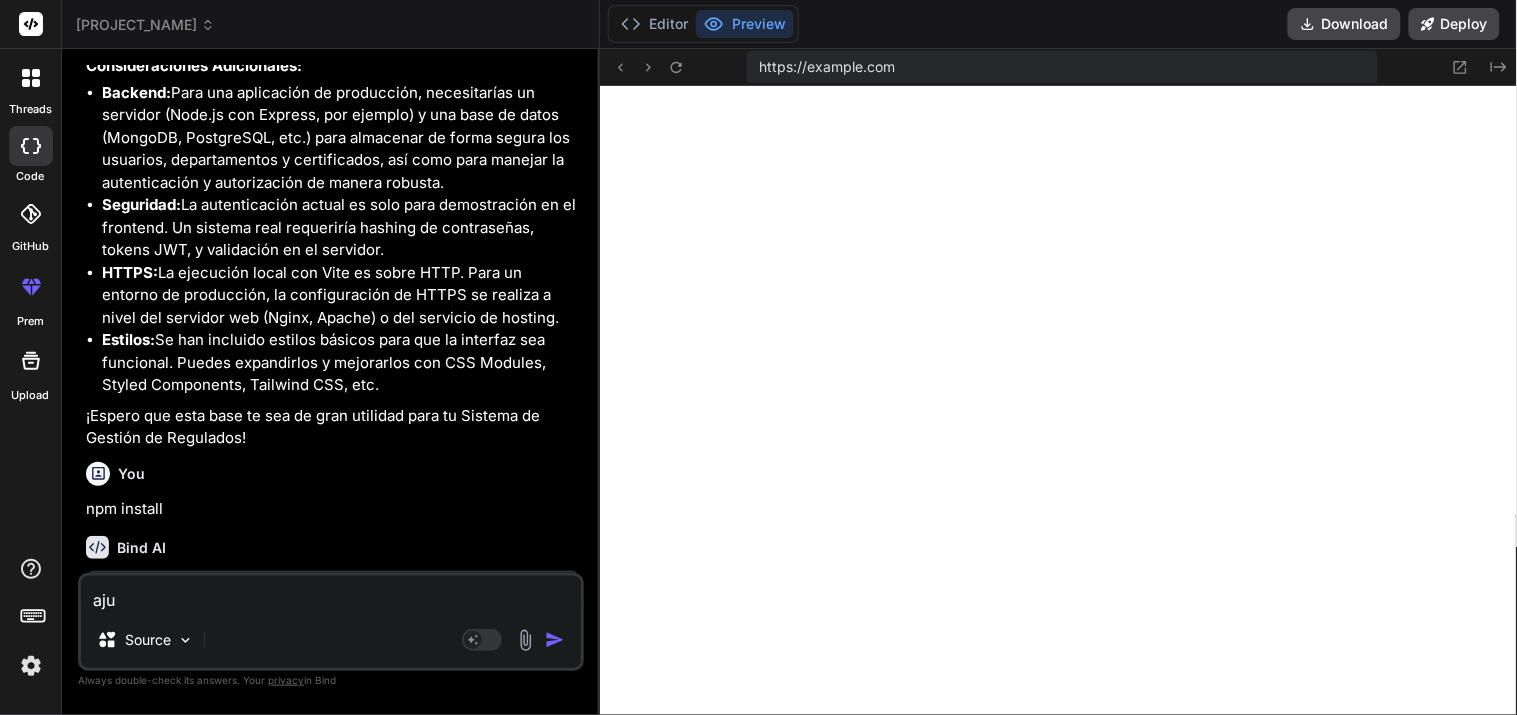 type on "ajus" 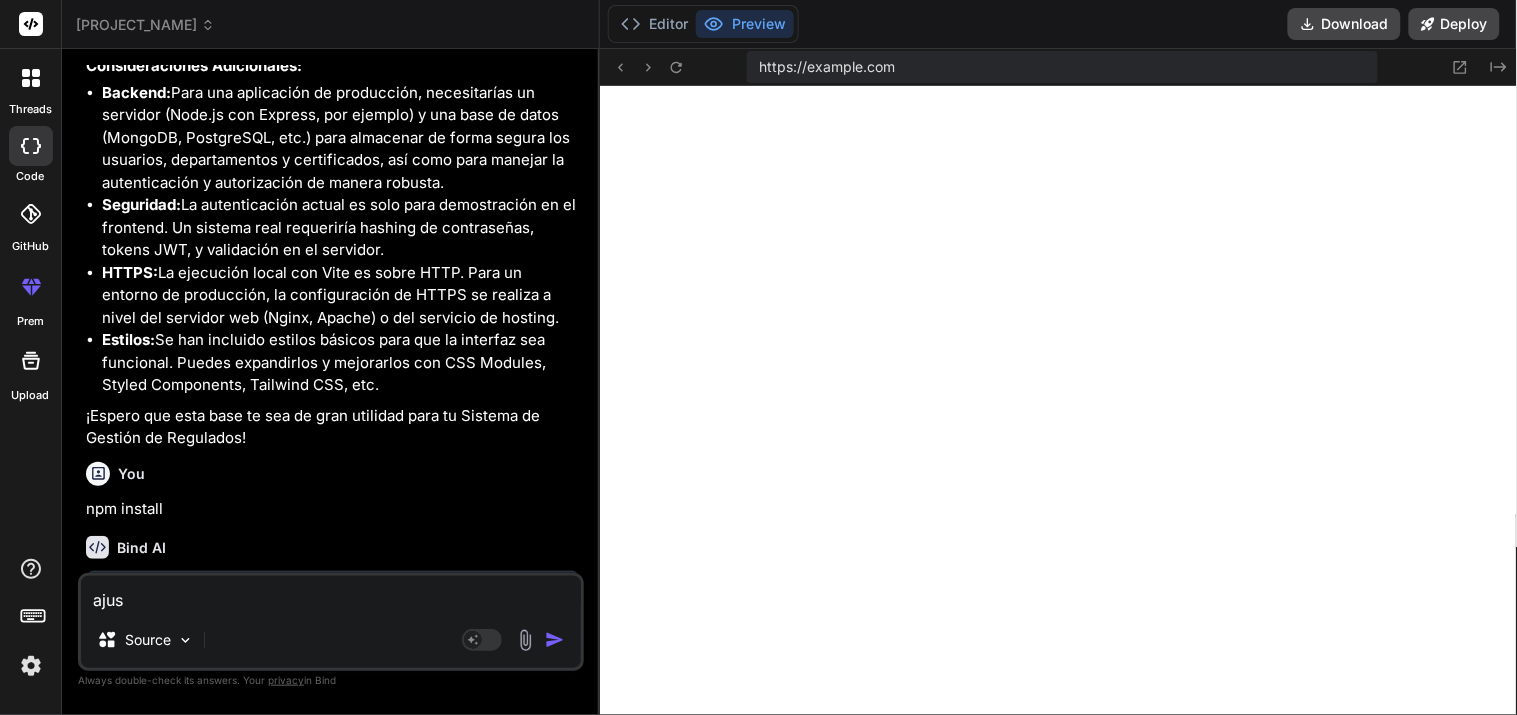 type on "ajust" 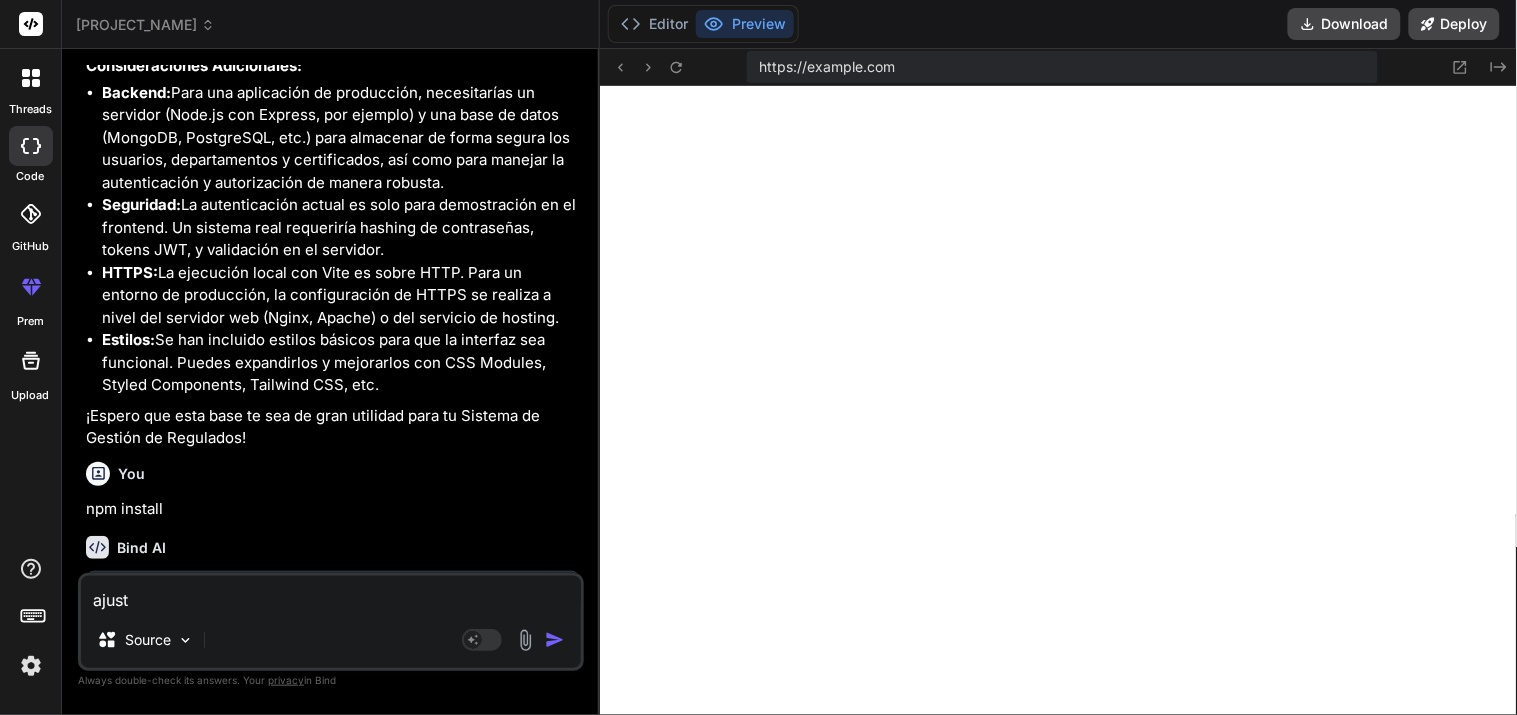 type on "ajusta" 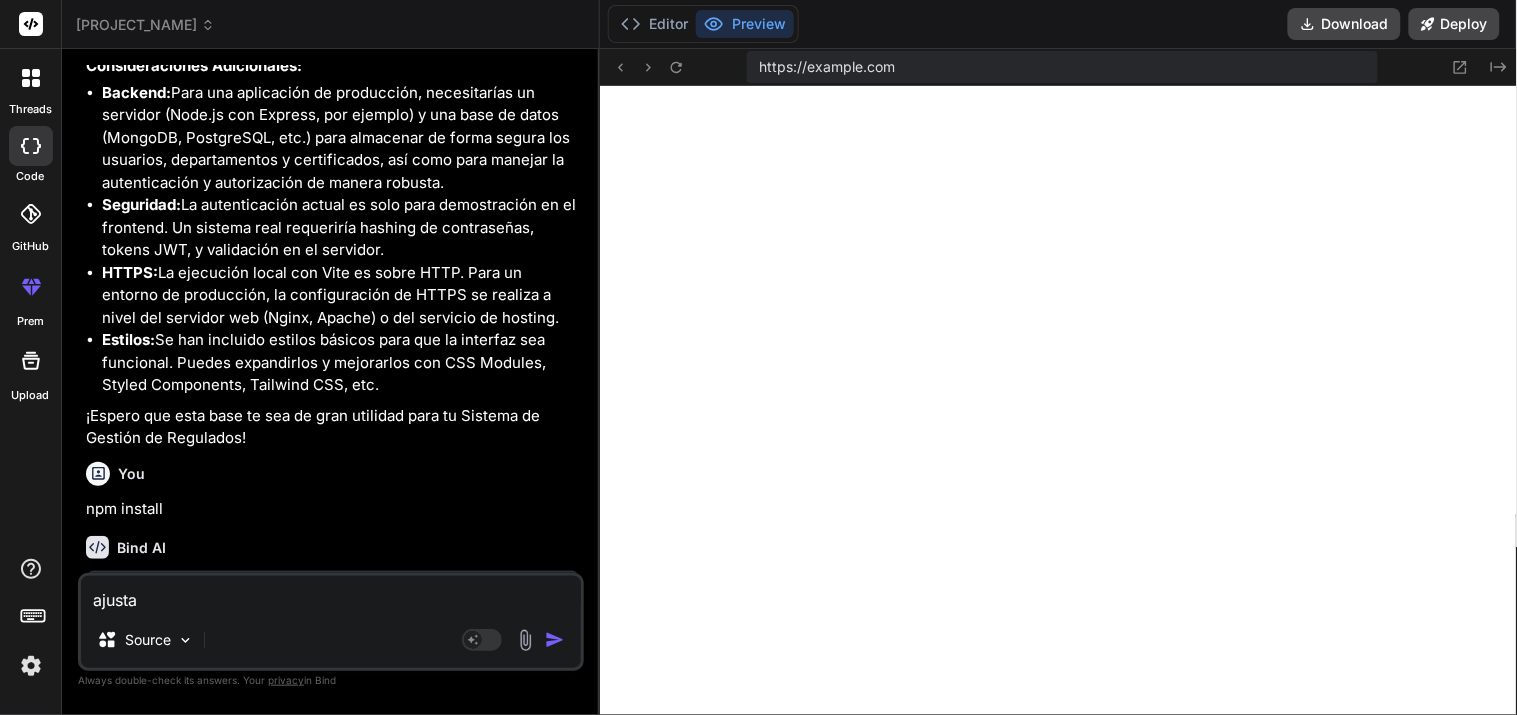 type on "x" 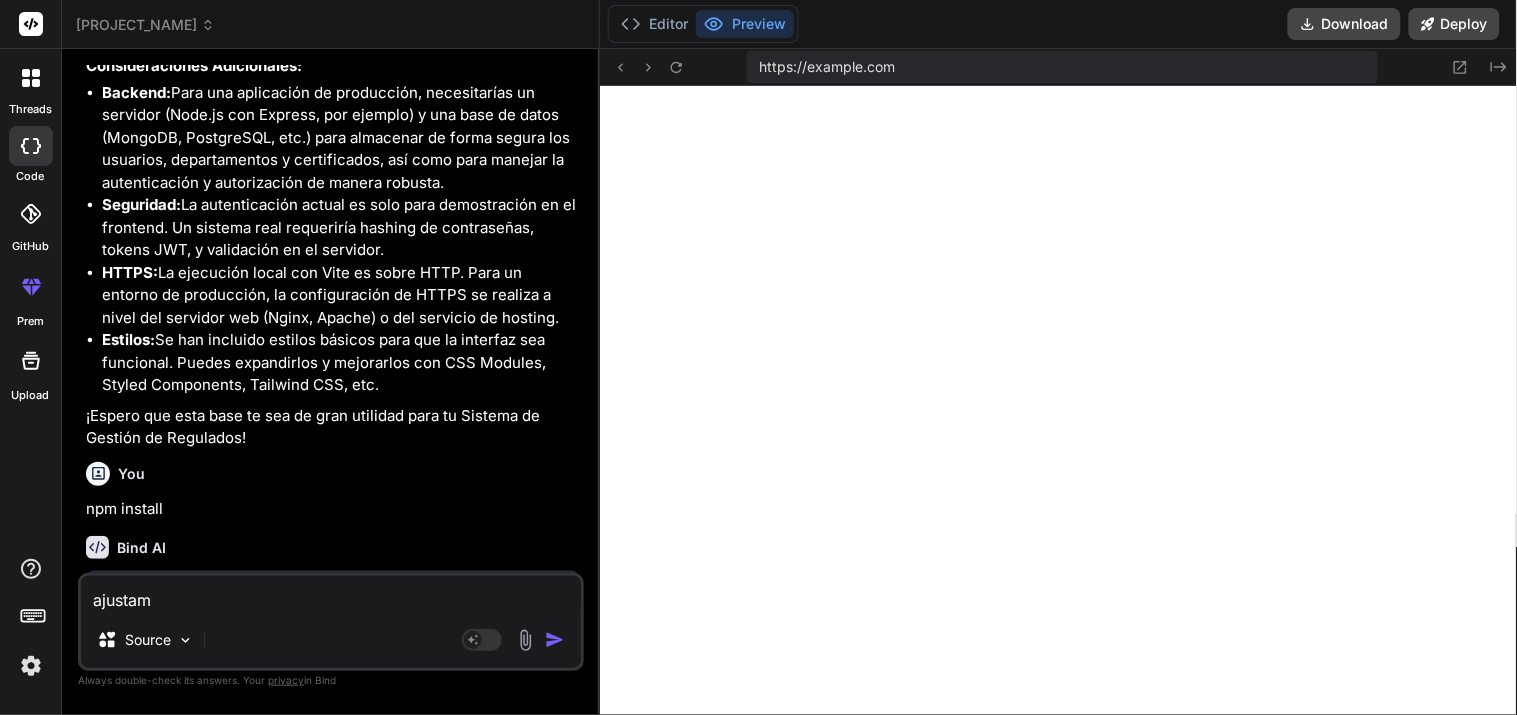 type on "ajustame" 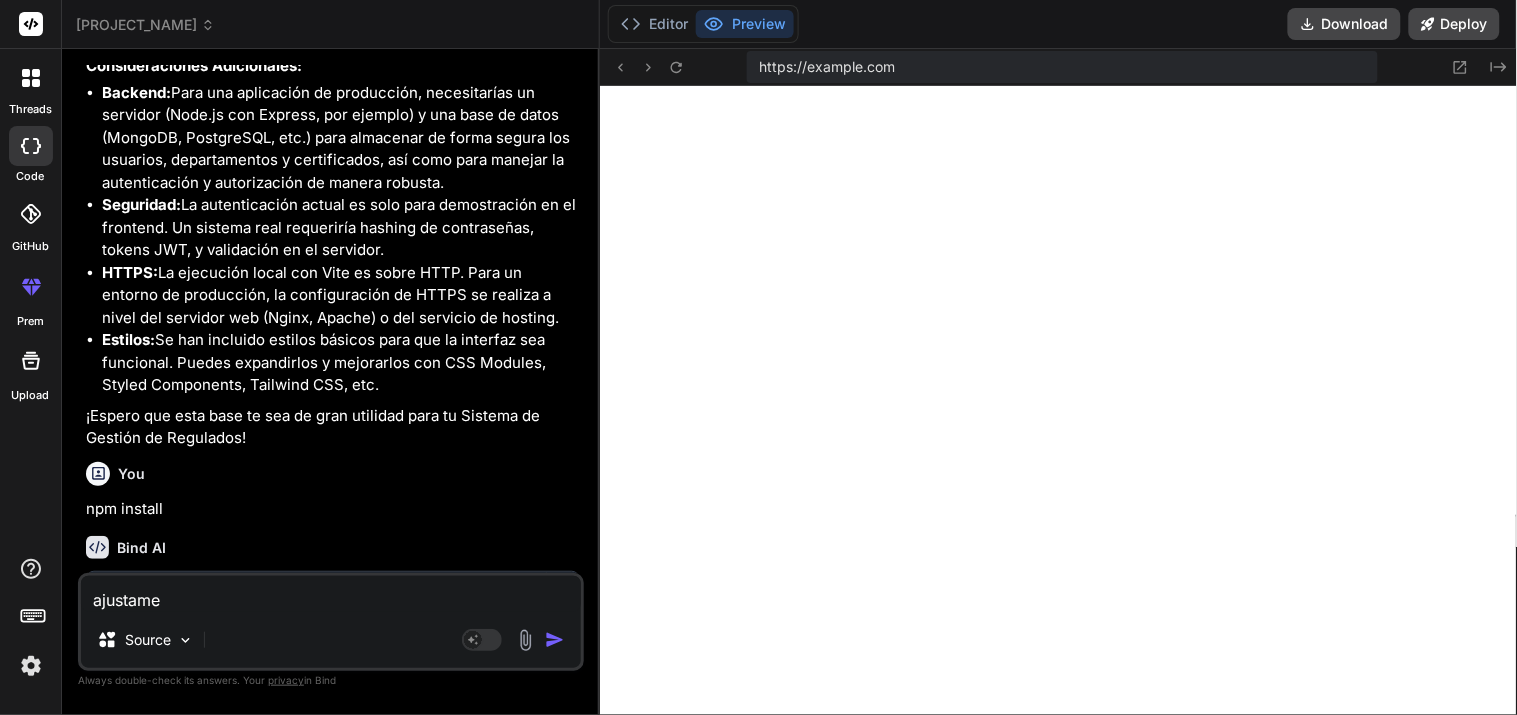 type on "ajustame" 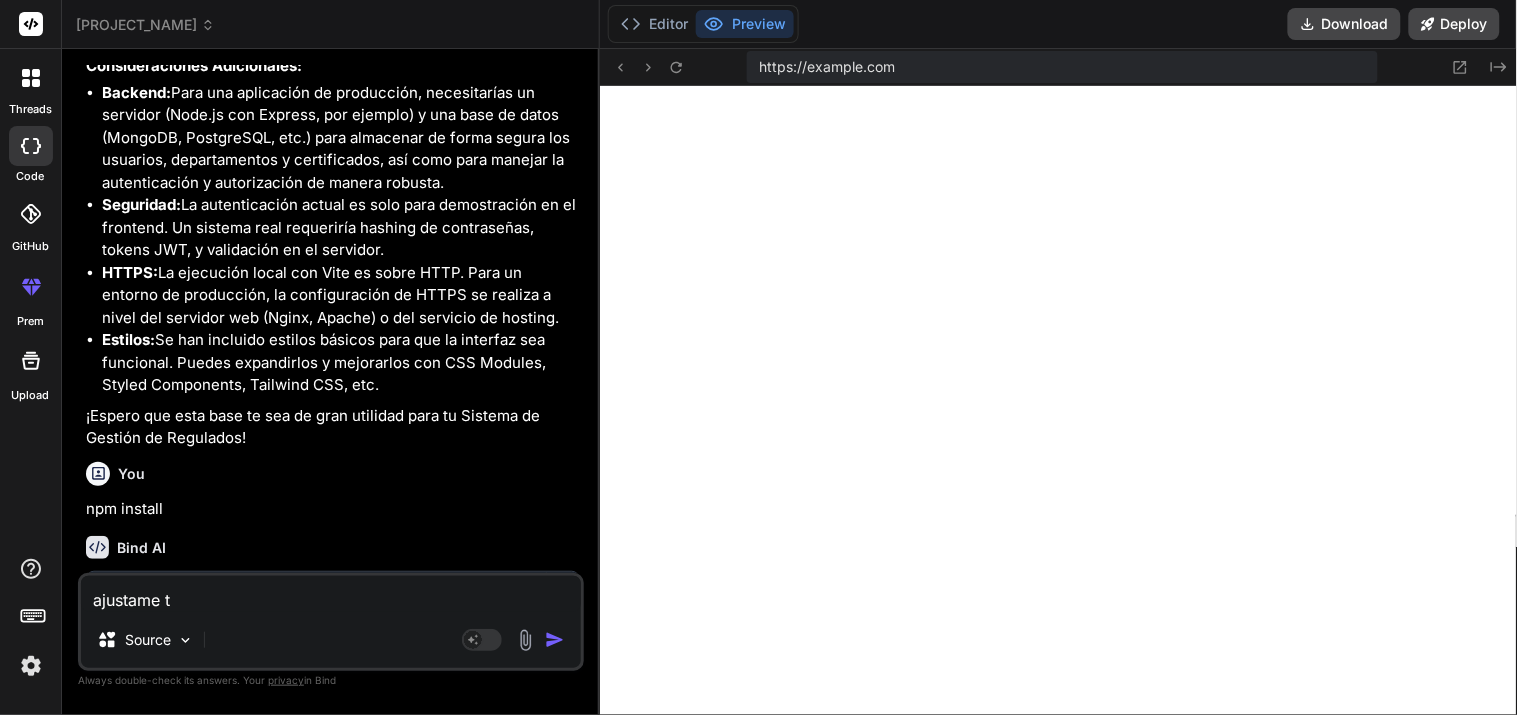 type on "ajustame to" 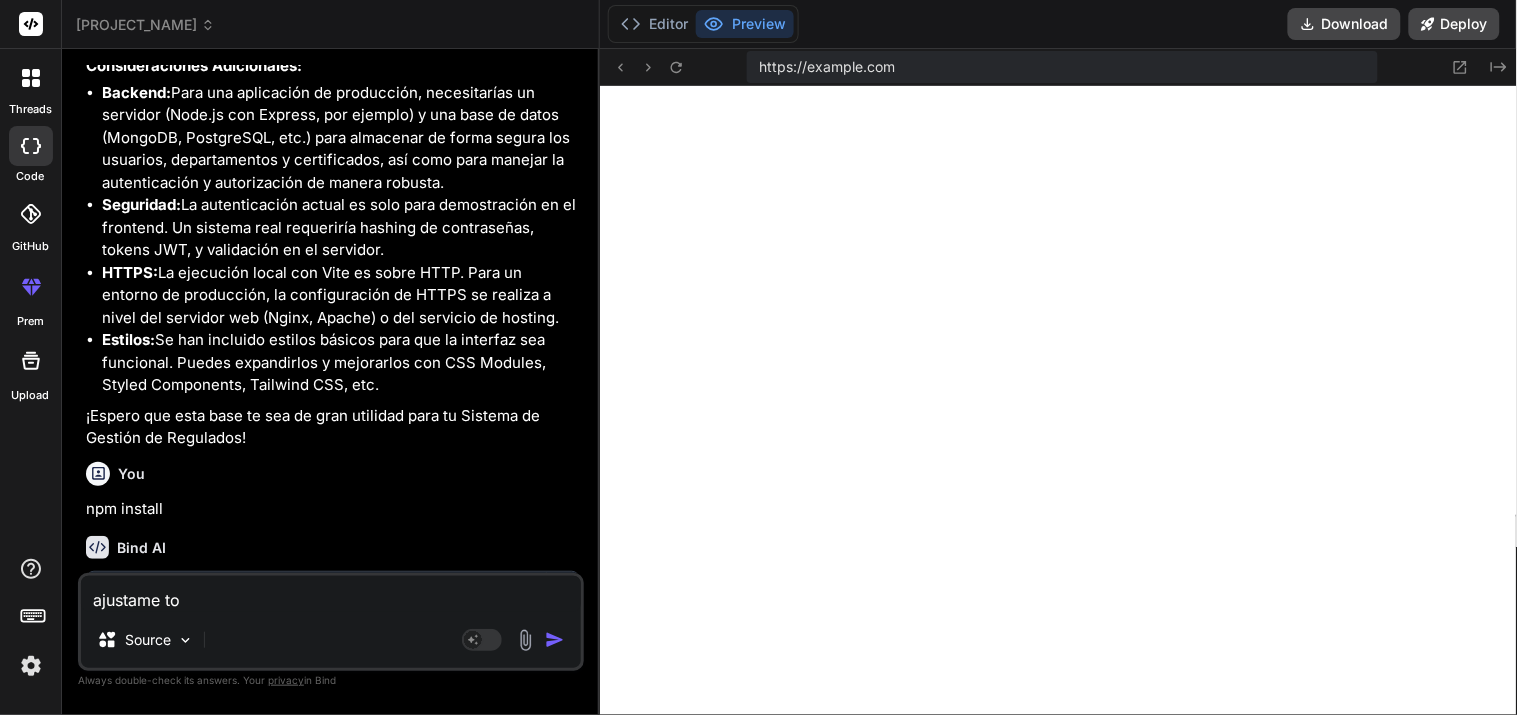 type on "ajustame tod" 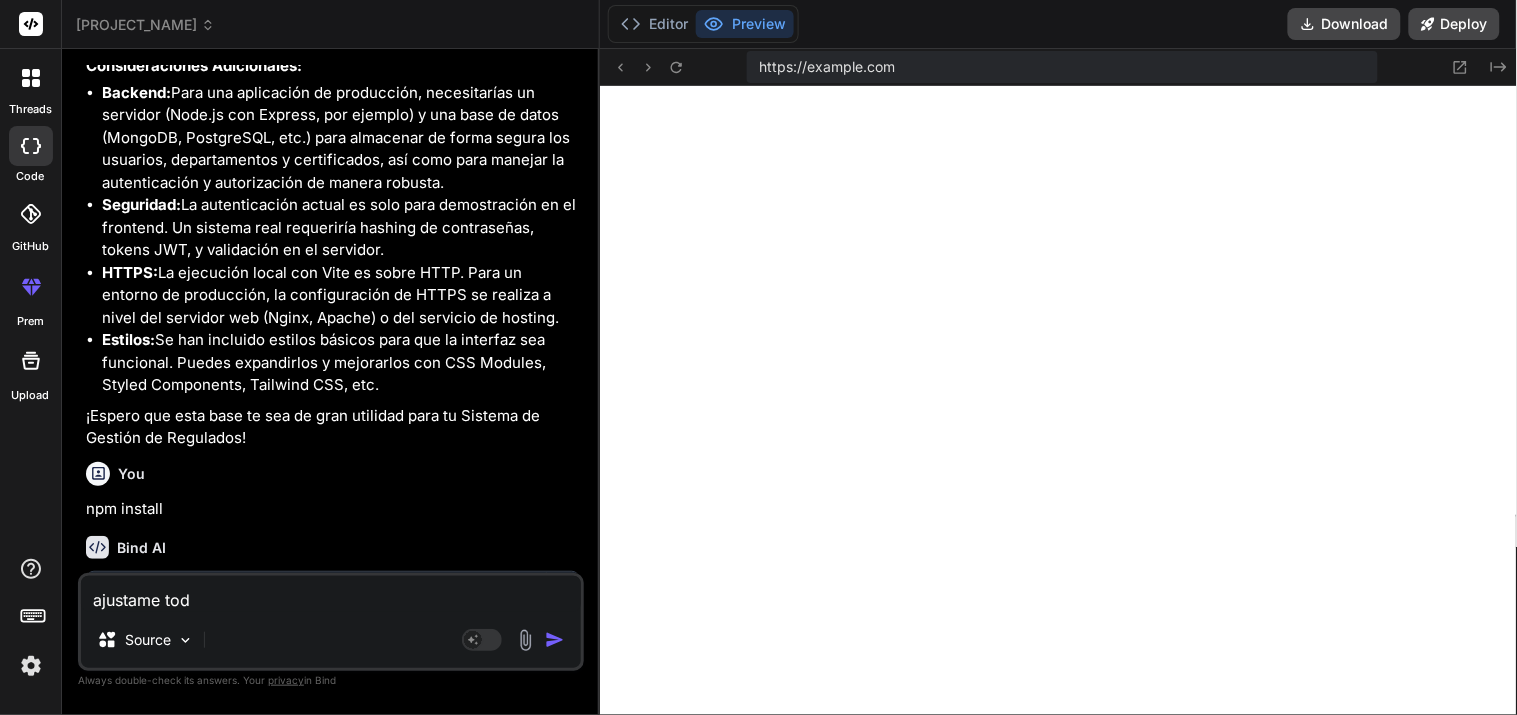 type on "ajustame toda" 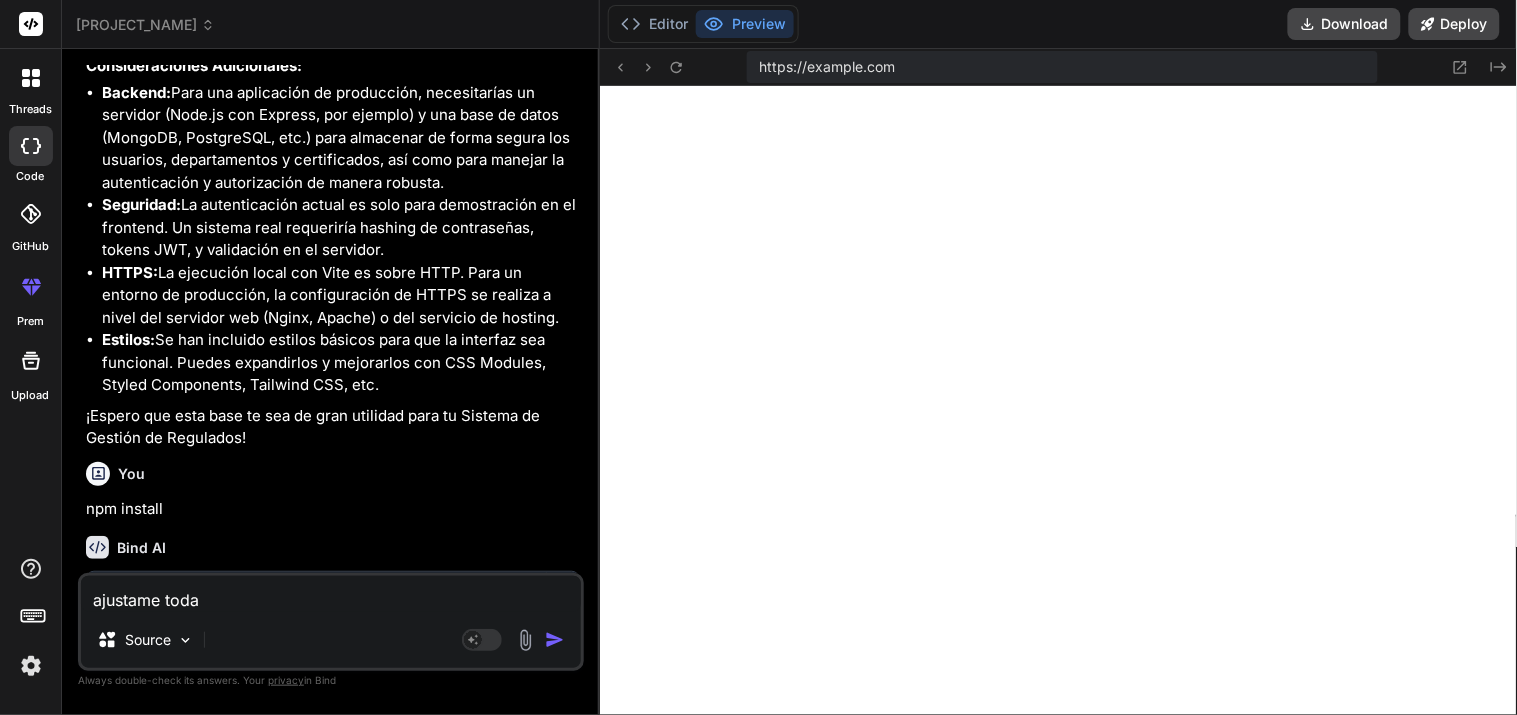 type on "ajustame toda" 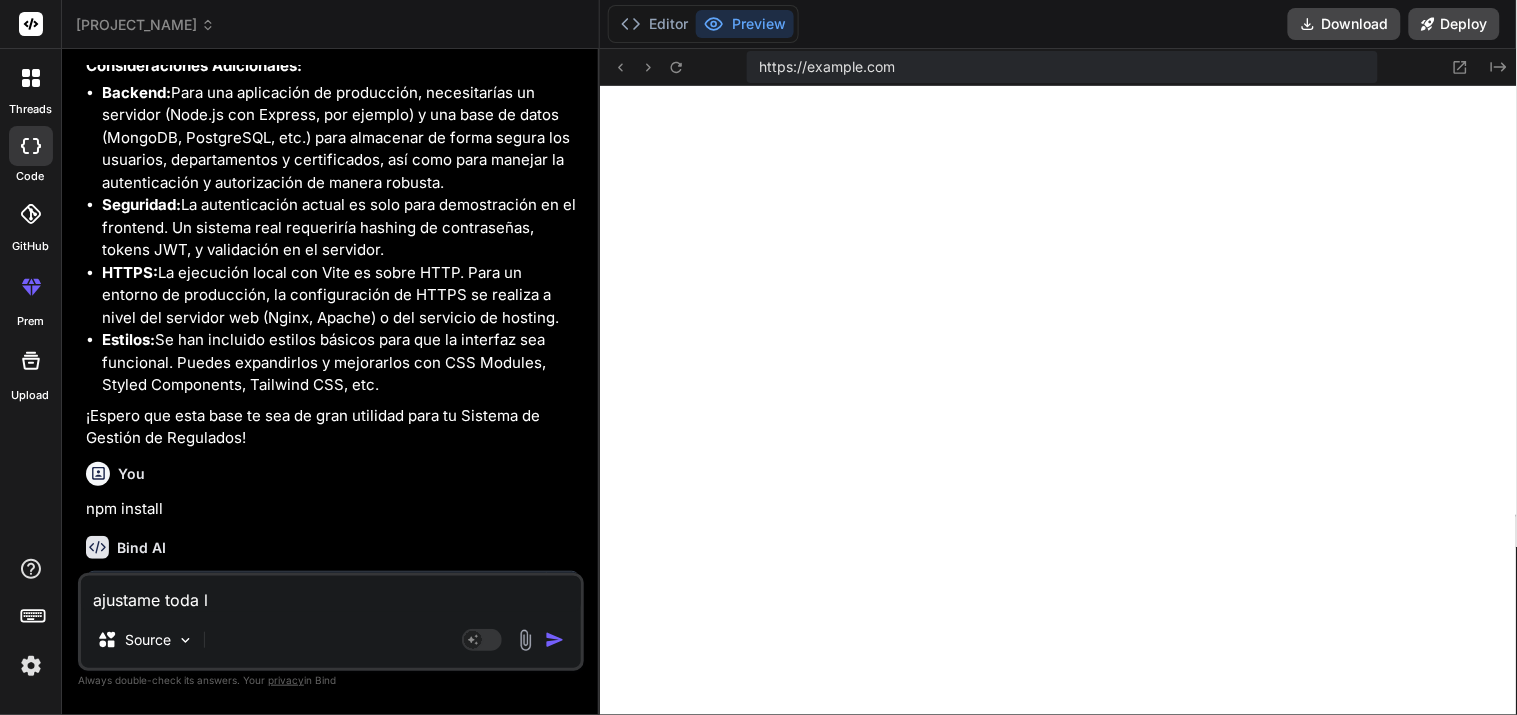 type on "ajustame toda la" 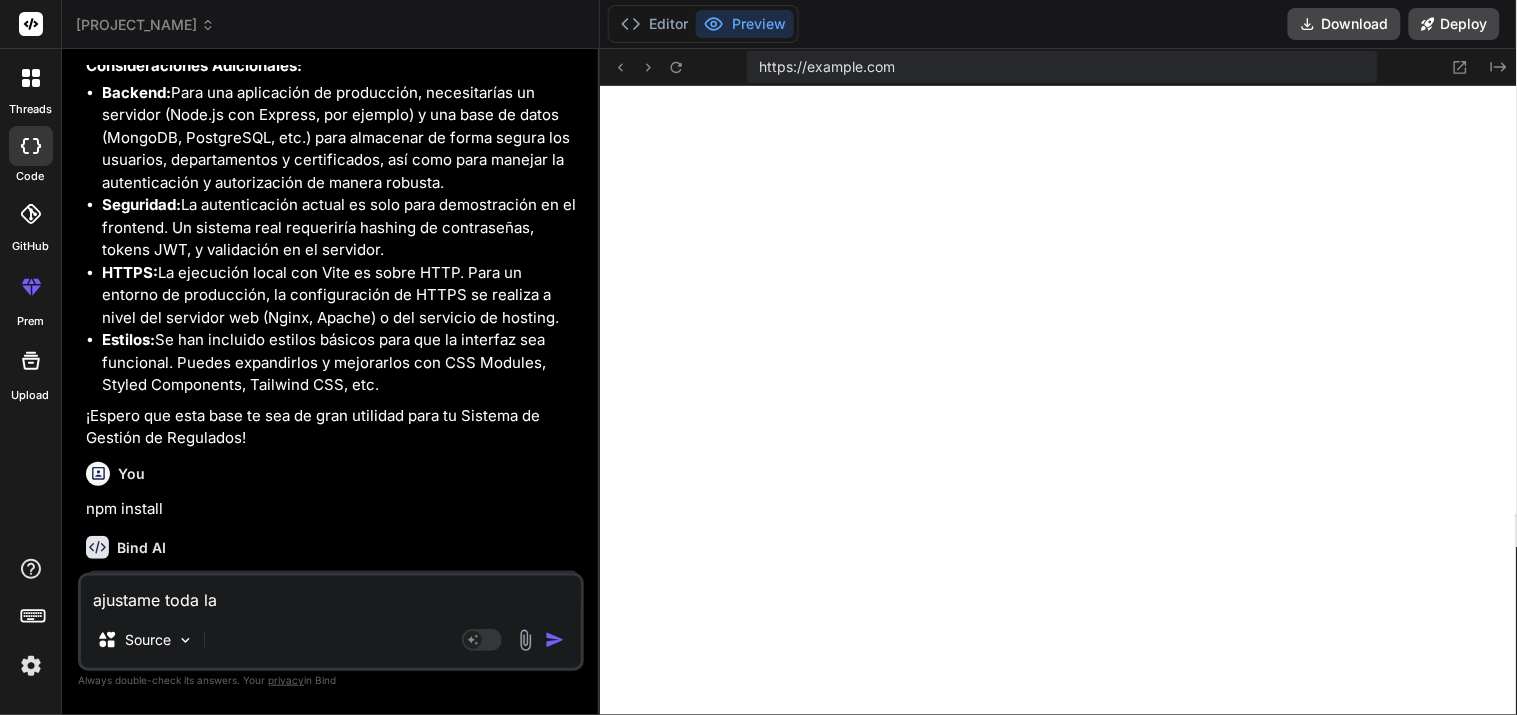 type on "x" 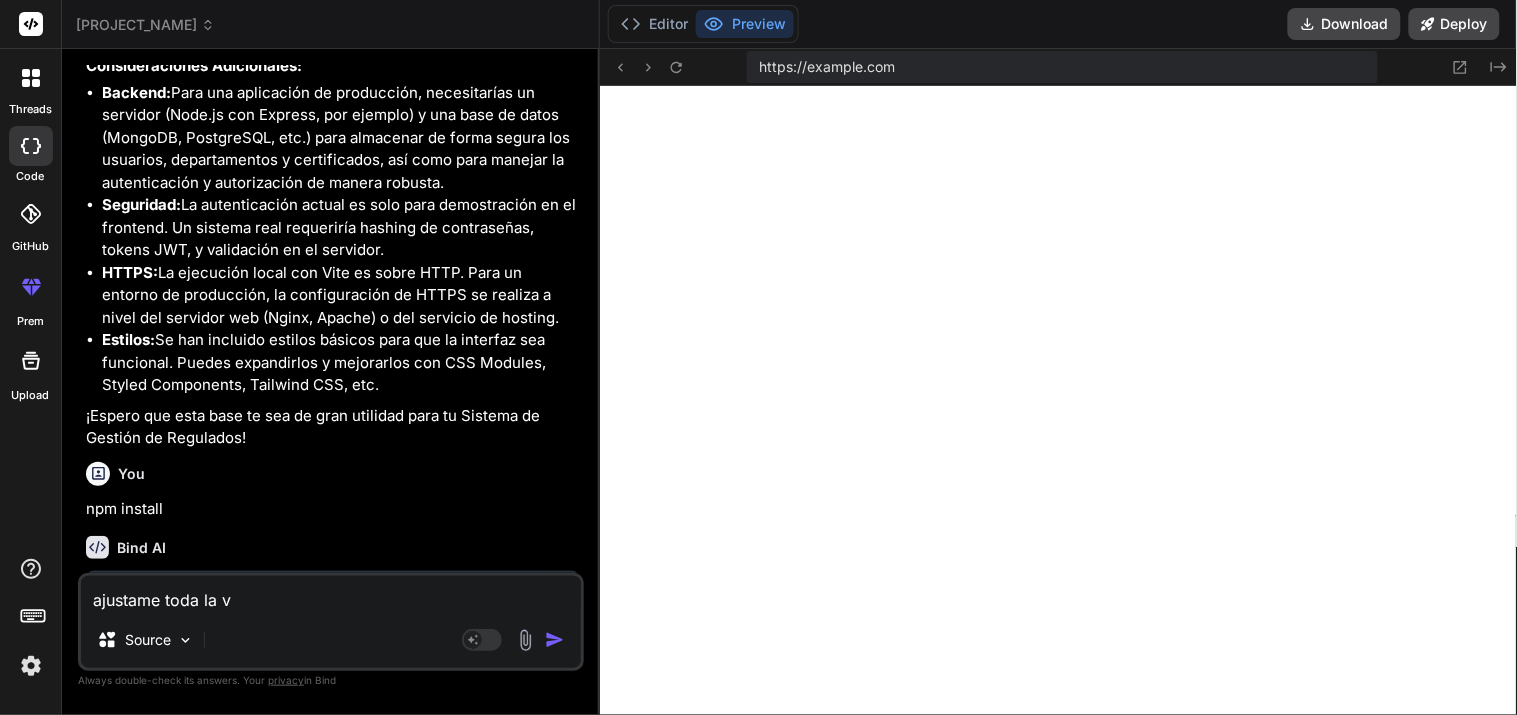 type on "ajustame toda la vi" 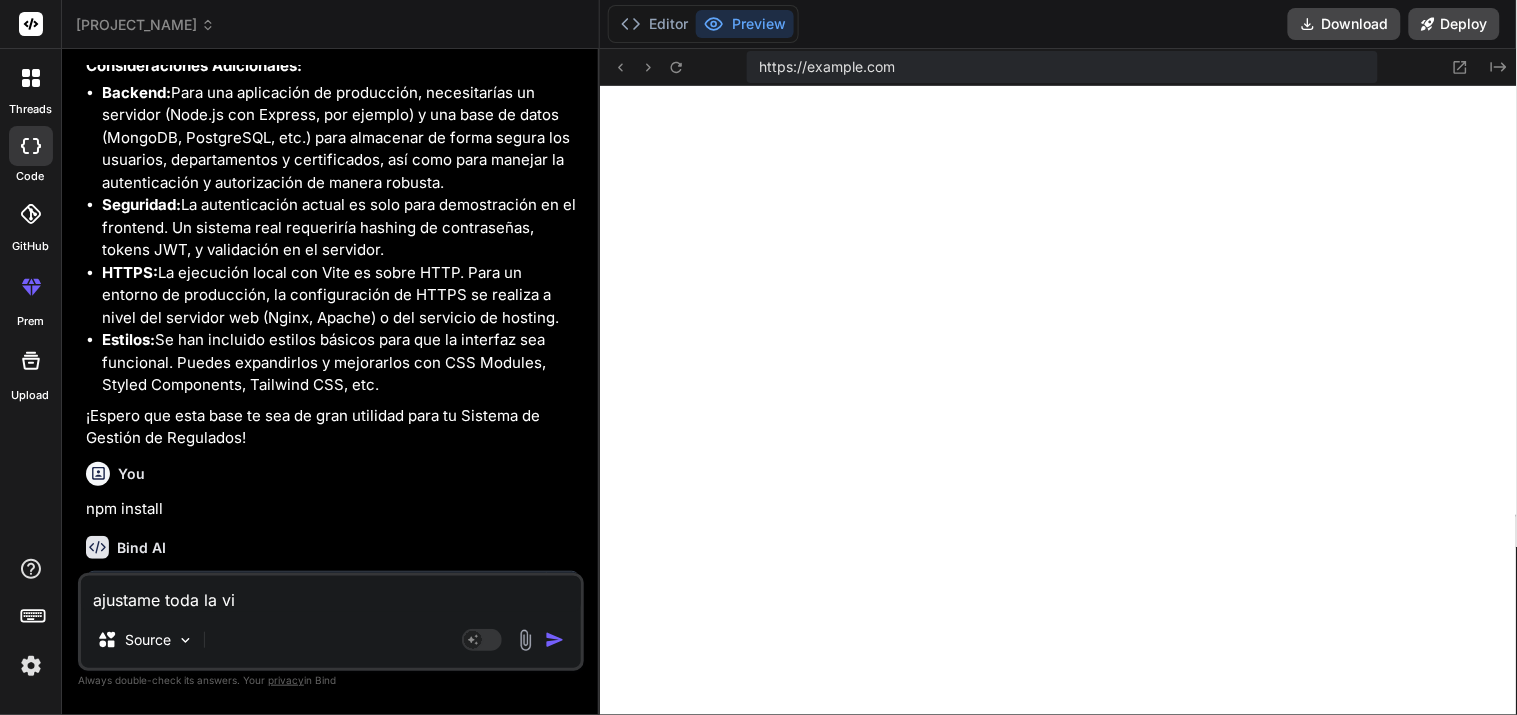 type on "ajustame toda la vis" 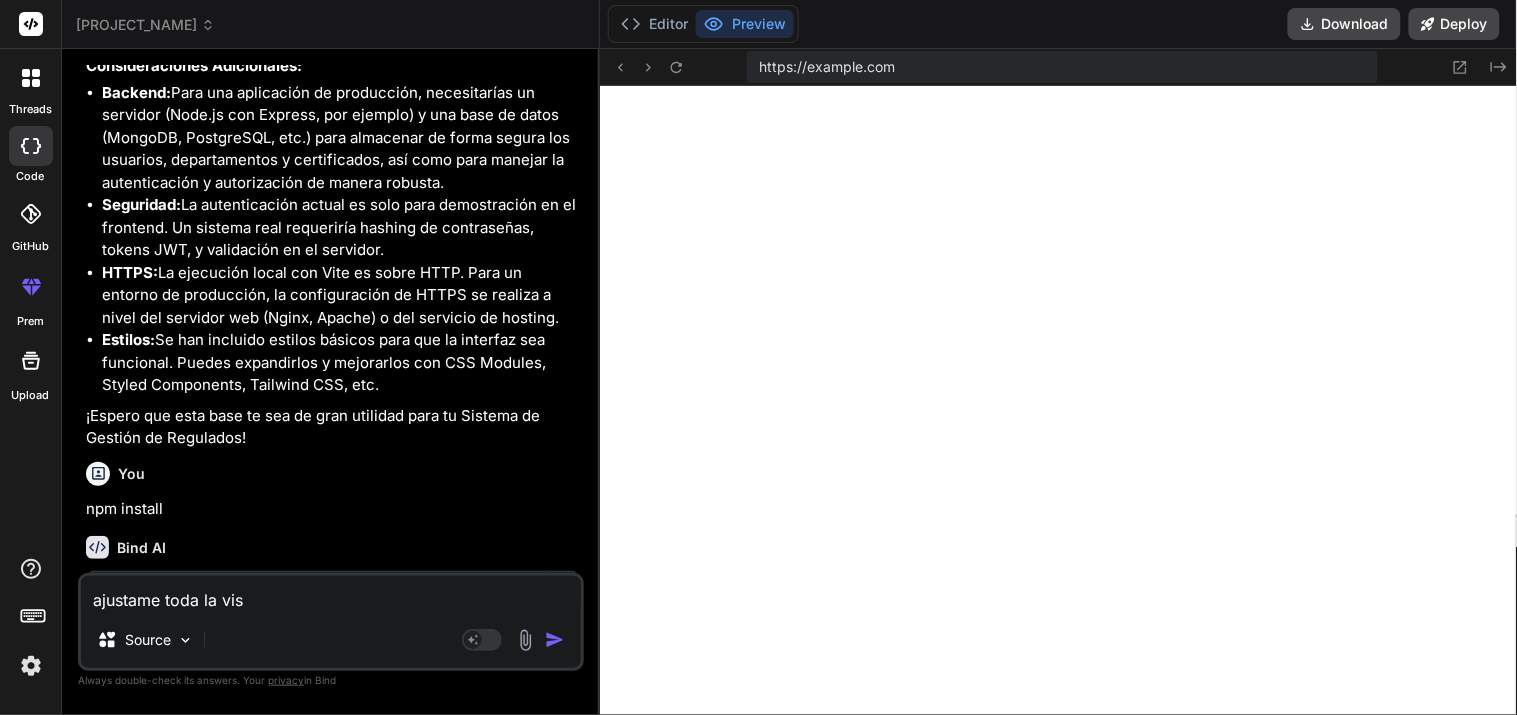 type on "ajustame toda la vist" 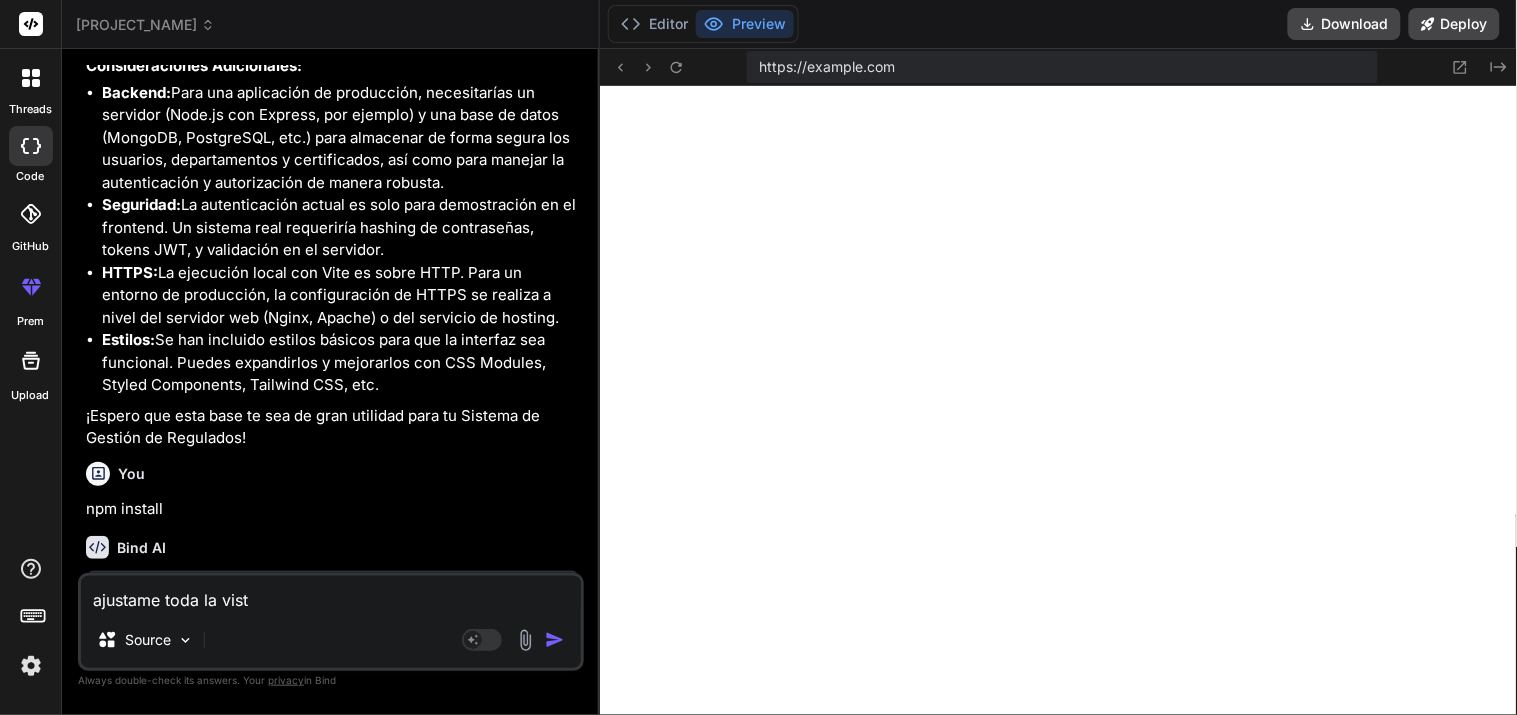 type on "ajustame toda la vista" 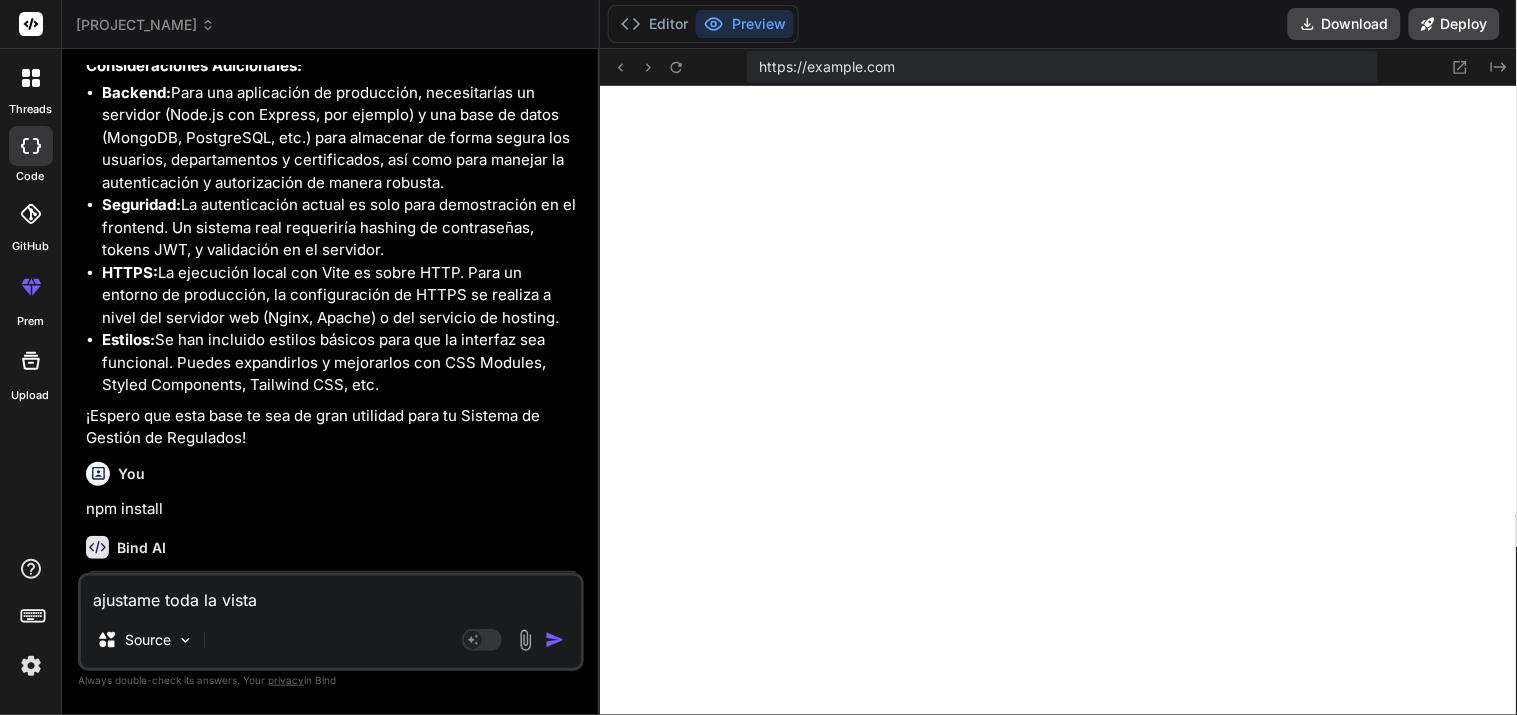 type on "x" 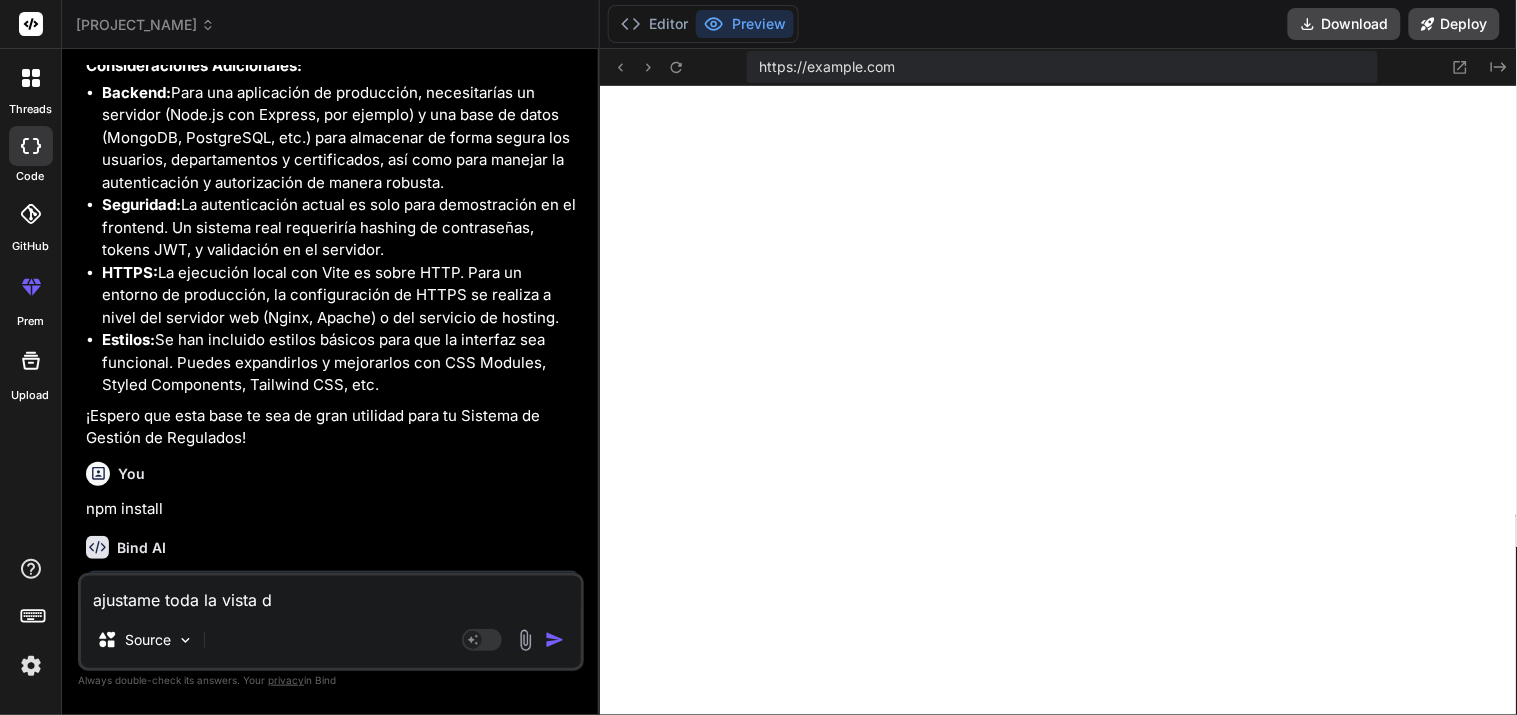 type on "ajustame toda la vista de" 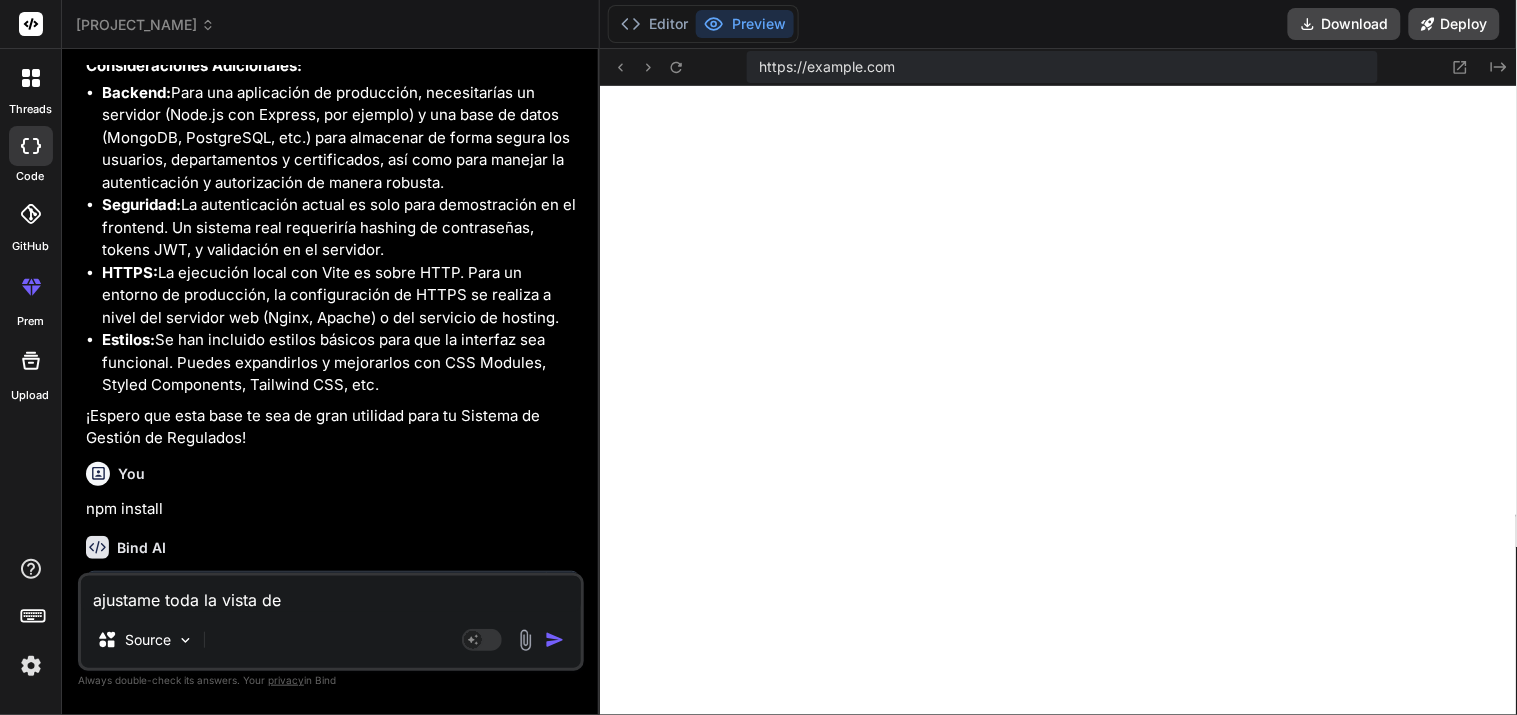 type on "ajustame toda la vista del" 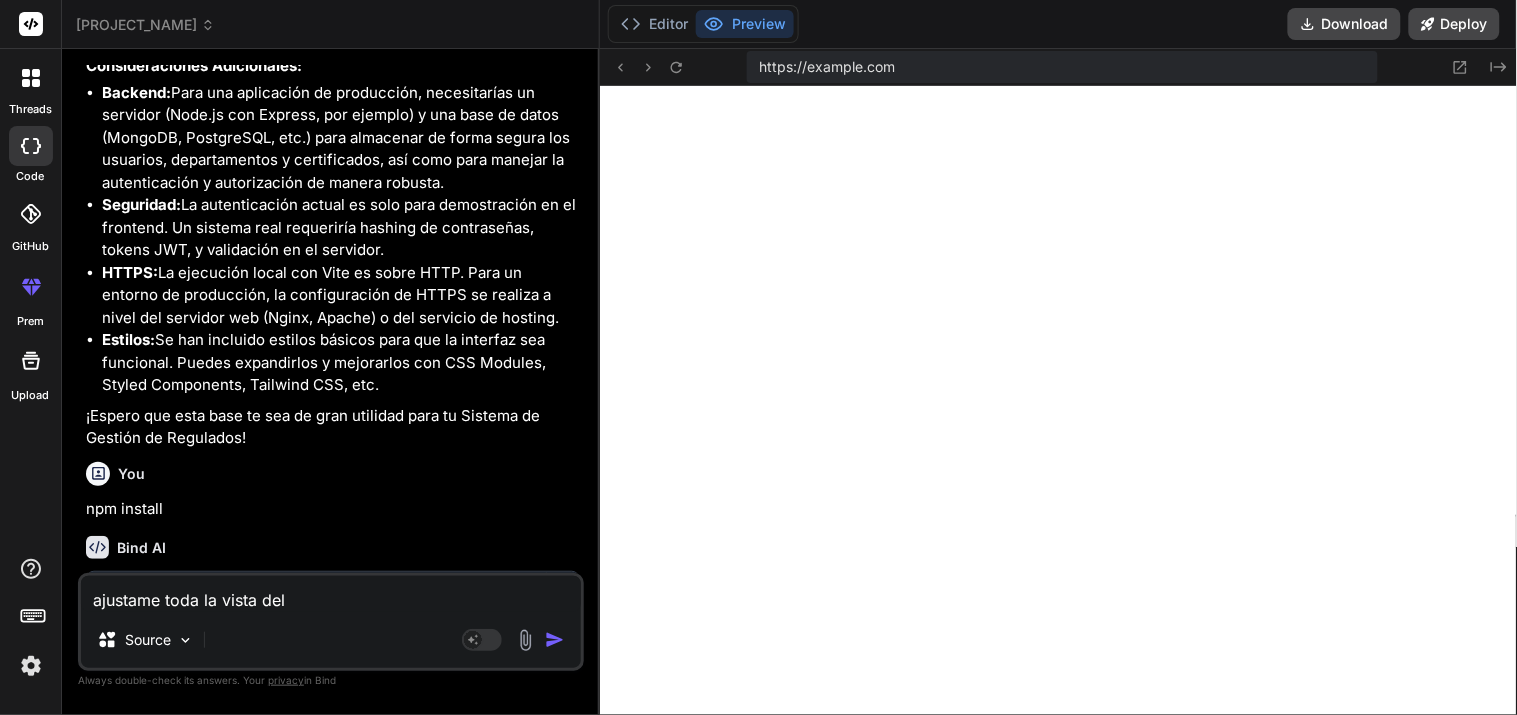 type on "ajustame toda la vista del" 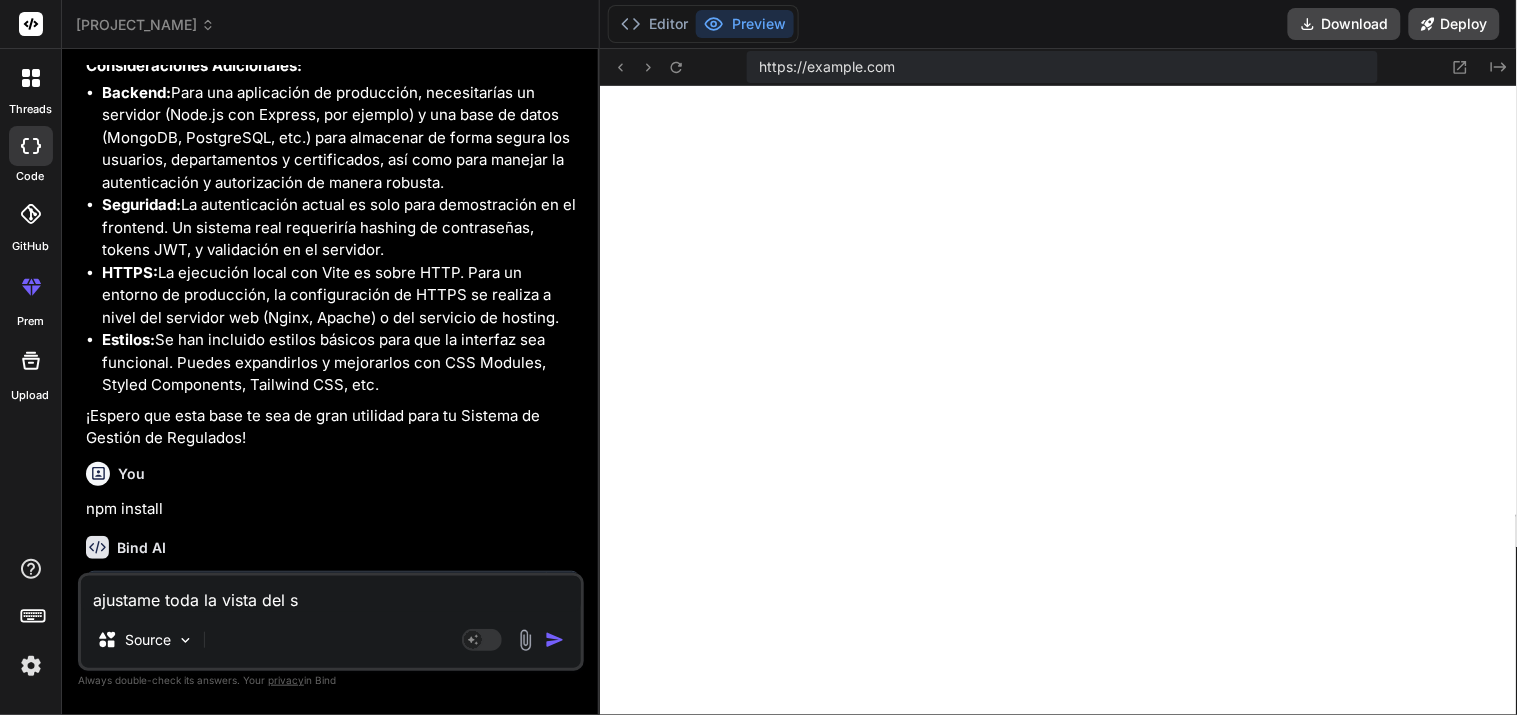 type on "x" 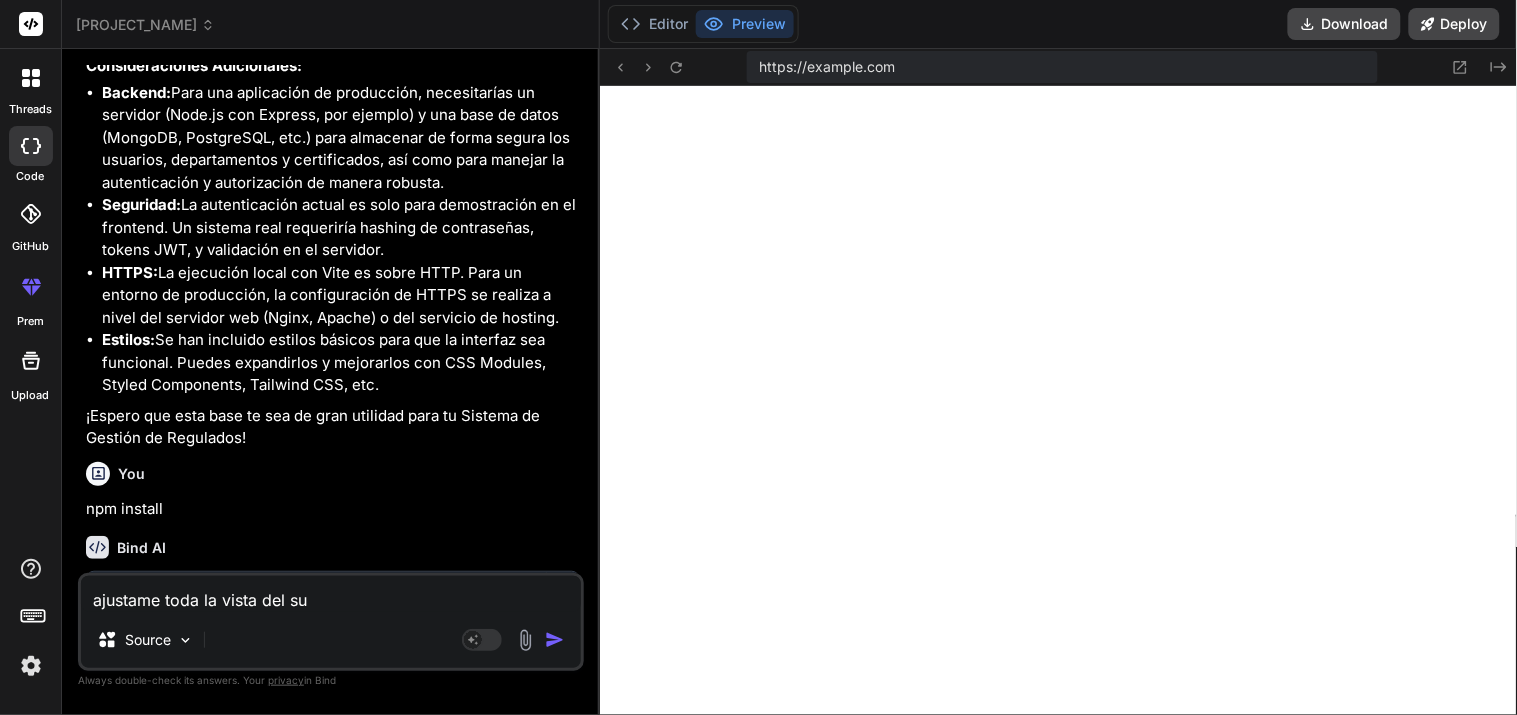 type on "ajustame toda la vista del s" 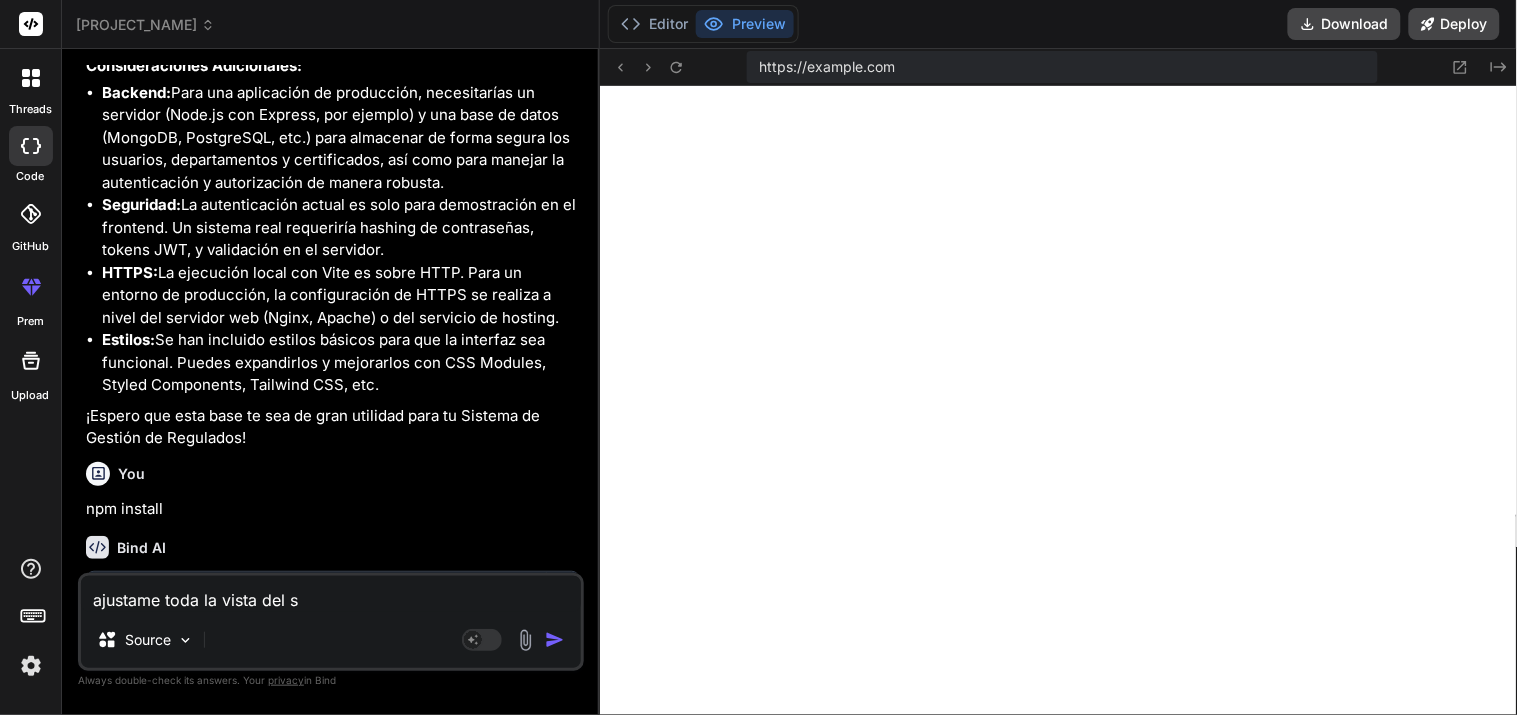 type on "ajustame toda la vista del si" 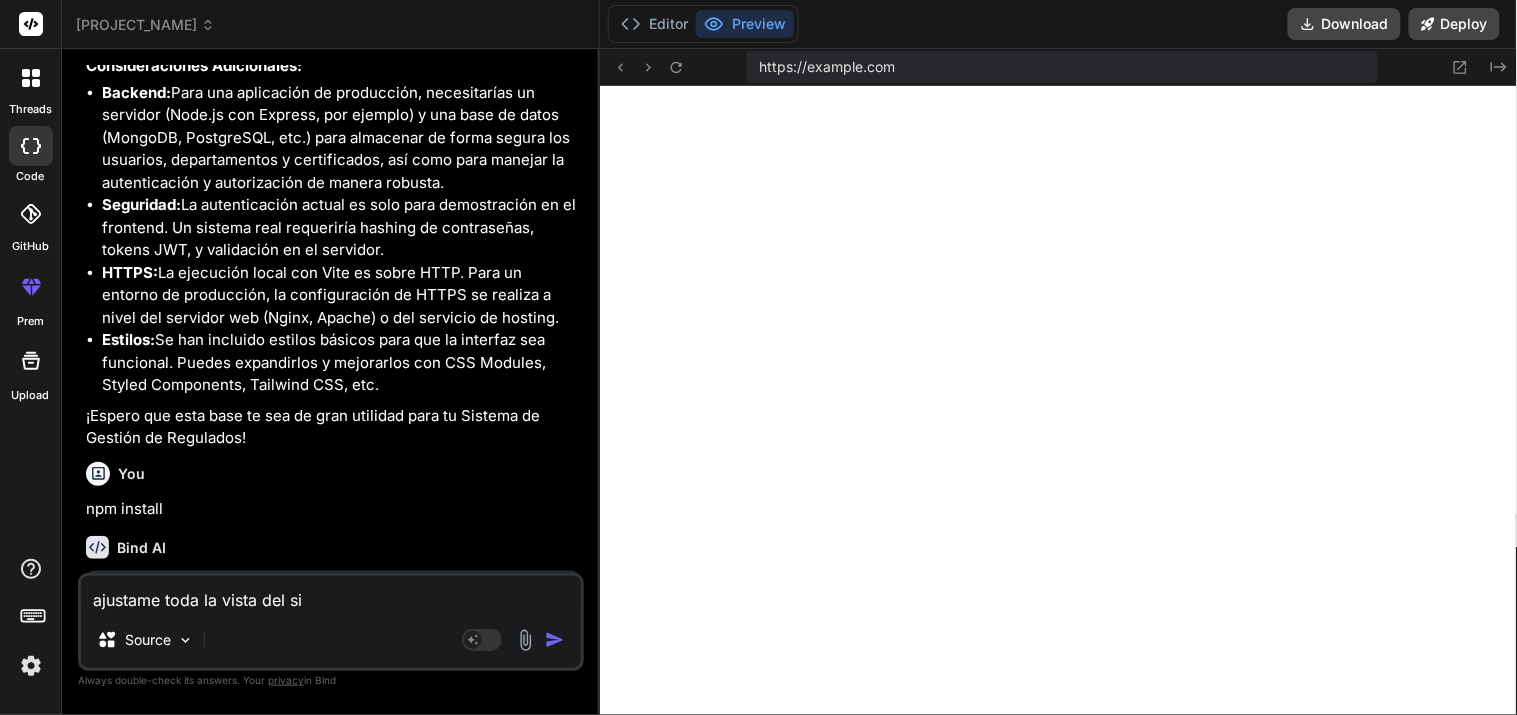 type on "ajustame toda la vista del sis" 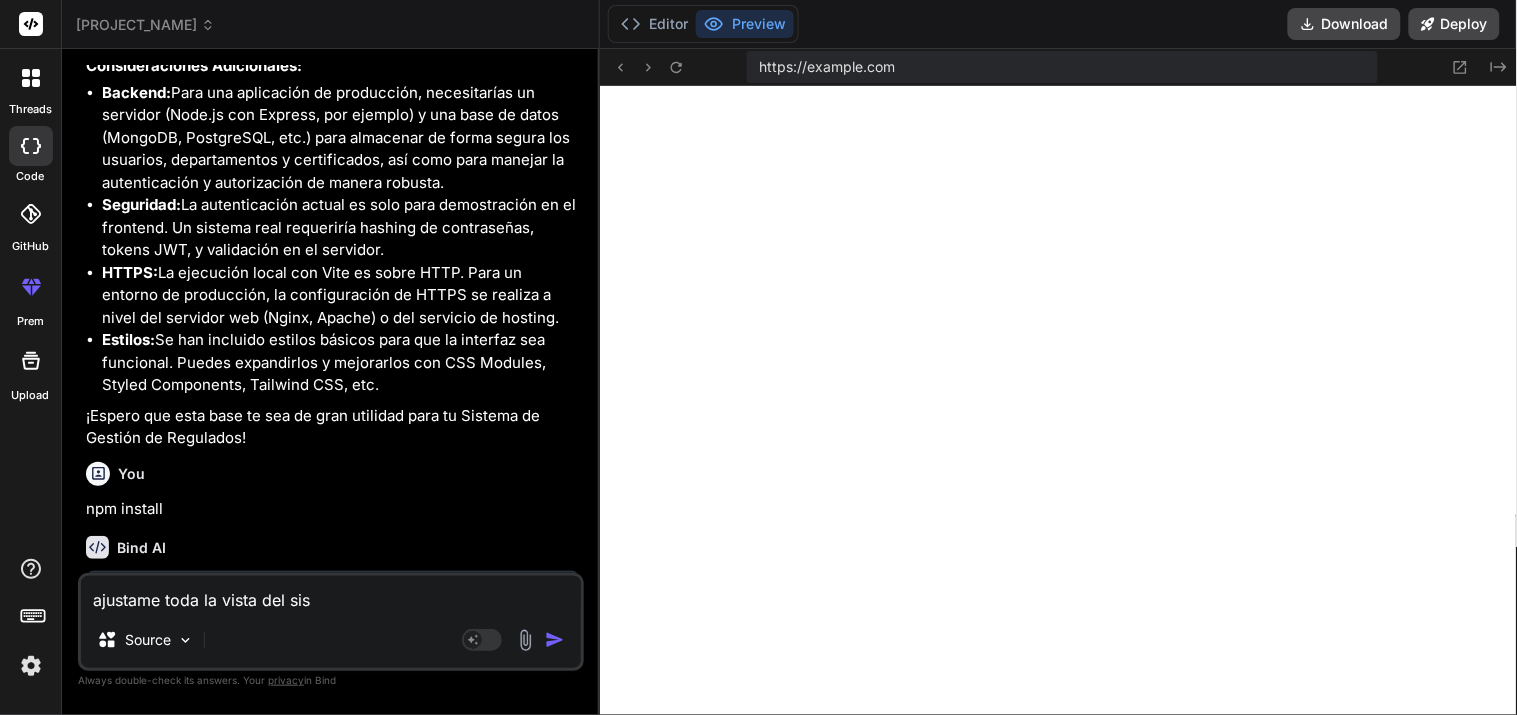 type on "ajustame toda la vista del sist" 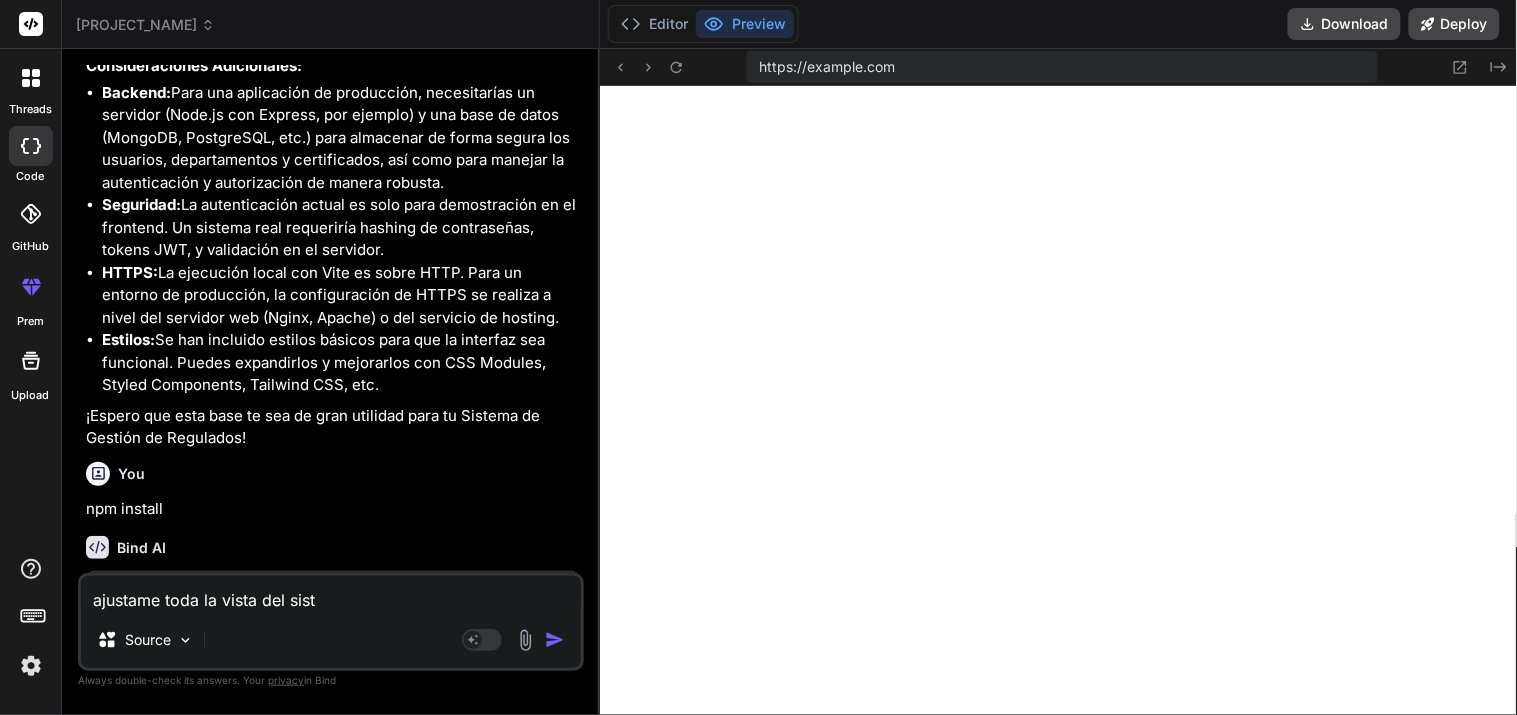 type on "ajustame toda la vista del siste" 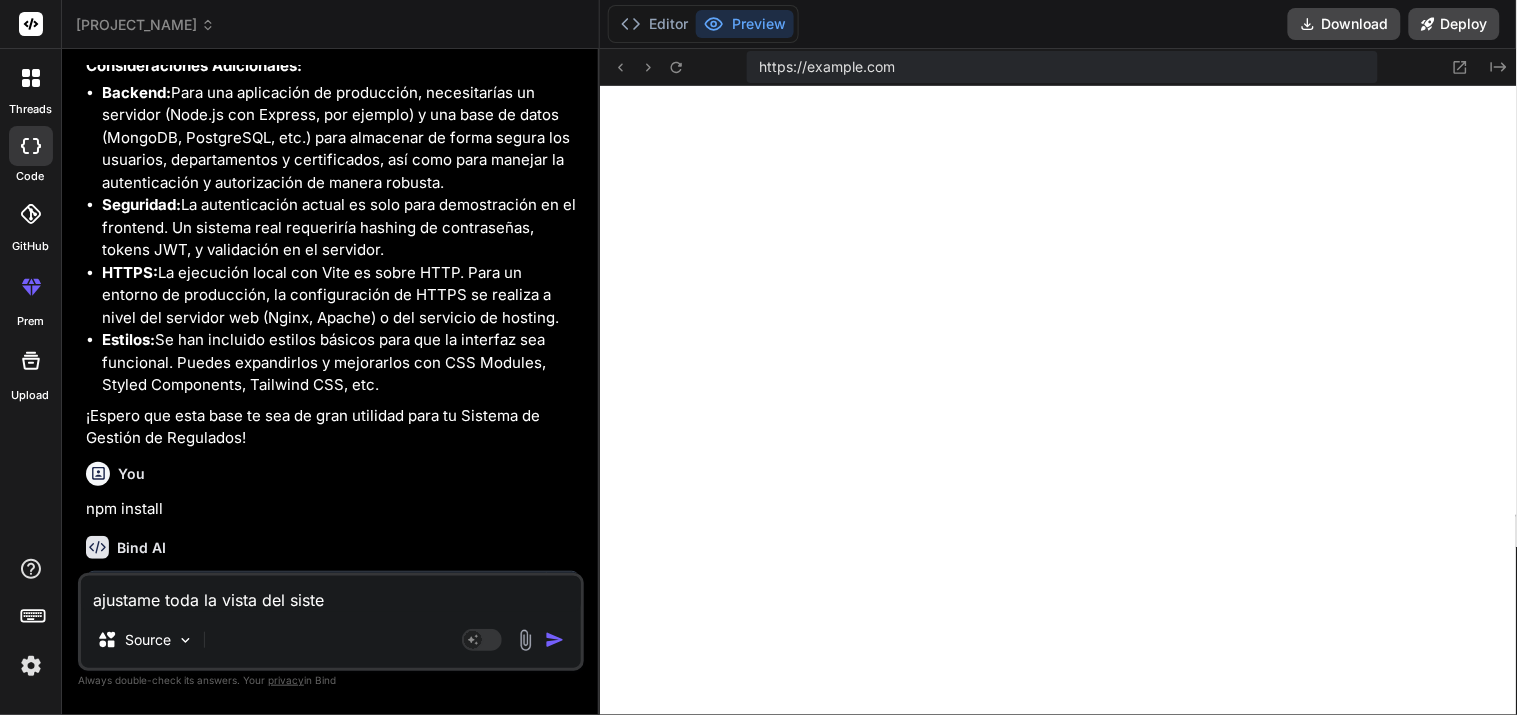type on "ajustame toda la vista del sistem" 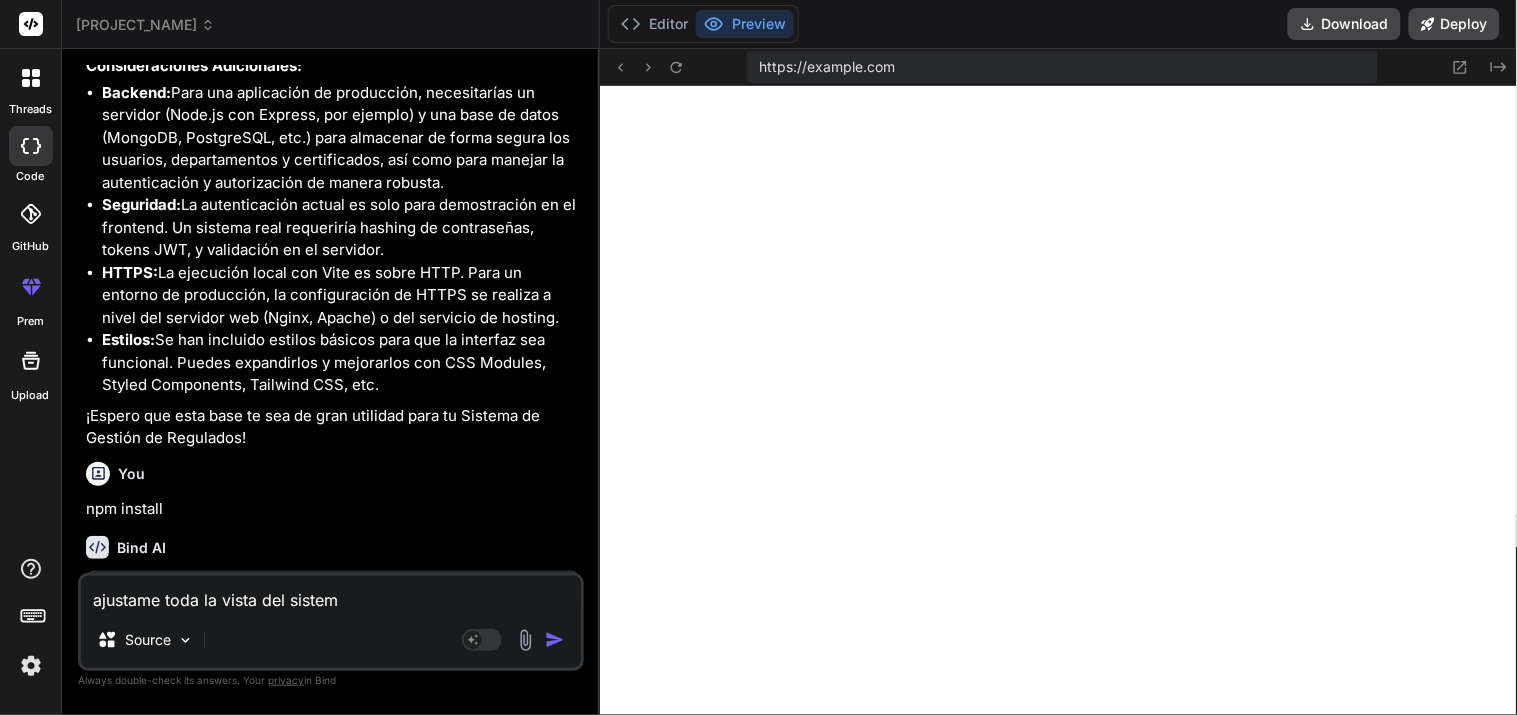 type on "ajustame toda la vista del sistema" 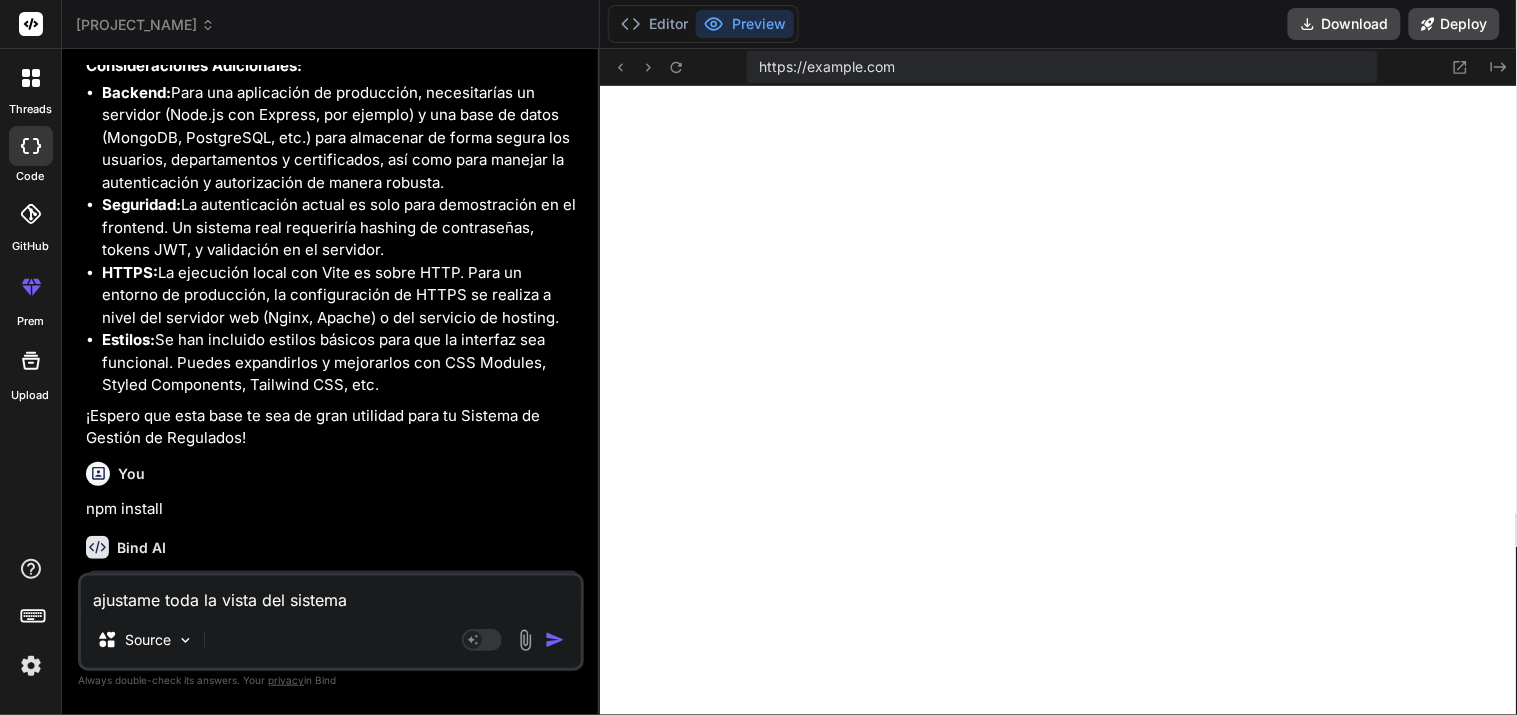 type on "ajustame toda la vista del sistema" 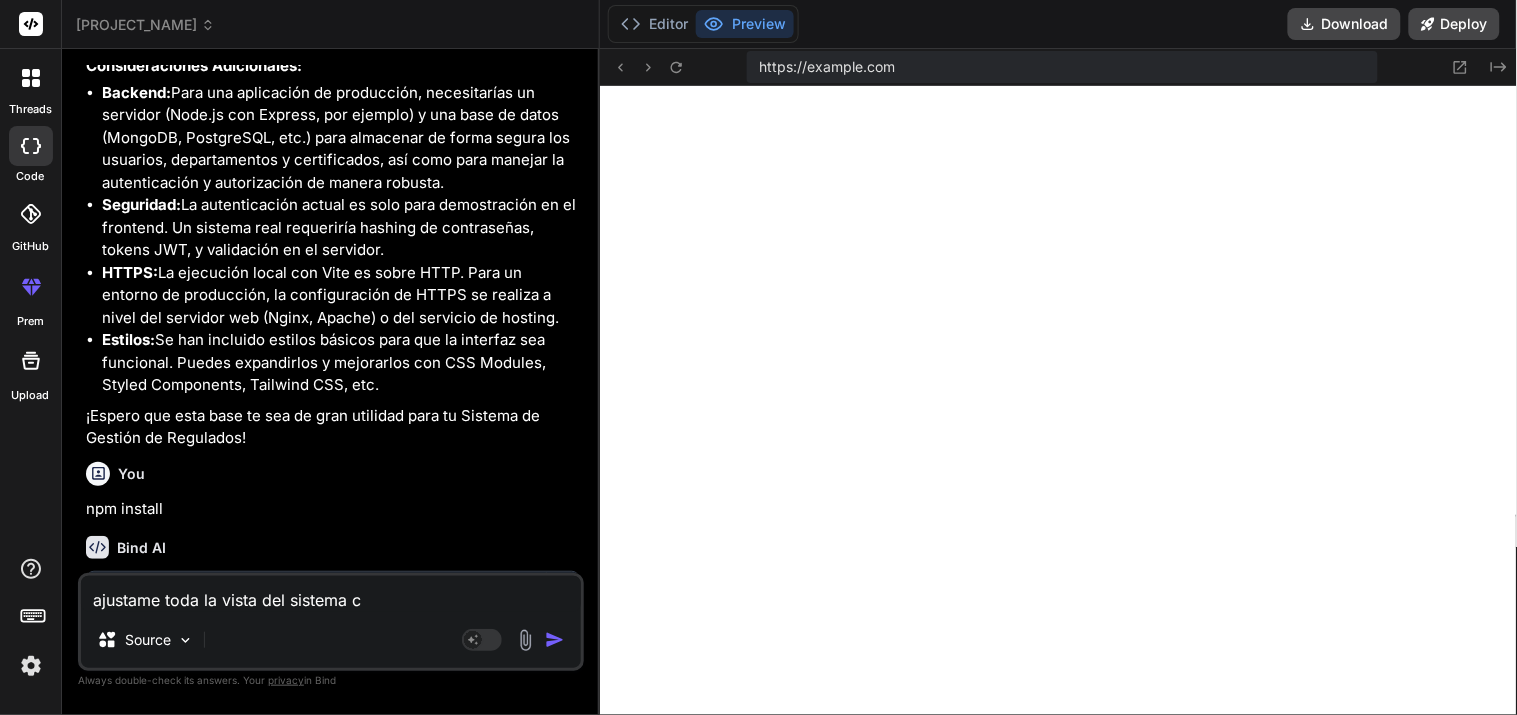 type on "ajustame toda la vista del sistema co" 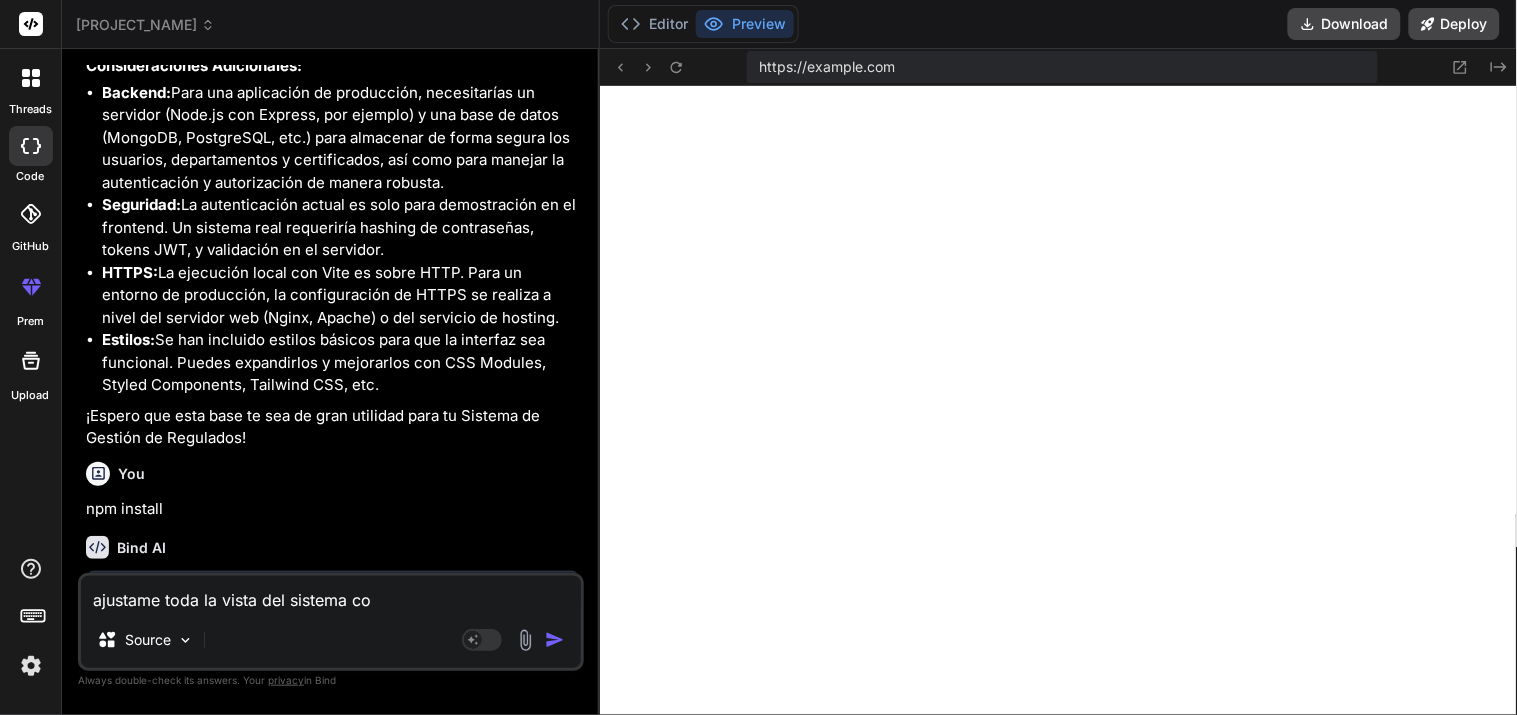 type on "ajustame toda la vista del sistema con" 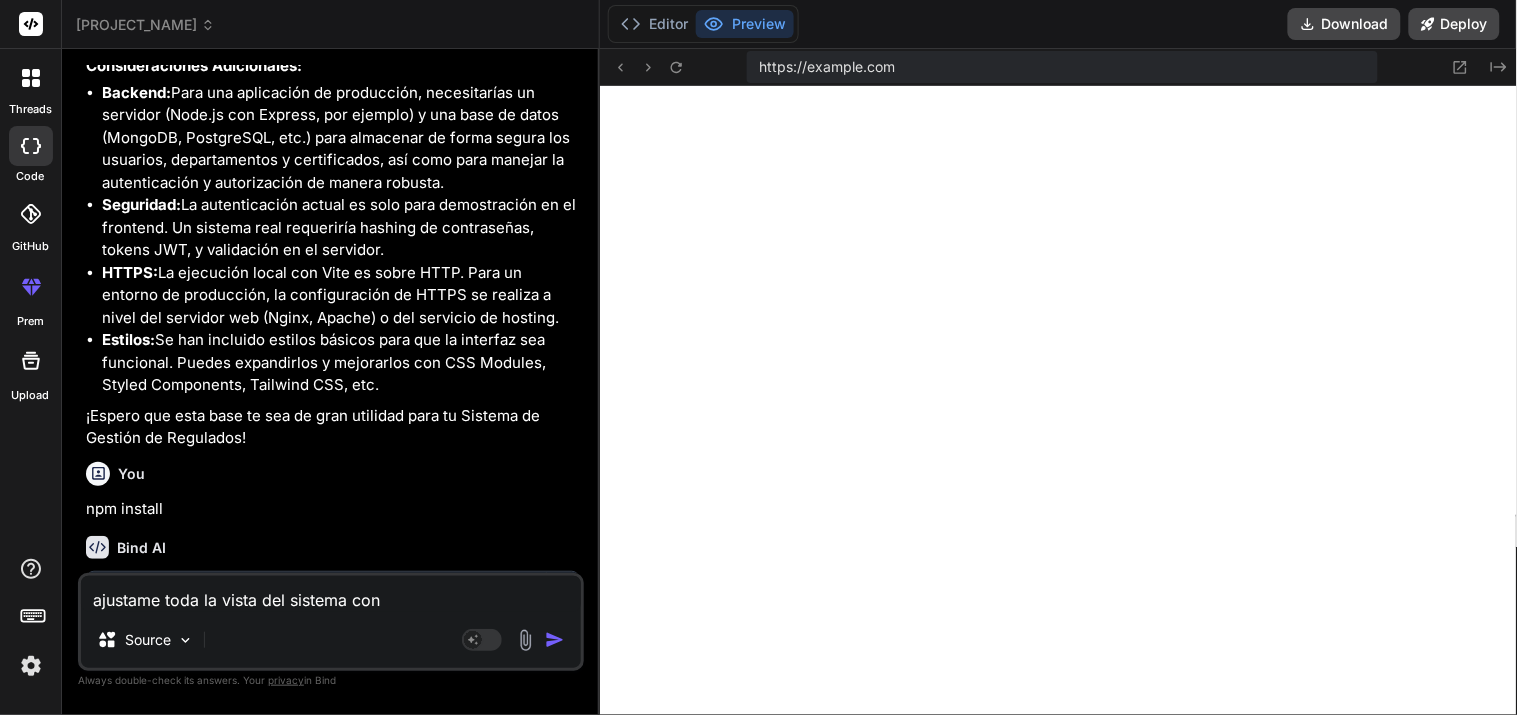 type on "ajustame toda la vista del sistema con" 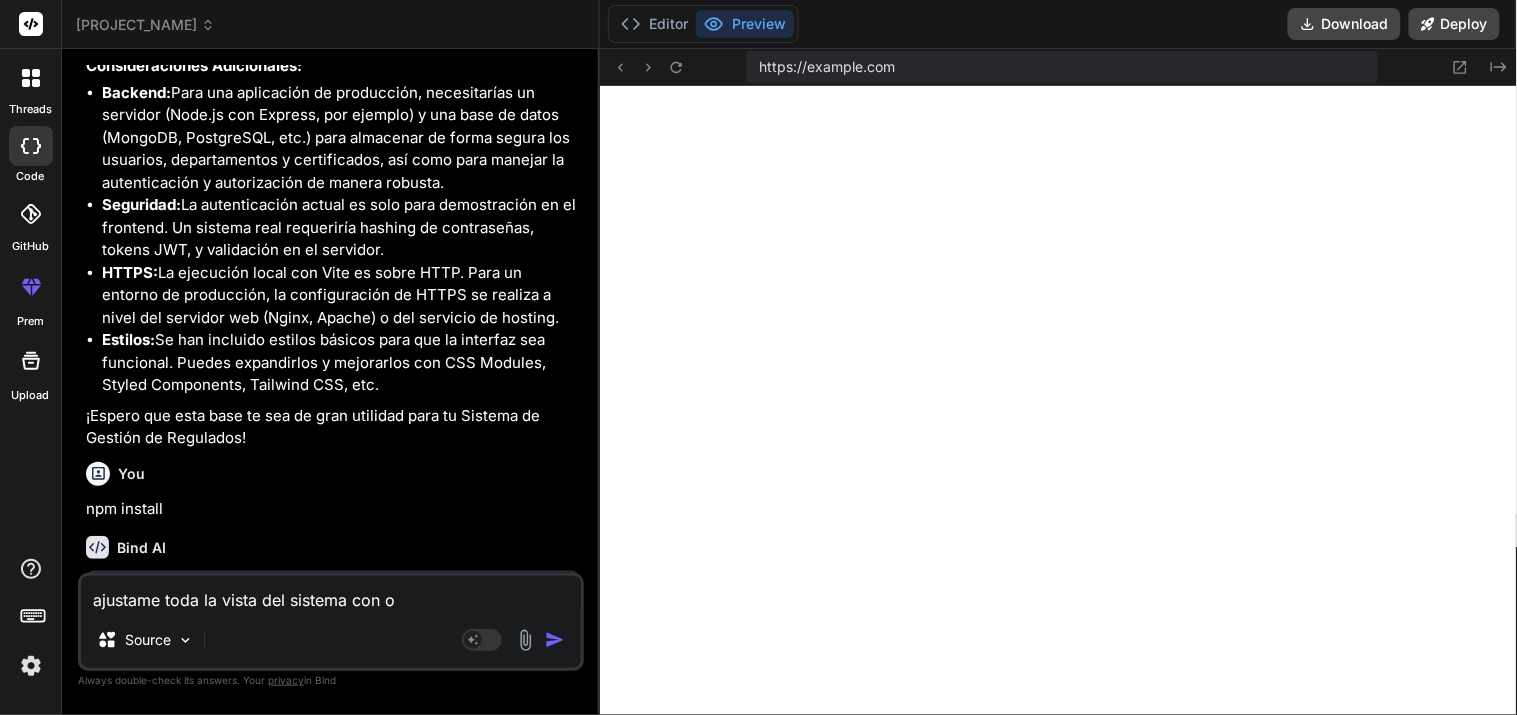type on "ajustame toda la vista del sistema con ot" 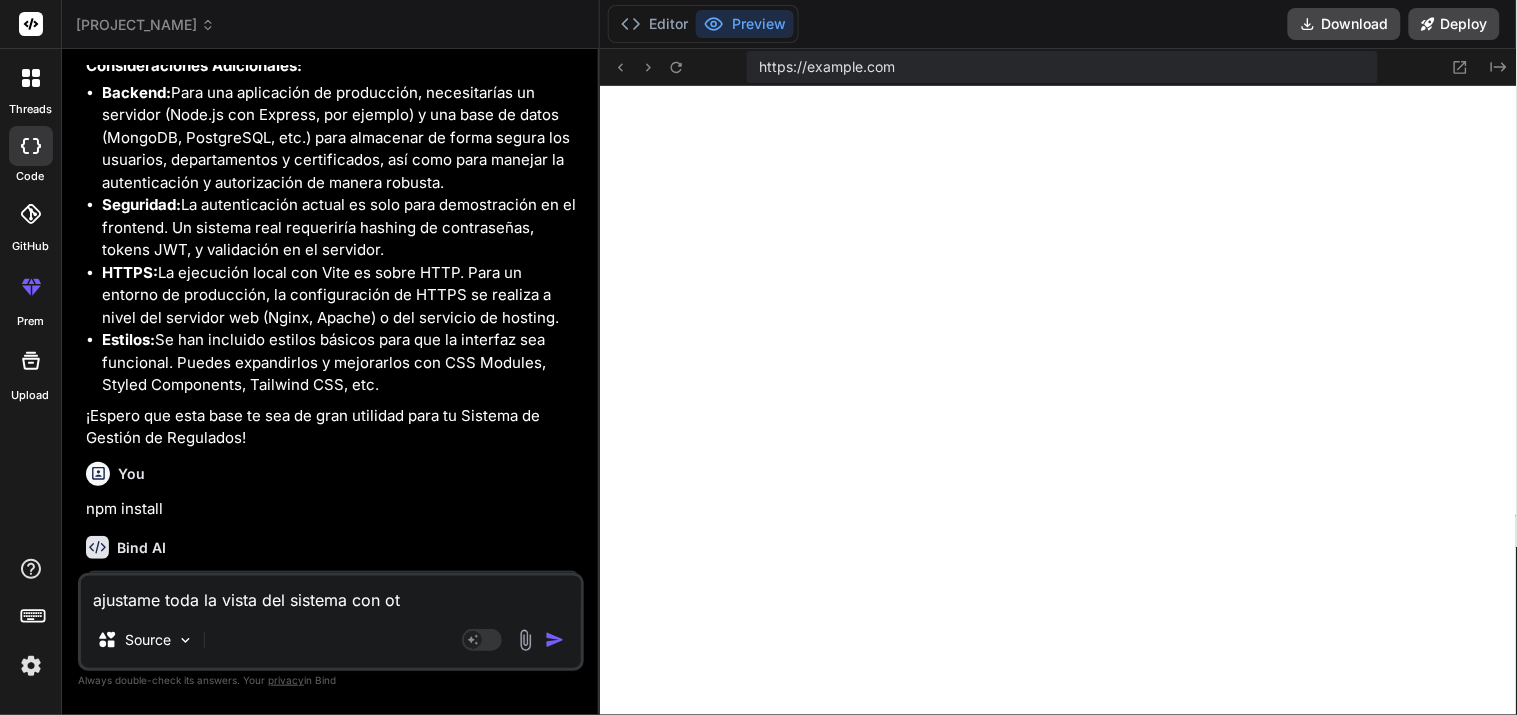 type on "ajustame toda la vista del sistema con otr" 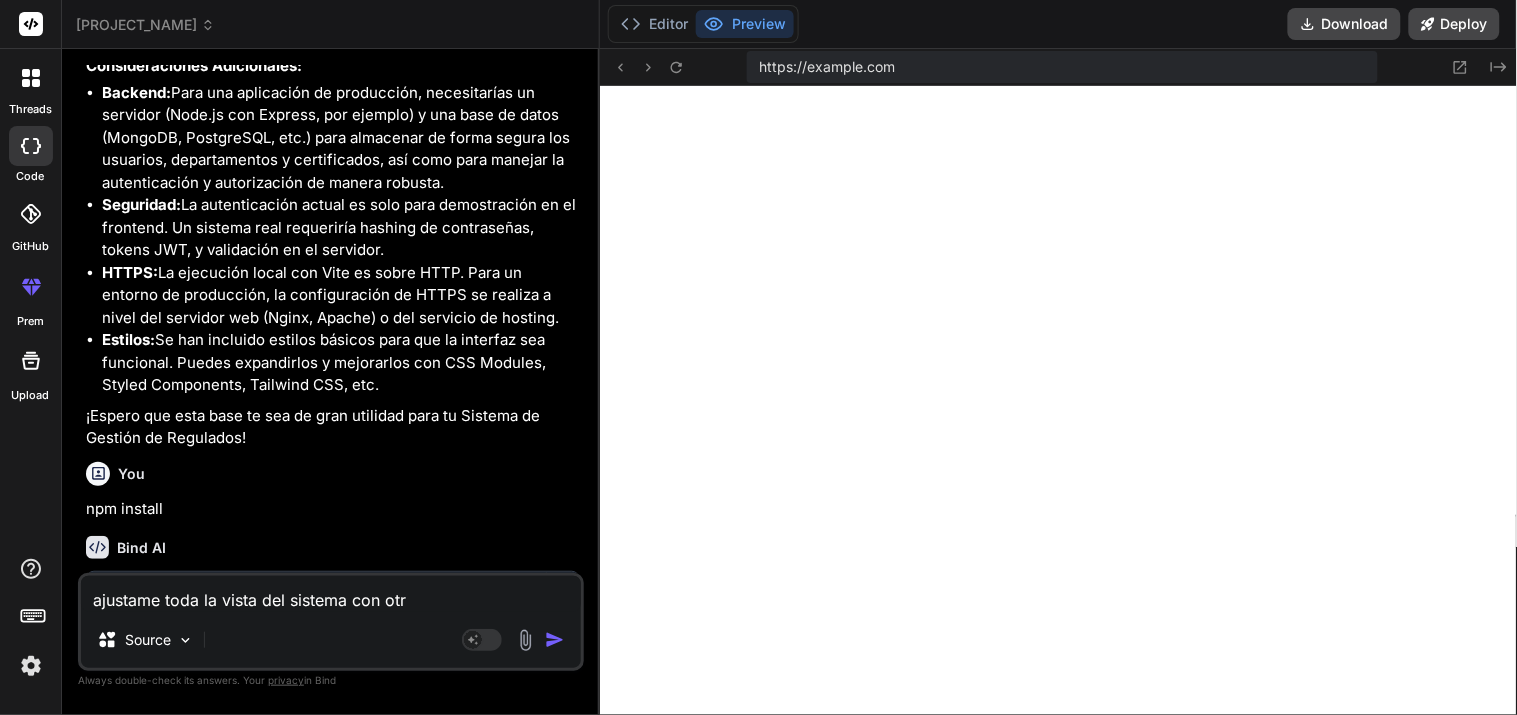 type on "ajustame toda la vista del sistema con otra" 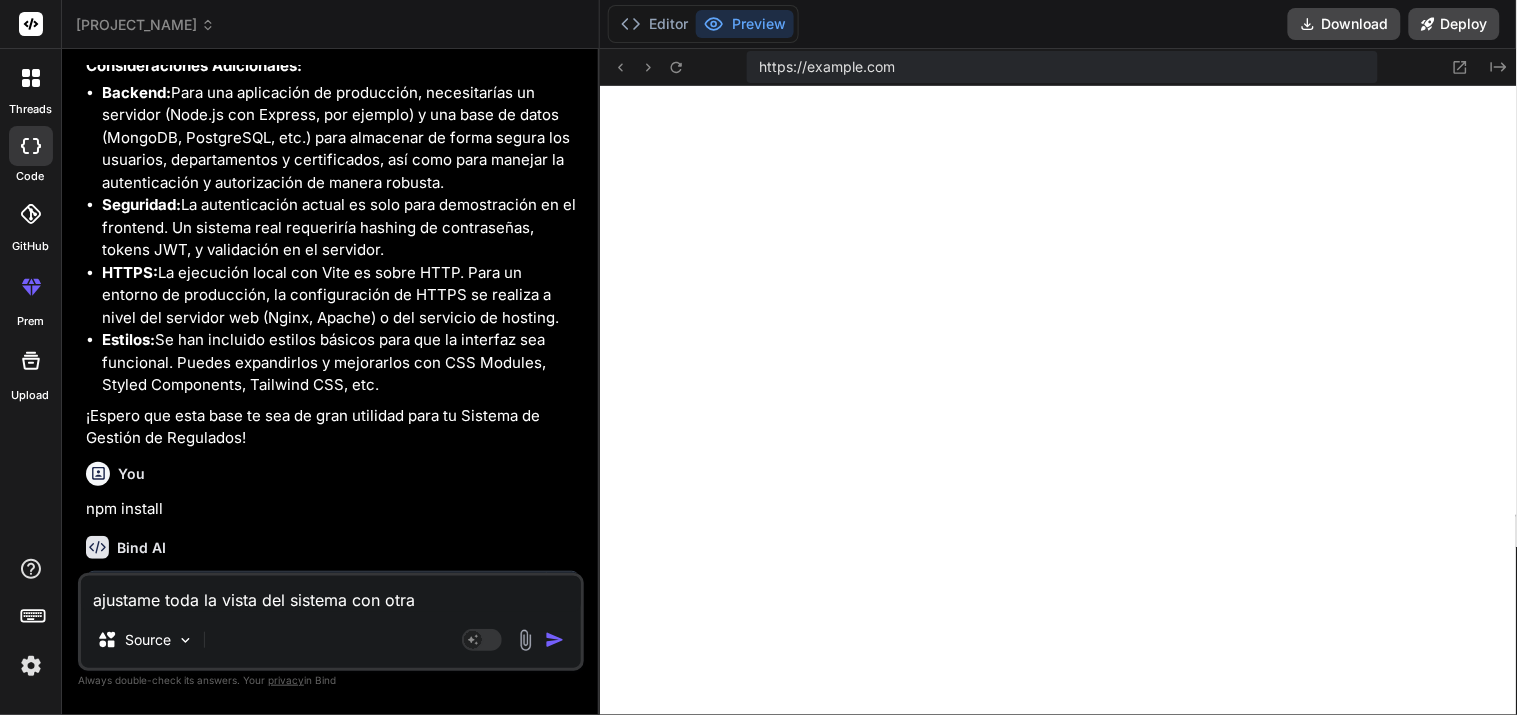 type on "ajustame toda la vista del sistema con otra" 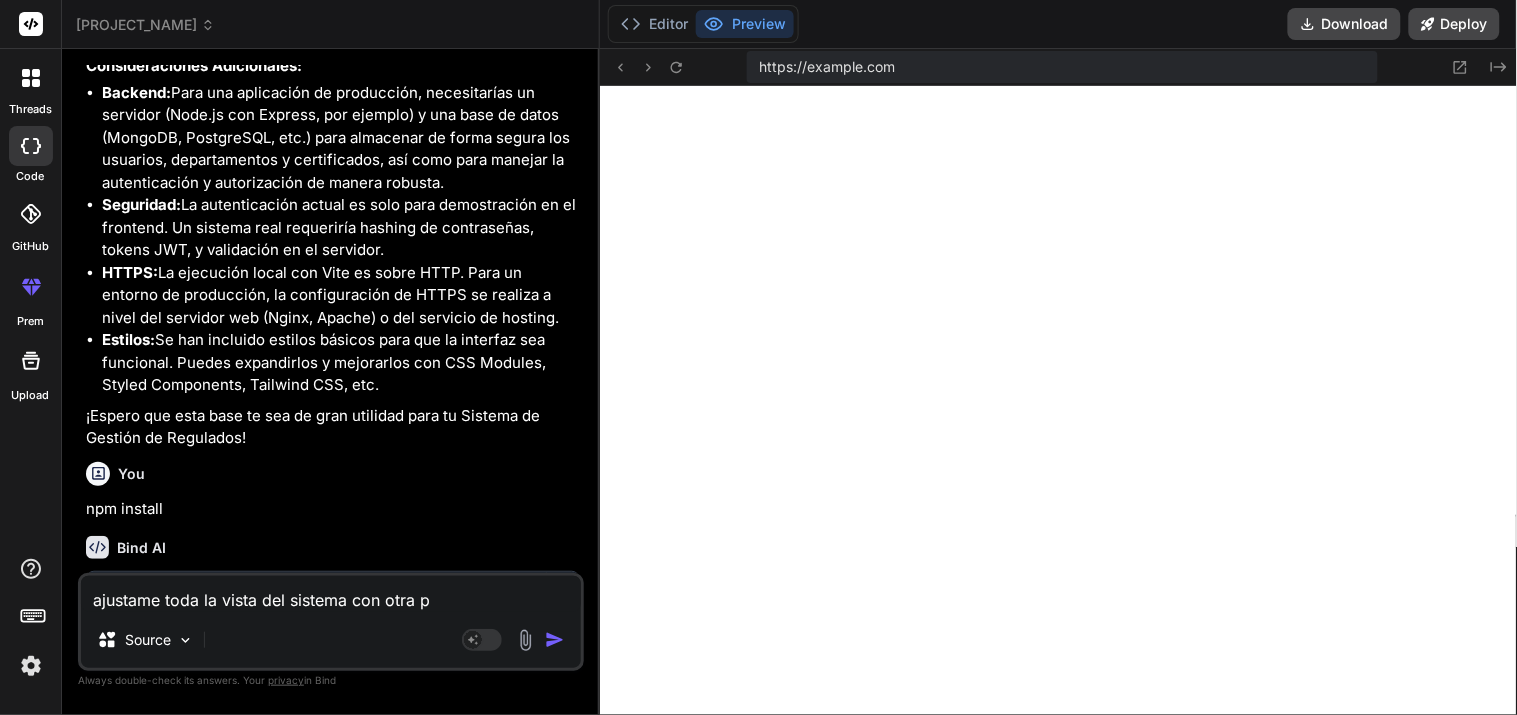 type on "ajustame toda la vista del sistema con otra pq" 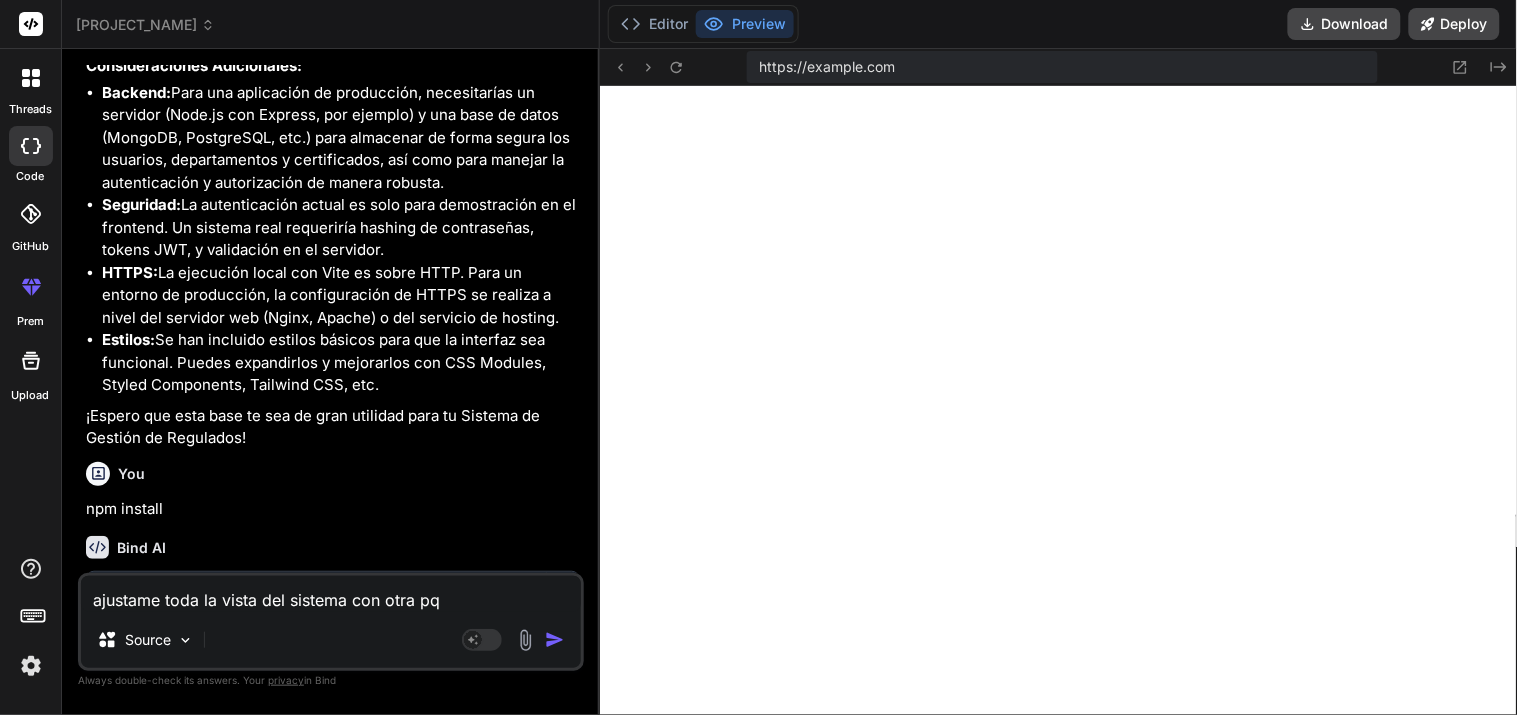 type on "ajustame toda la vista del sistema con otra pq" 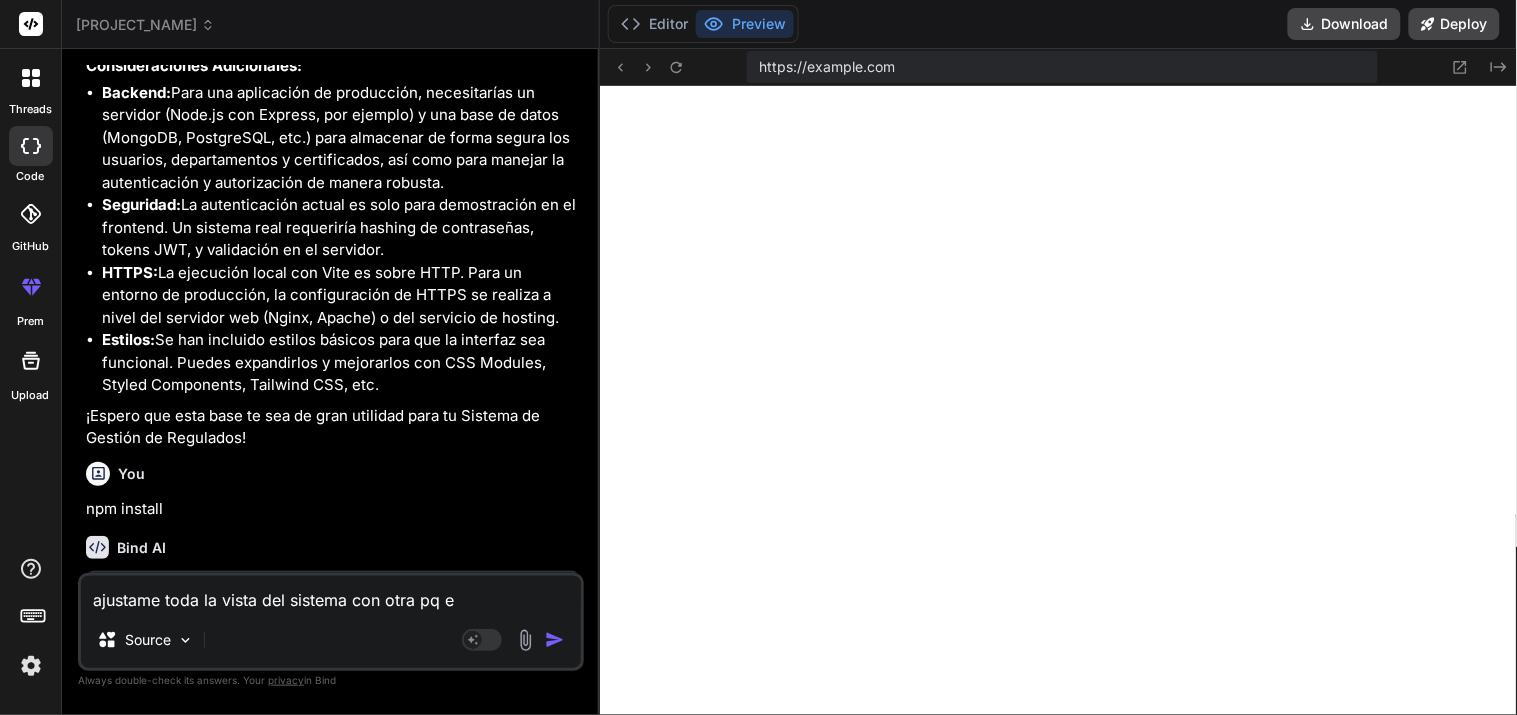 type on "ajustame toda la vista del sistema con otra pq es" 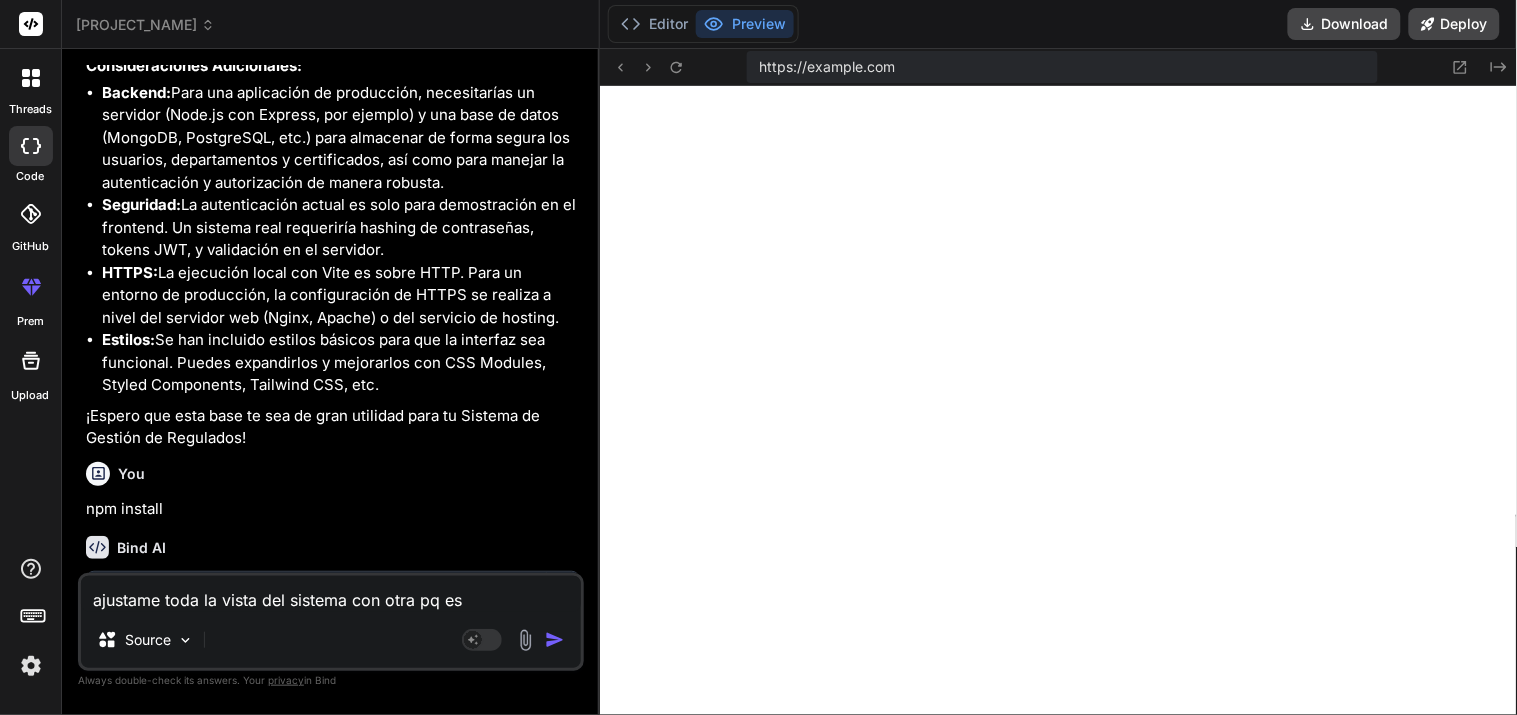 type on "ajustame toda la vista del sistema con otra pq est" 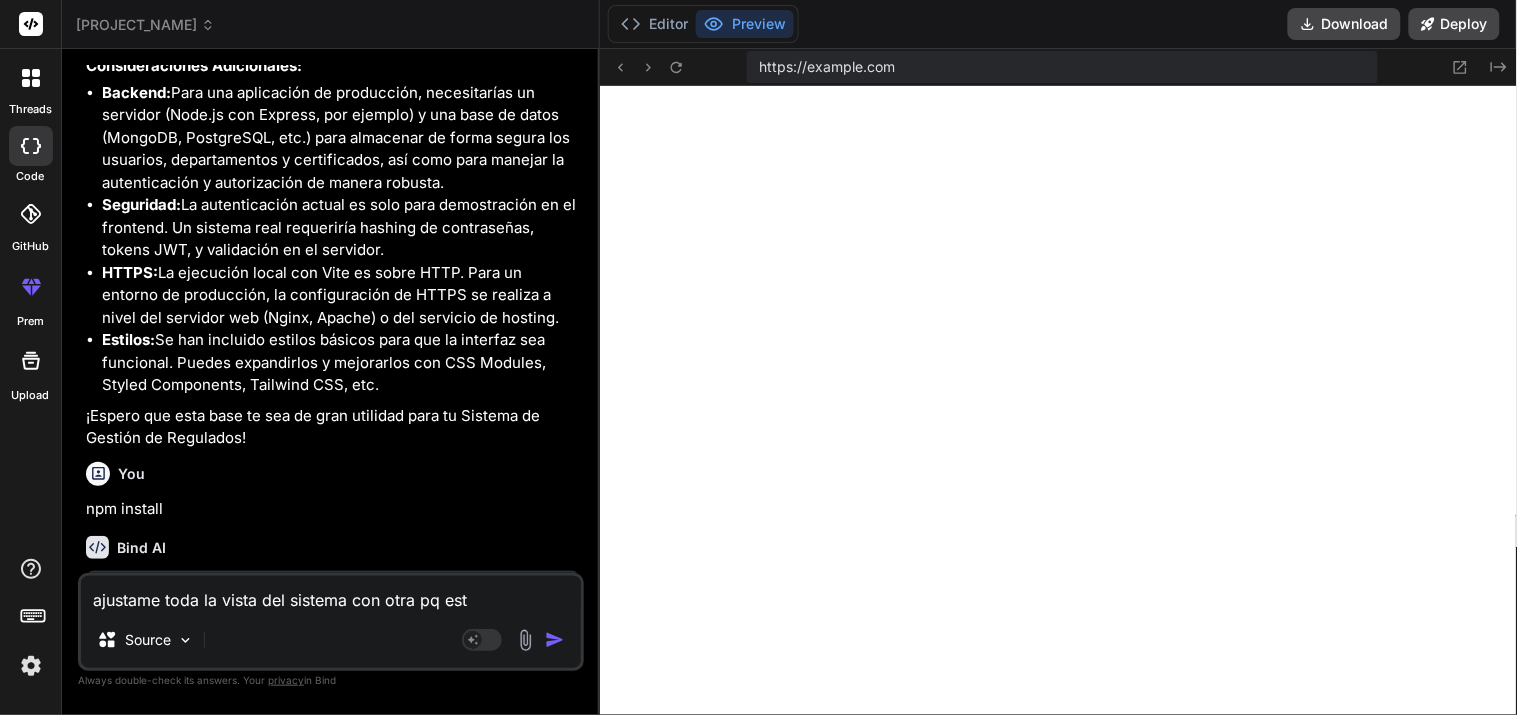 type on "ajustame toda la vista del sistema con otra pq esta" 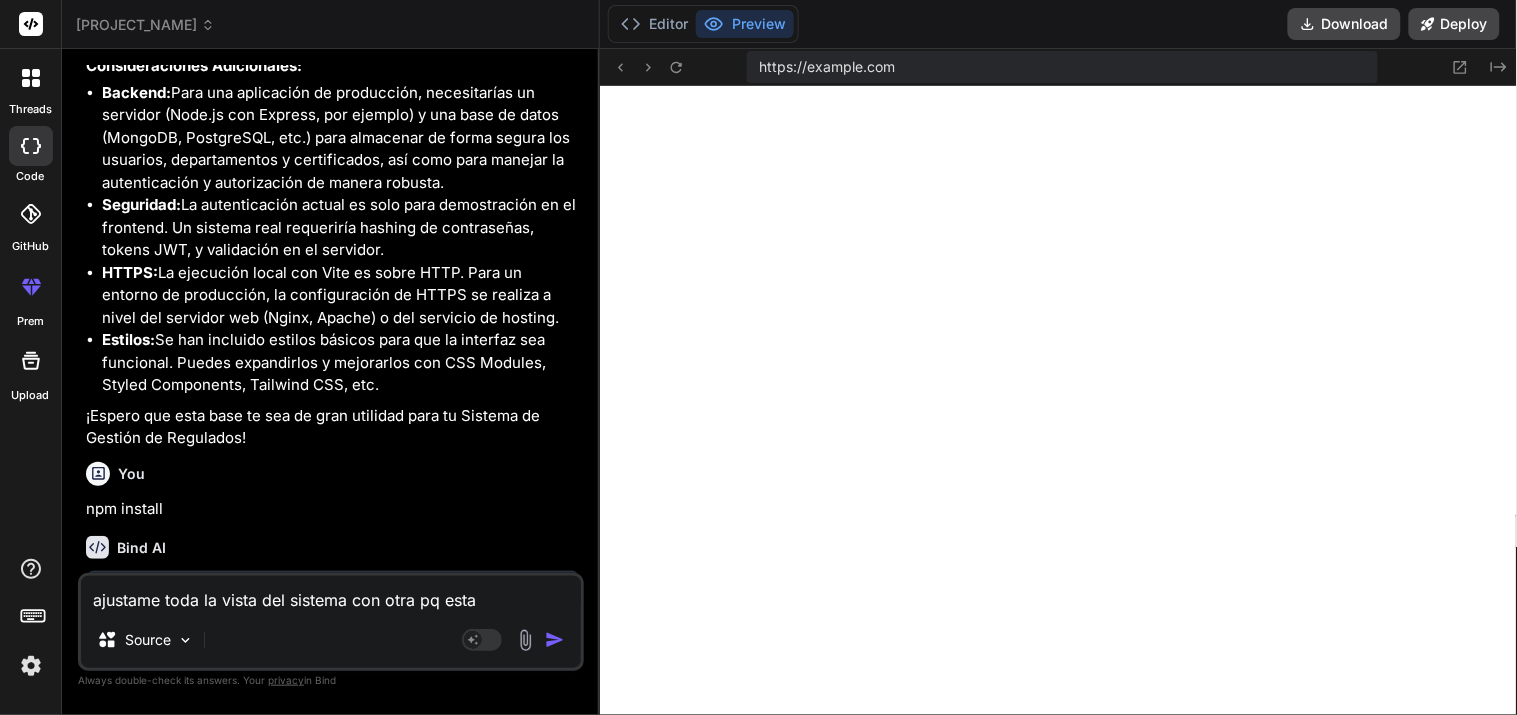 type on "ajustame toda la vista del sistema con otra pq esta" 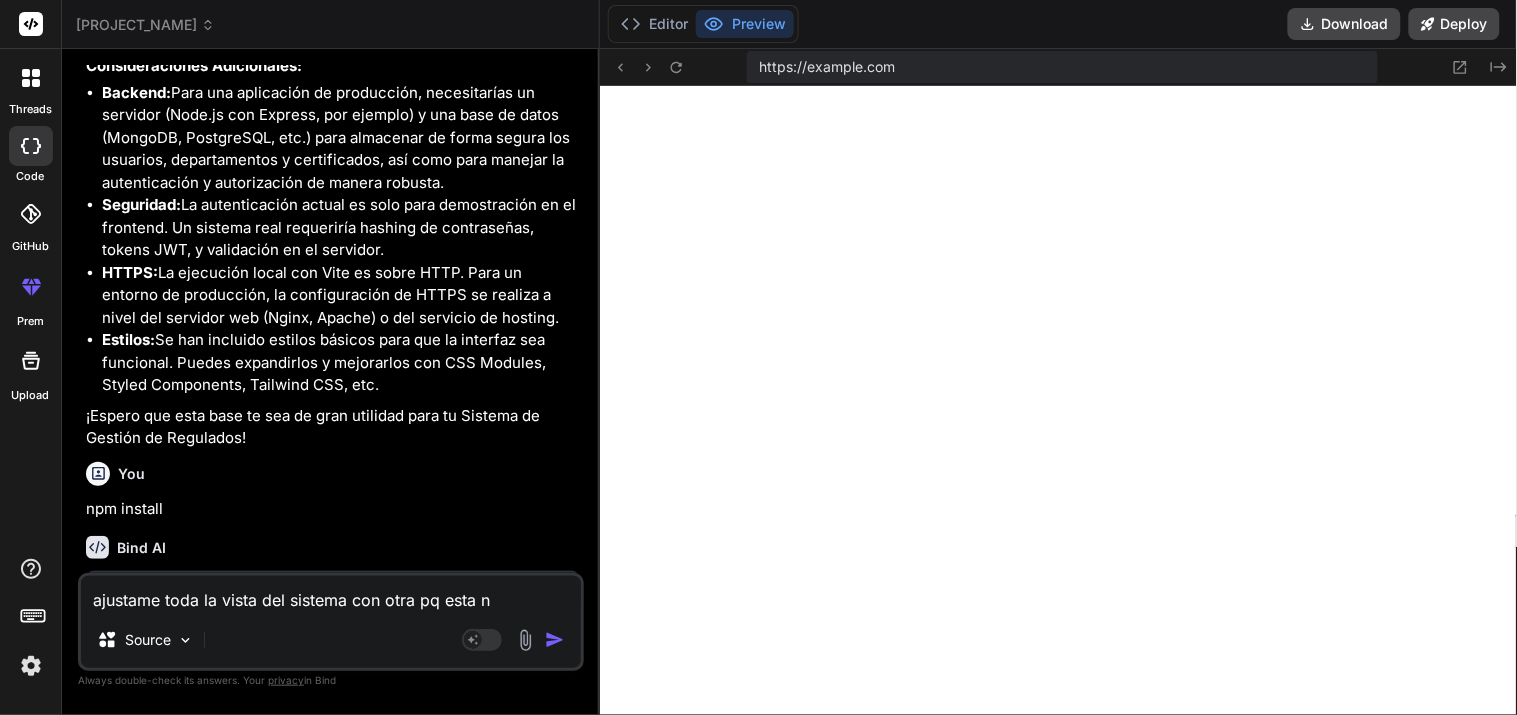 type on "ajustame toda la vista del sistema con otra pq esta no" 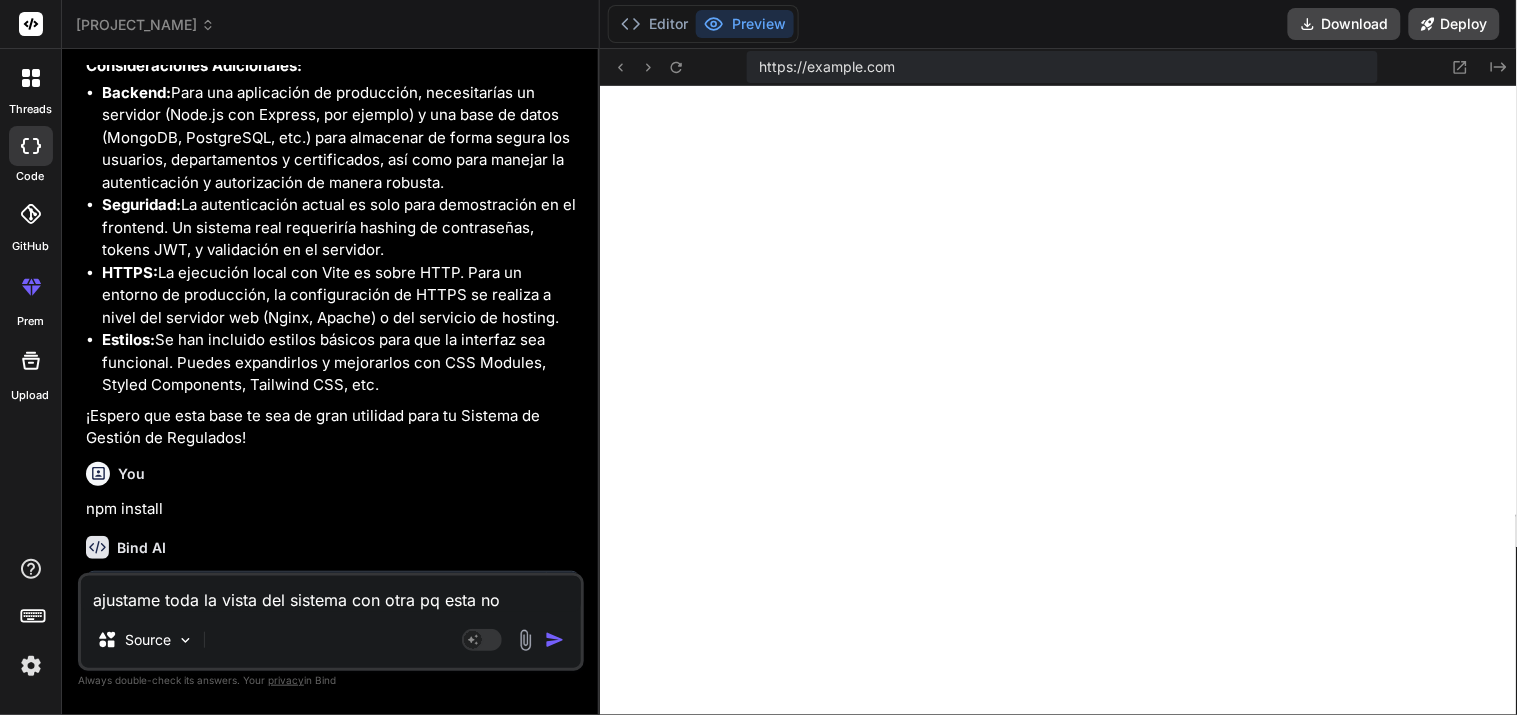 type on "ajustame toda la vista del sistema con otra pq esta no" 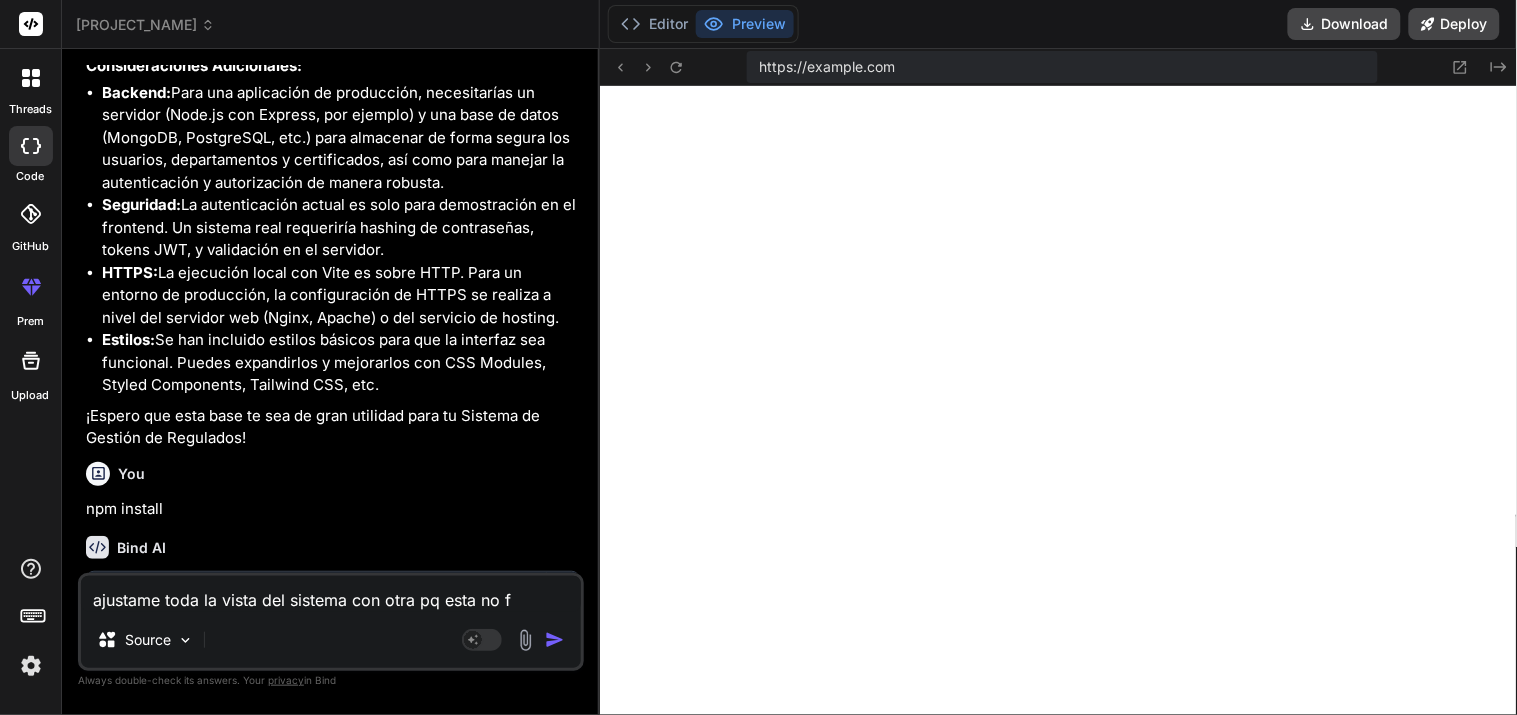 type on "ajustame toda la vista del sistema con otra pq esta no fu" 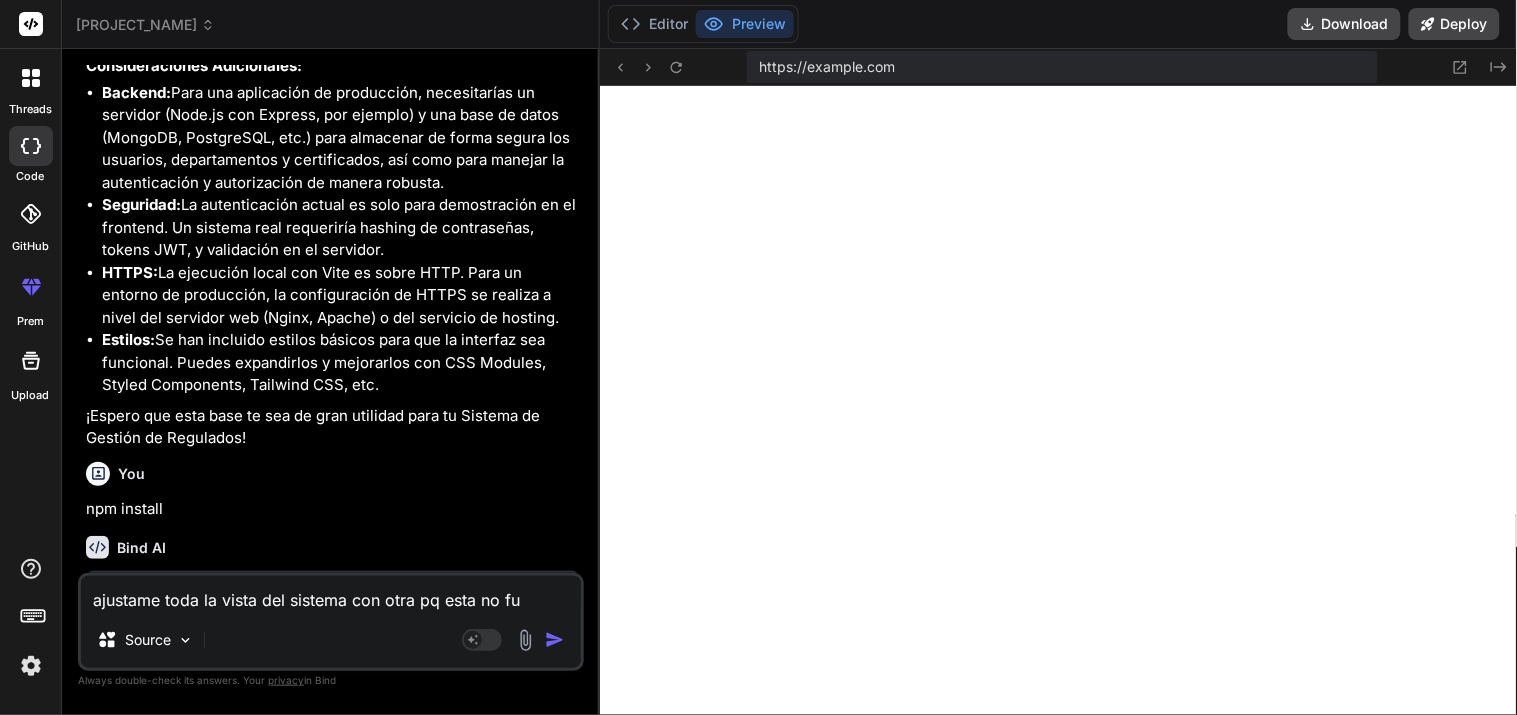 type on "ajustame toda la vista del sistema con otra pq esta no fuu" 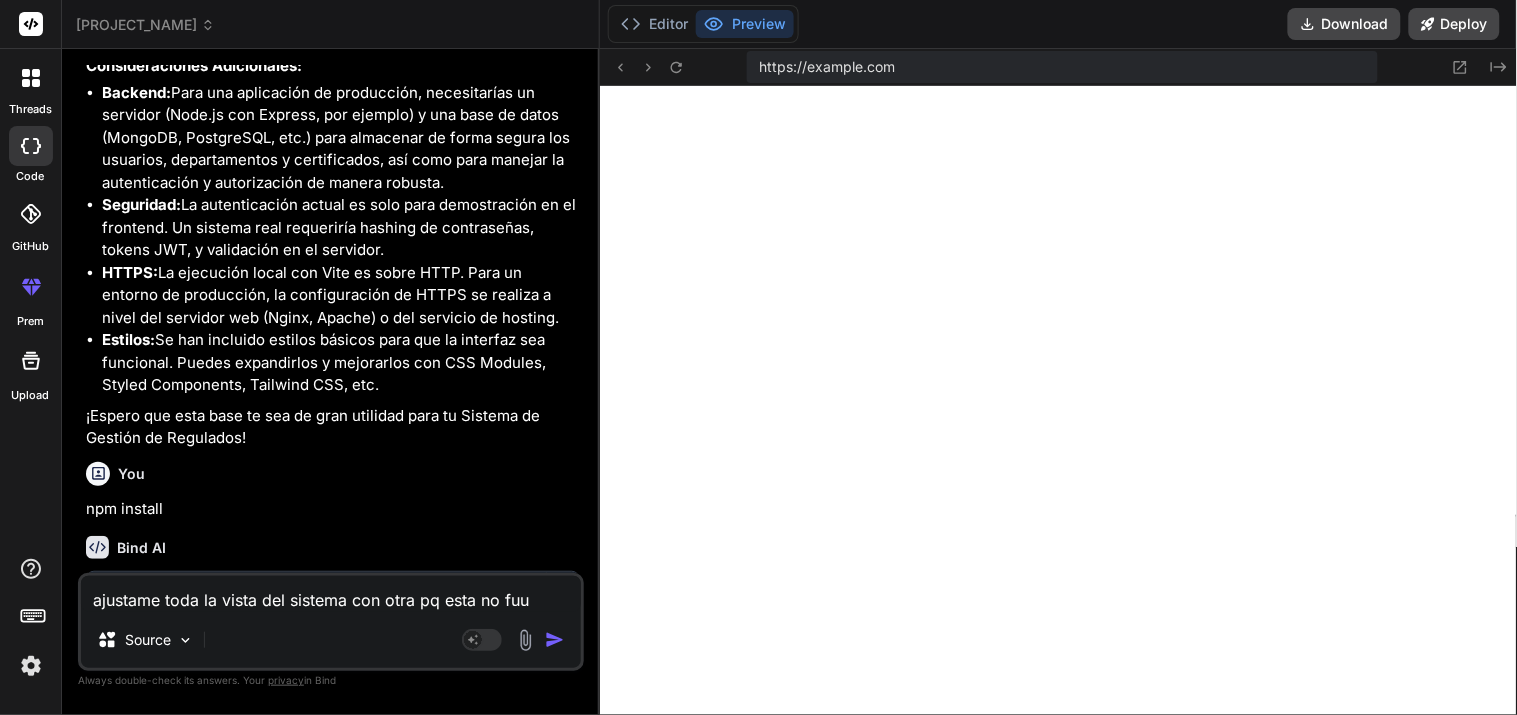 type on "ajustame toda la vista del sistema con otra pq esta no fuun" 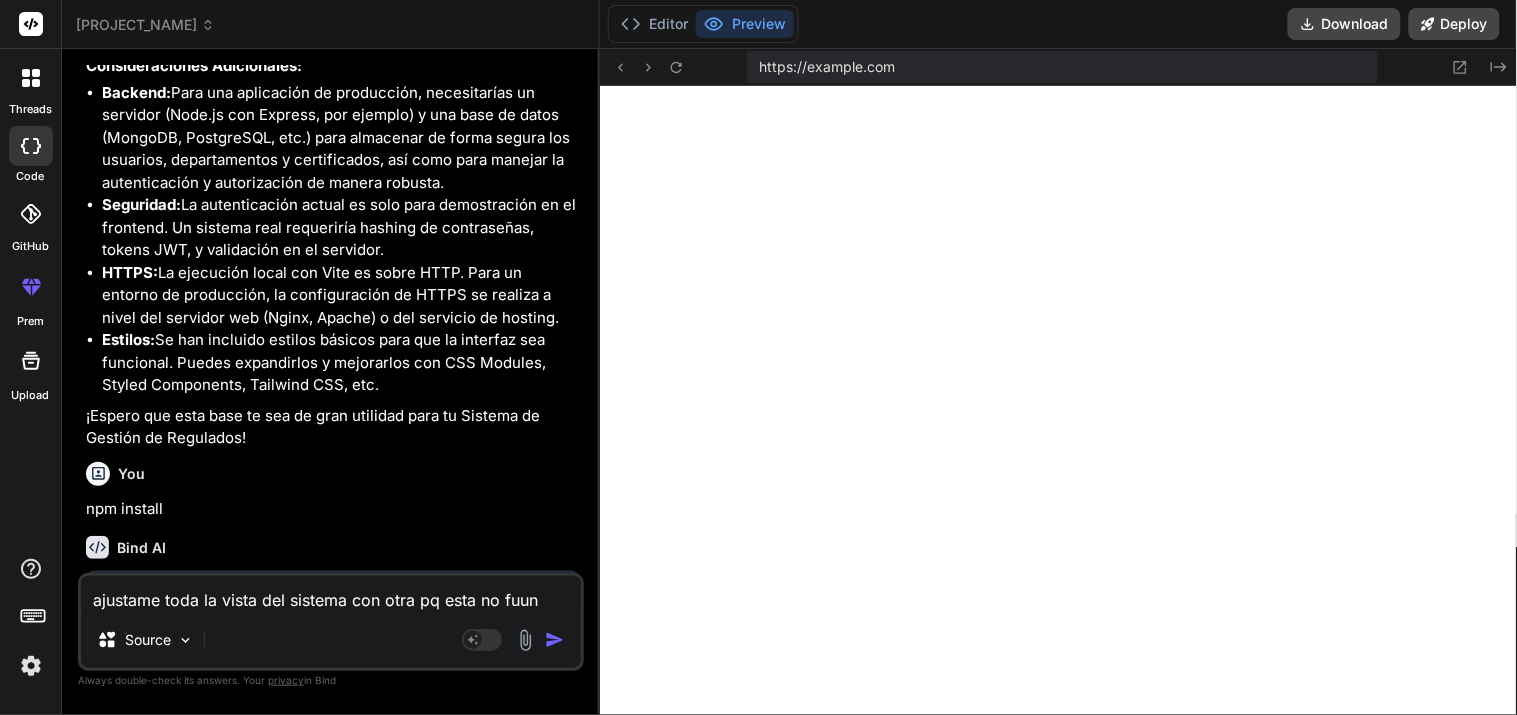 type on "ajustame toda la vista del sistema con otra pq esta no fuunc" 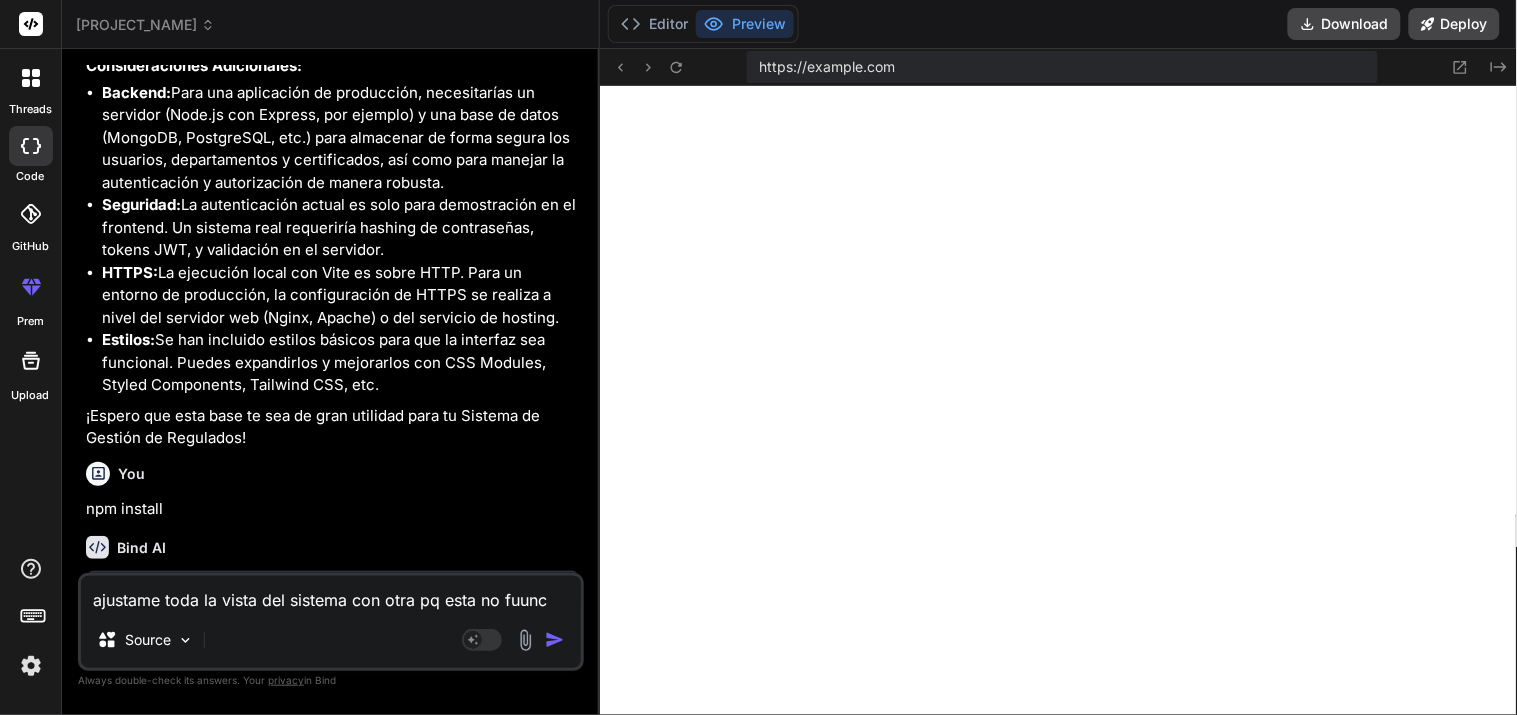 type on "ajustame toda la vista del sistema con otra pq esta no fuunci" 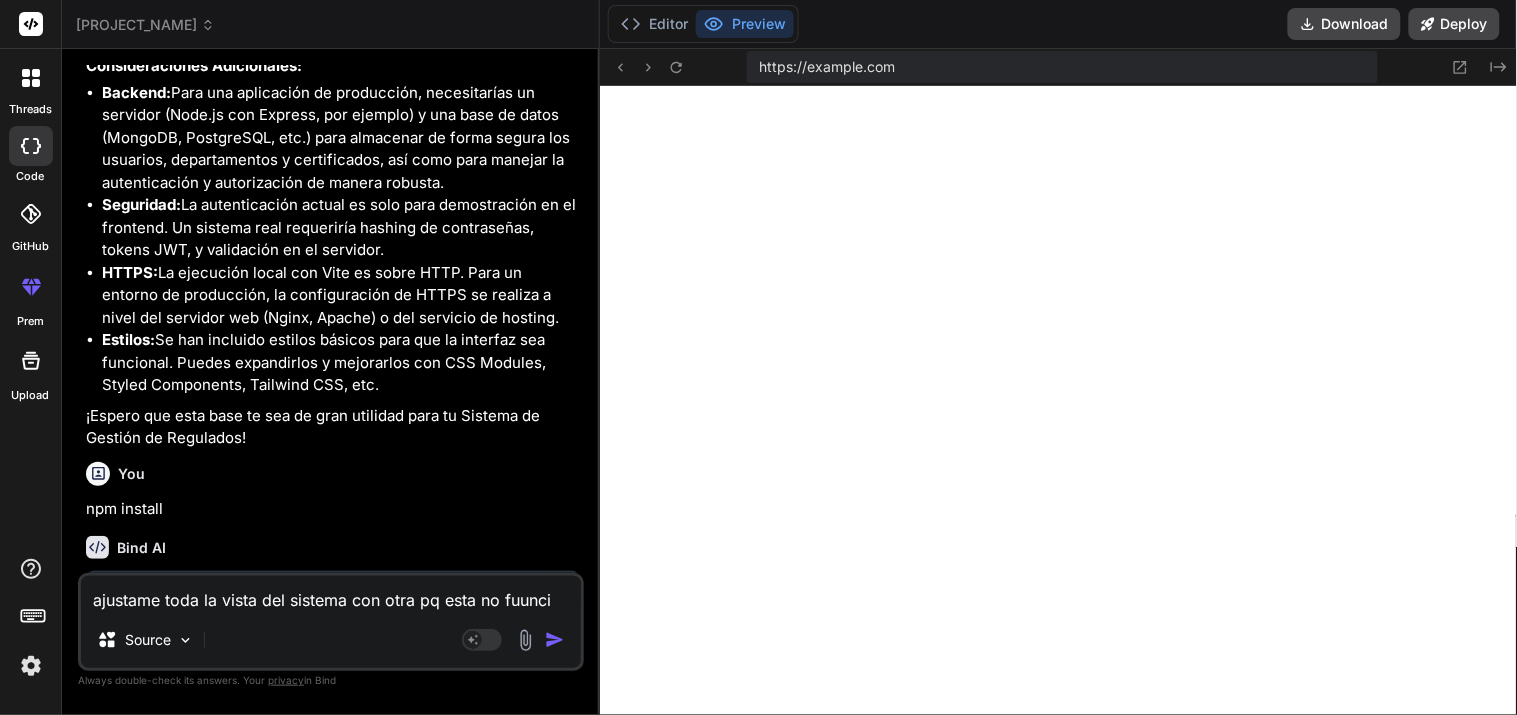 type on "ajustame toda la vista del sistema con otra pq esta no fuuncio" 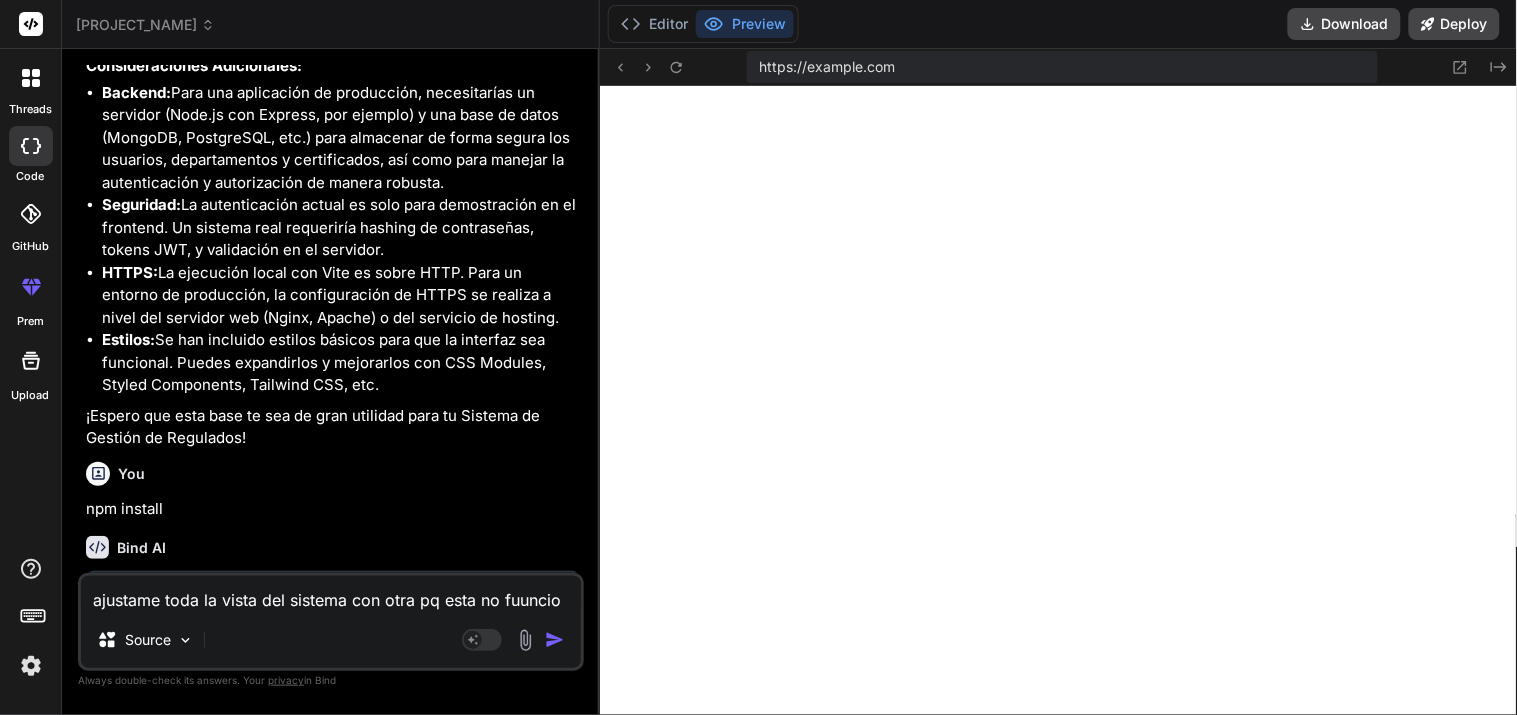 type on "ajustame toda la vista del sistema con otra pq esta no fuuncion" 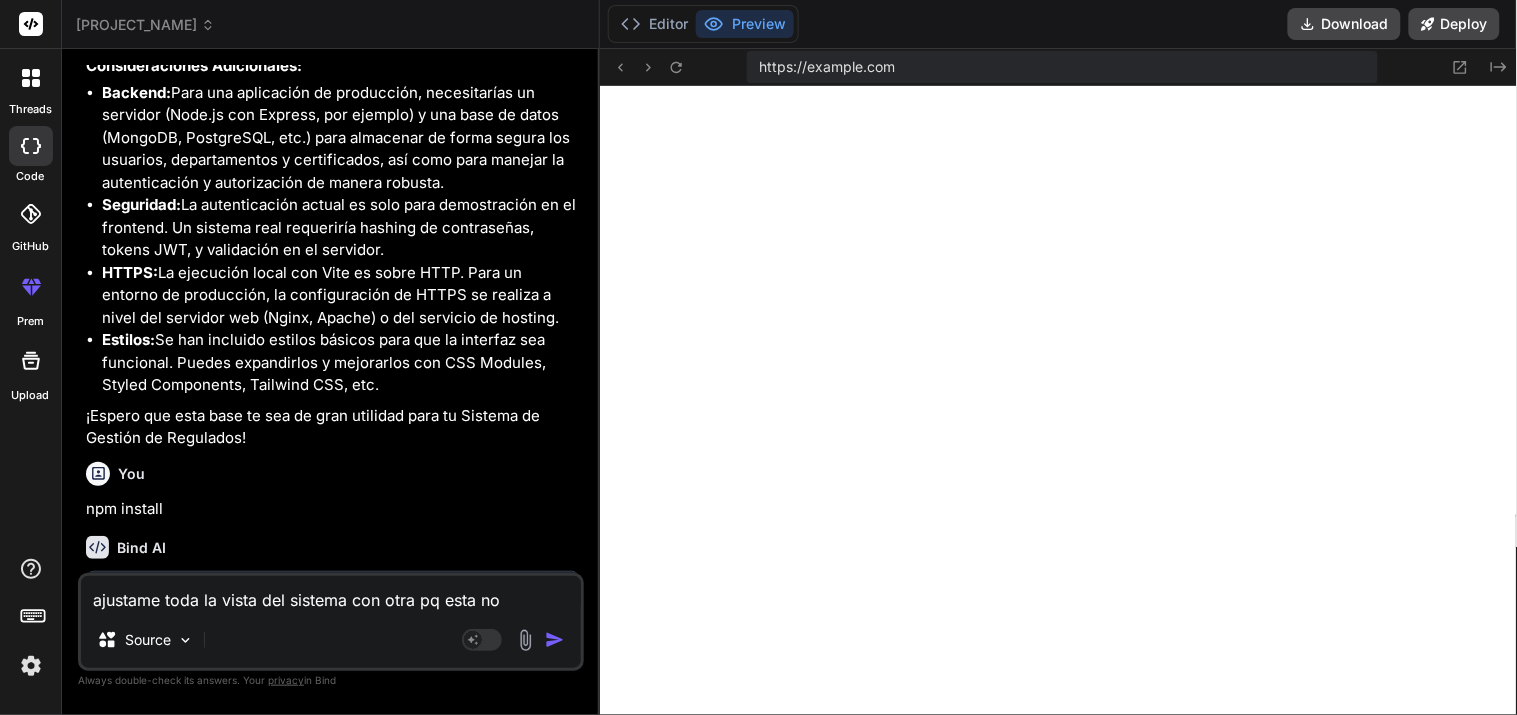type on "ajustame toda la vista del sistema con otra pq esta no fuunciona" 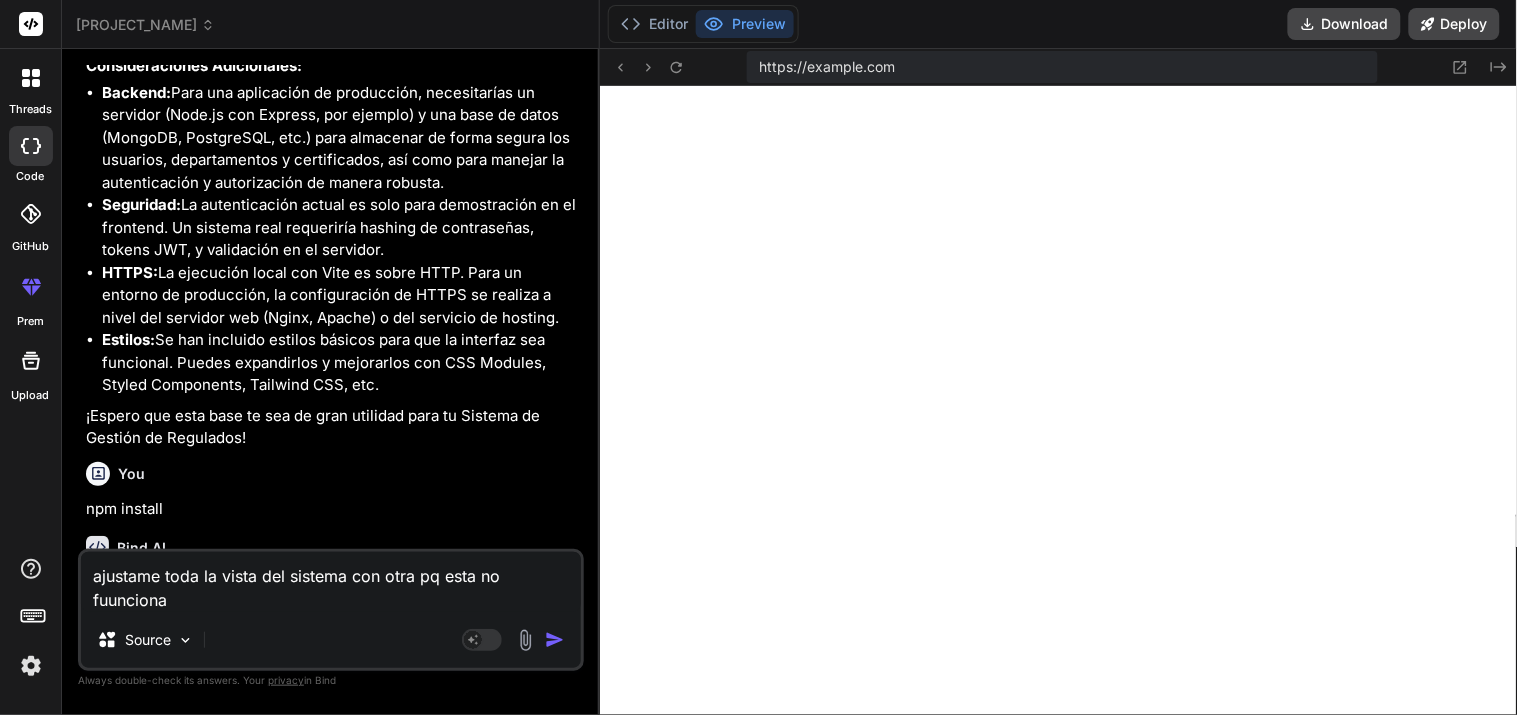 type on "ajustame toda la vista del sistema con otra pq esta no fuunciona b" 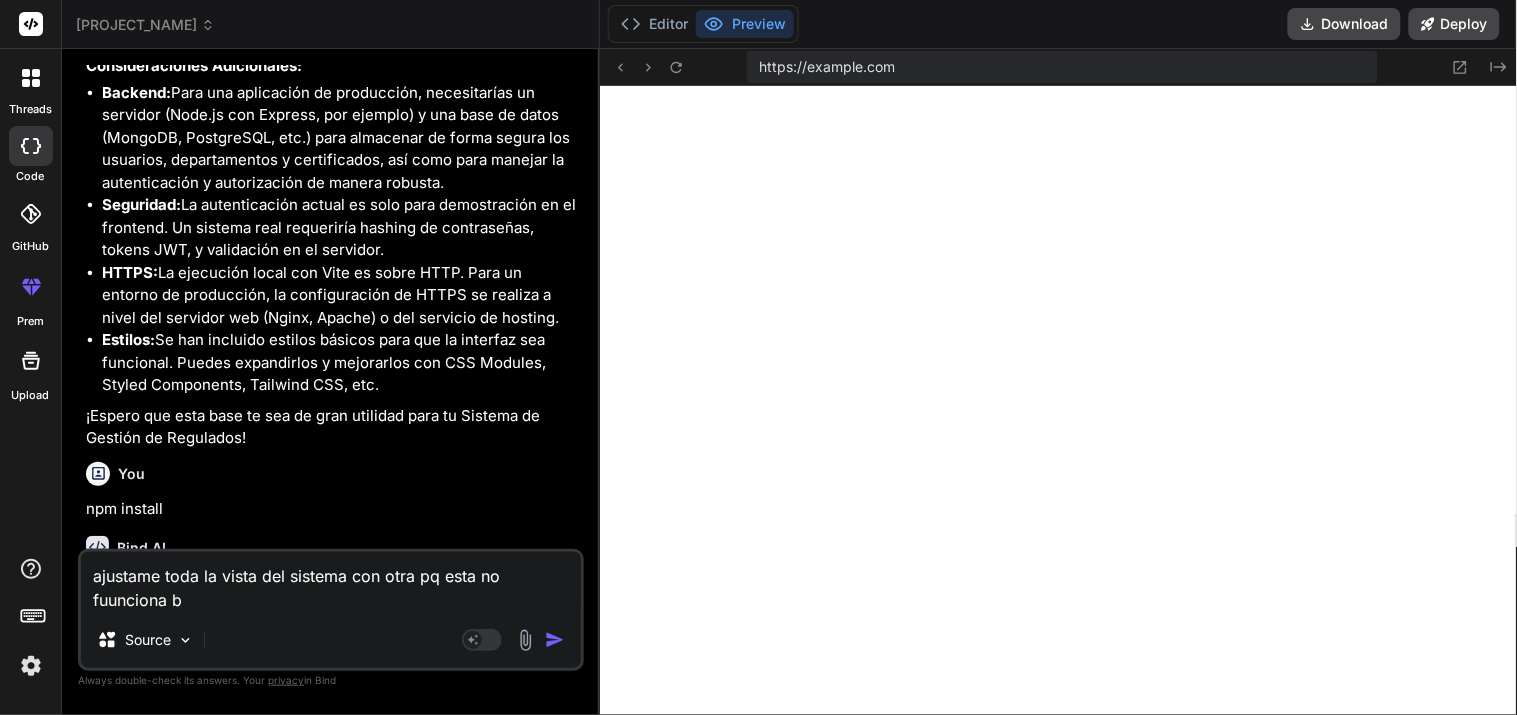 type on "ajustame toda la vista del sistema con otra pq esta no fuunciona bi" 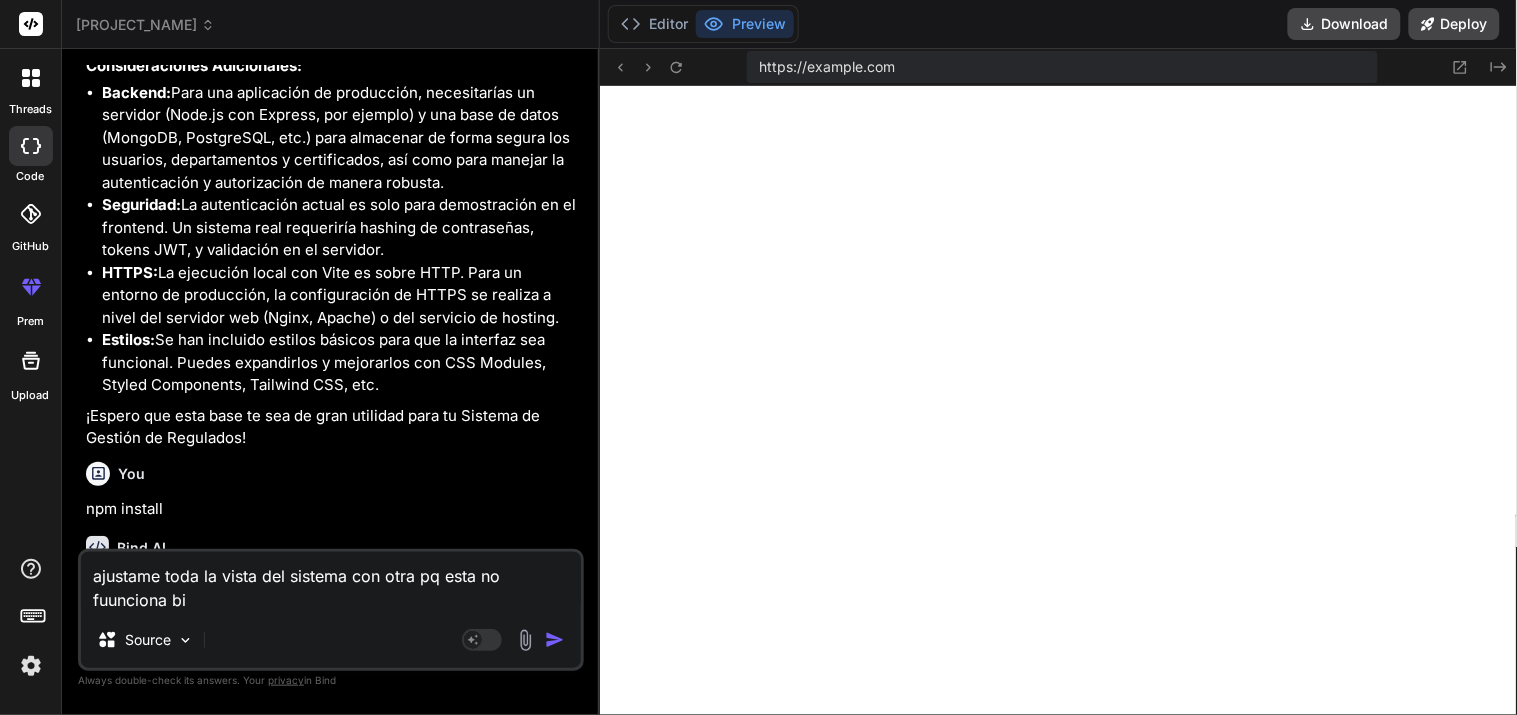 type on "ajustame toda la vista del sistema con otra pq esta no fuunciona bie" 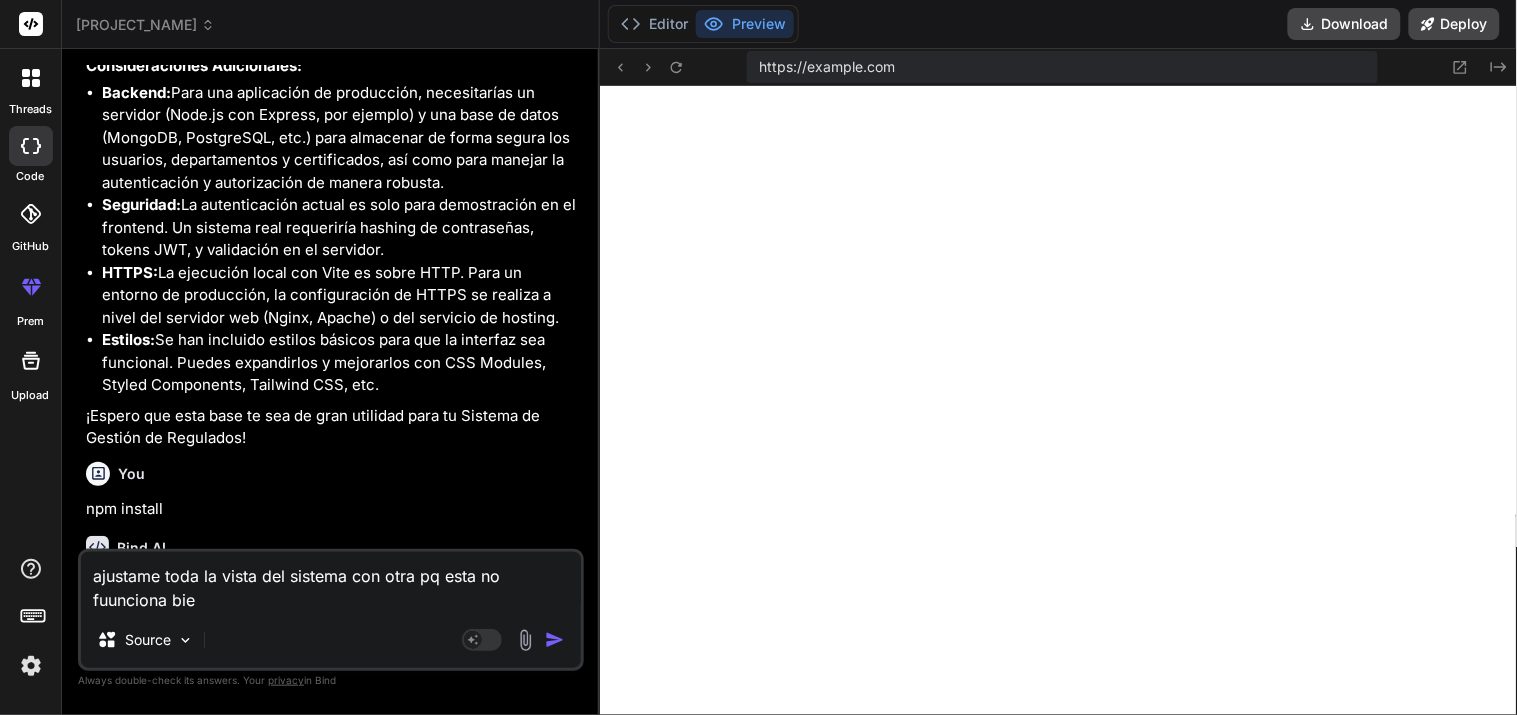 type on "ajustame toda la vista del sistema con otra pq esta no fuunciona bien" 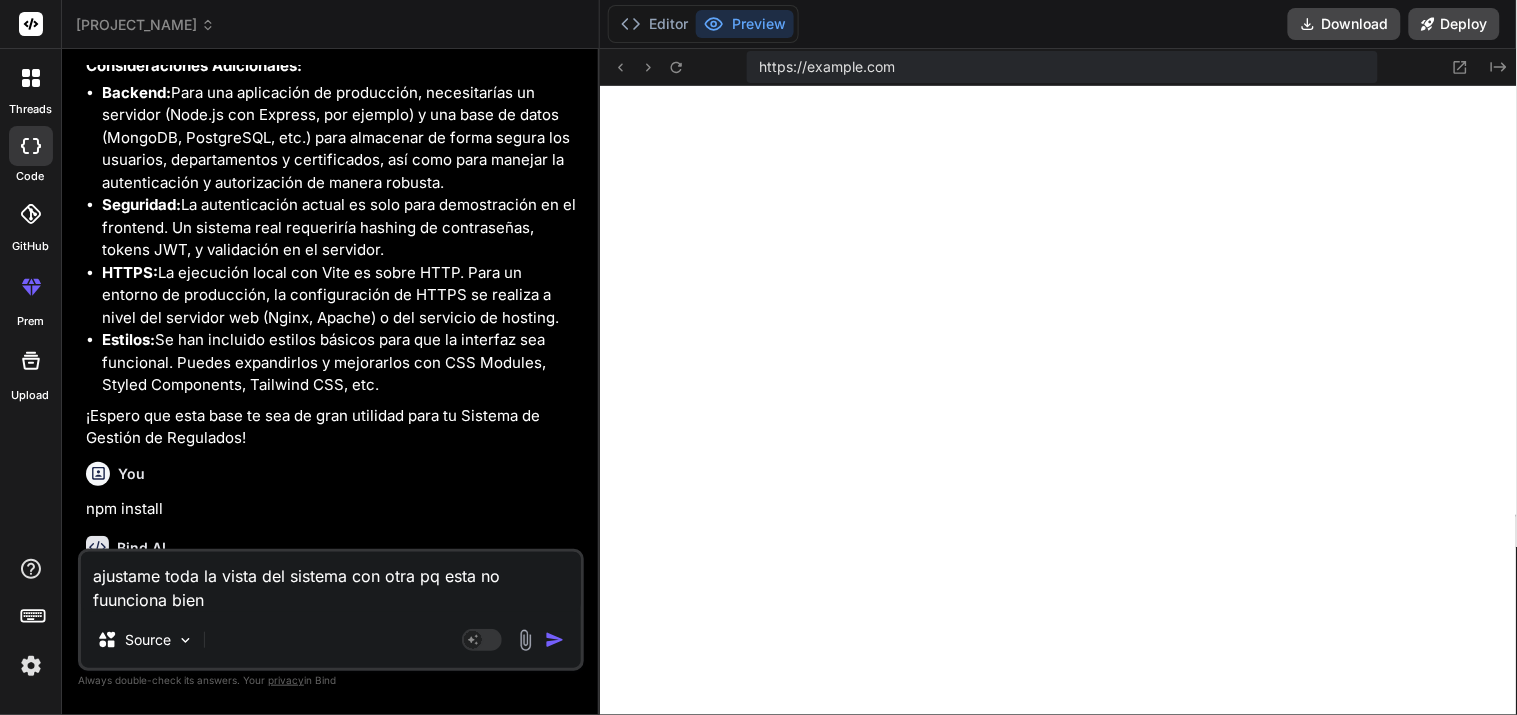 type on "x" 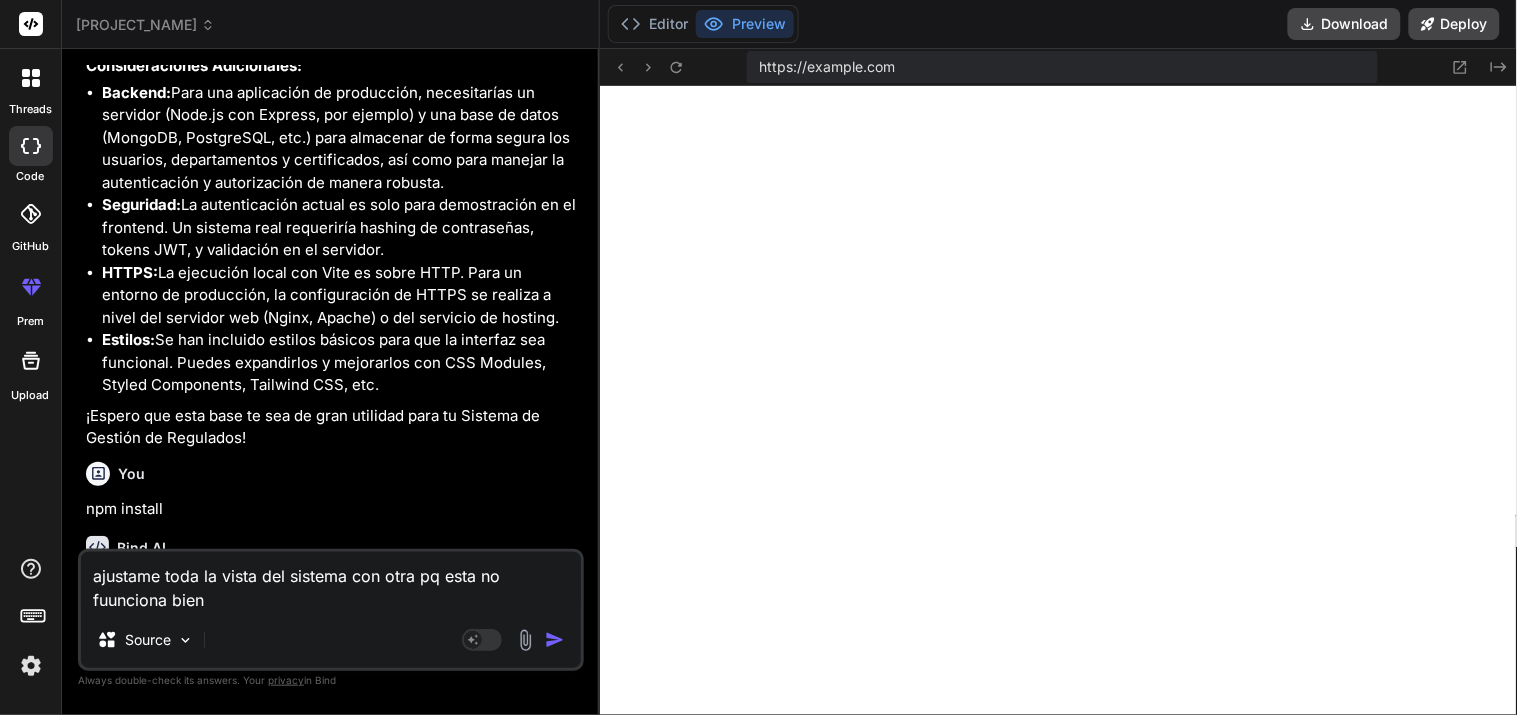 type 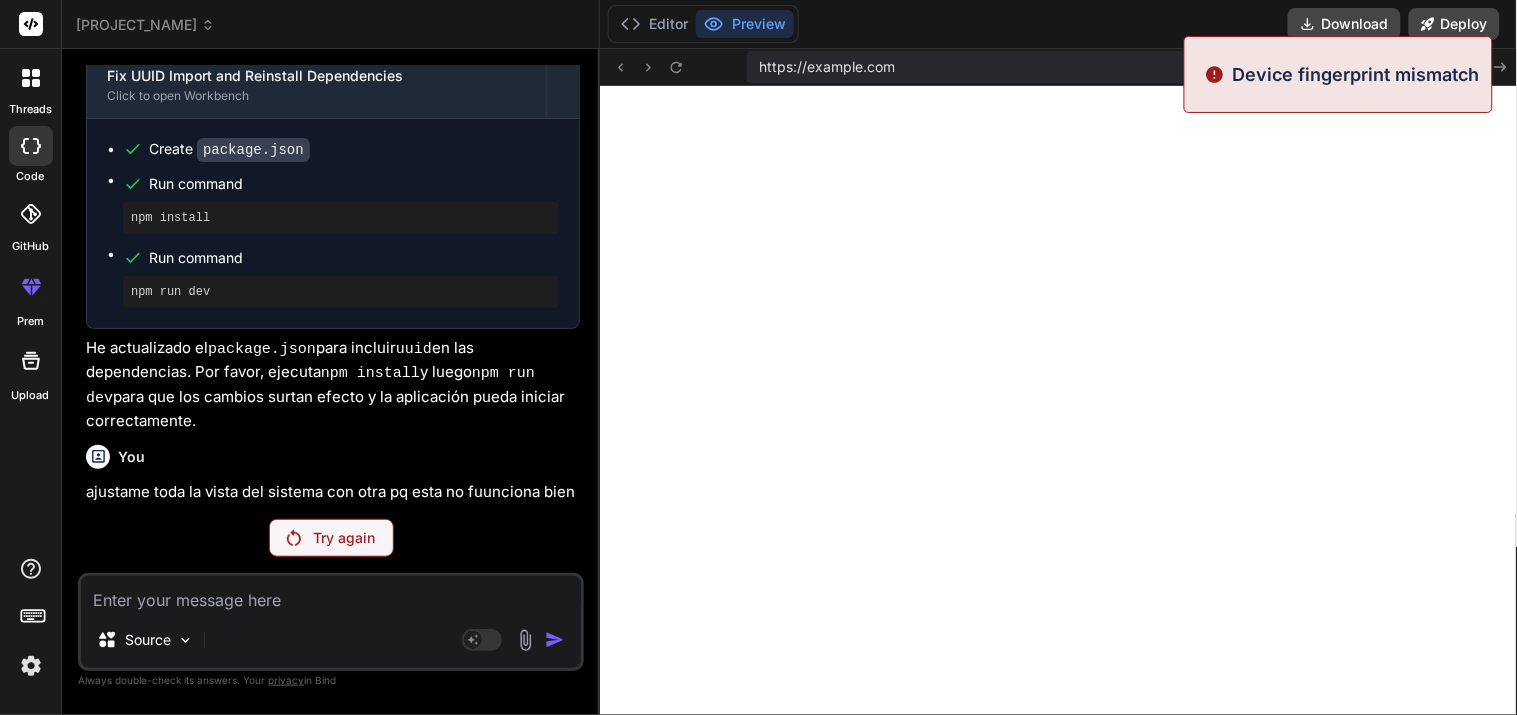 scroll, scrollTop: 3858, scrollLeft: 0, axis: vertical 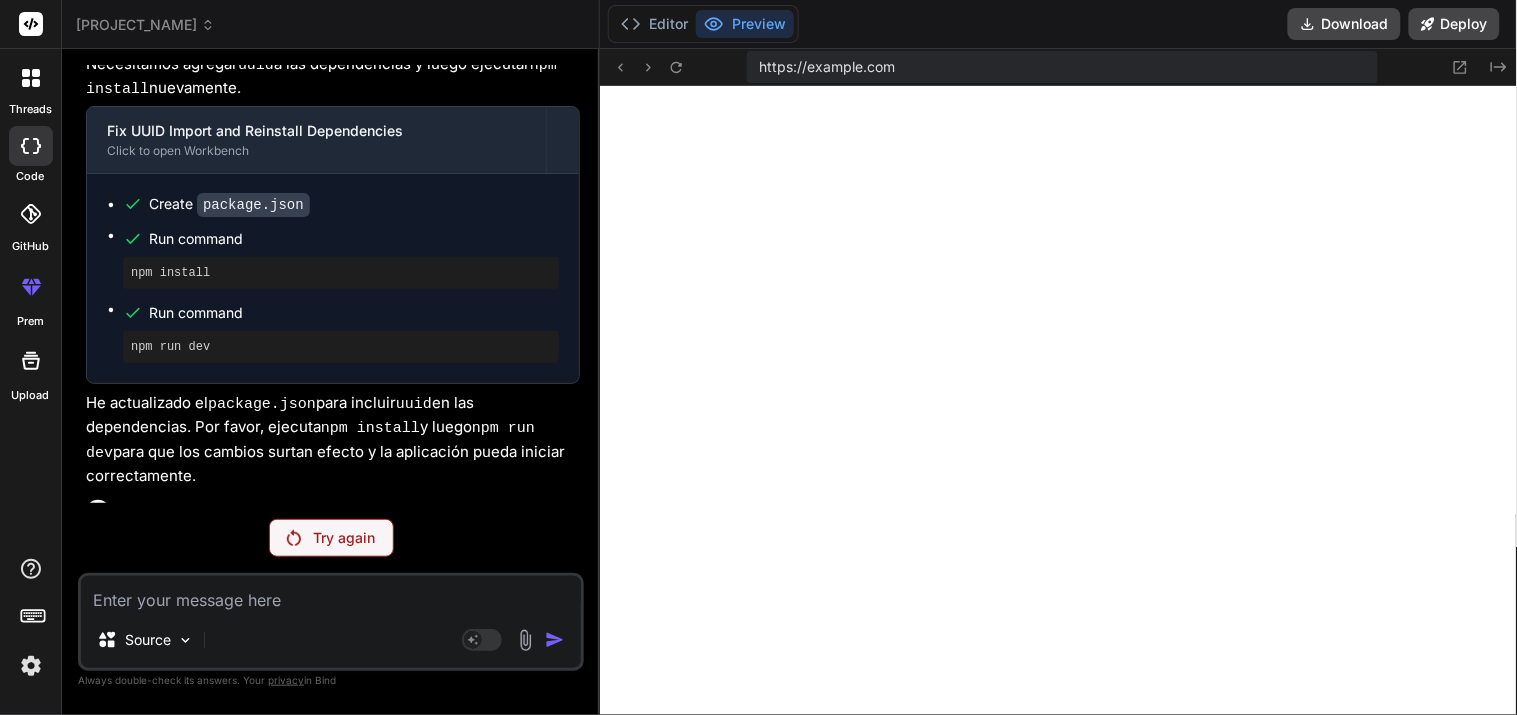 click on "Try again" at bounding box center [344, 538] 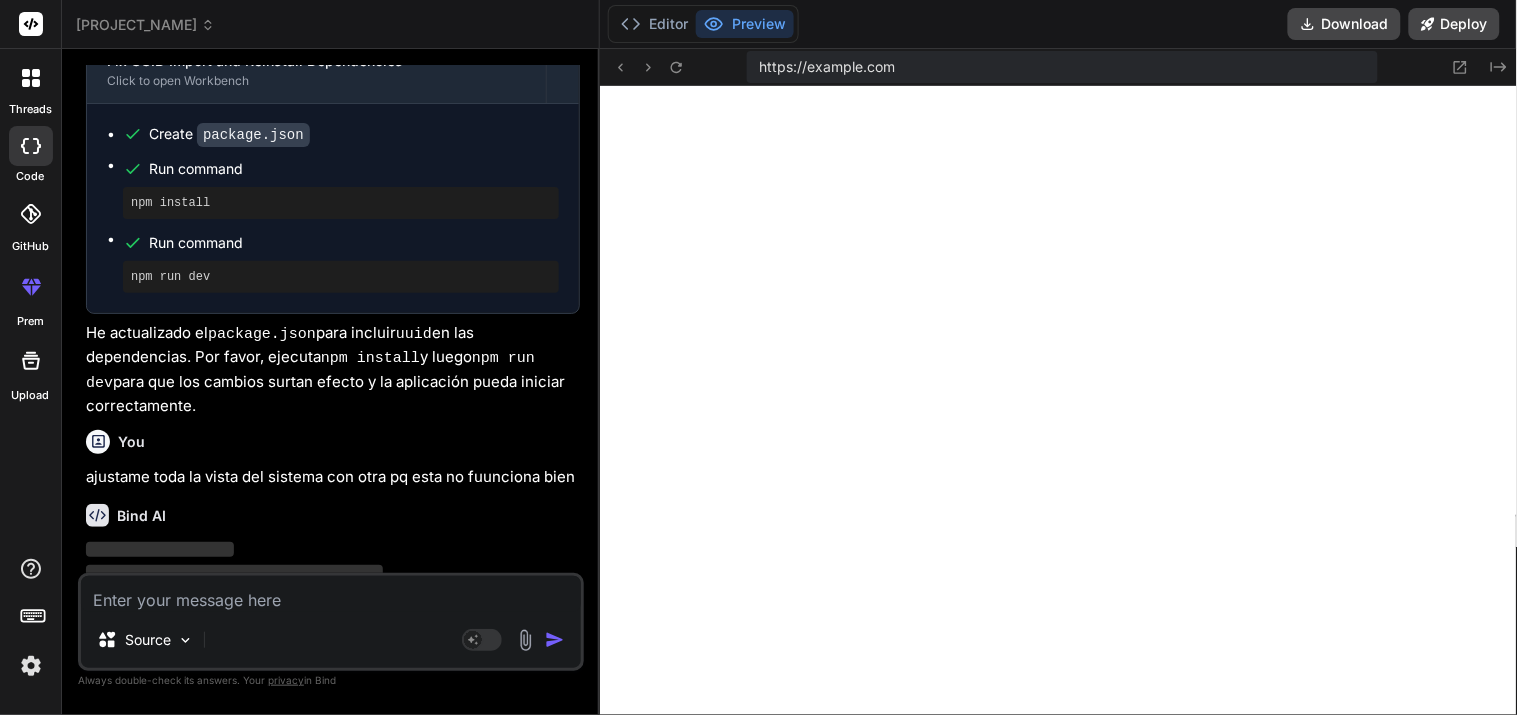 scroll, scrollTop: 3858, scrollLeft: 0, axis: vertical 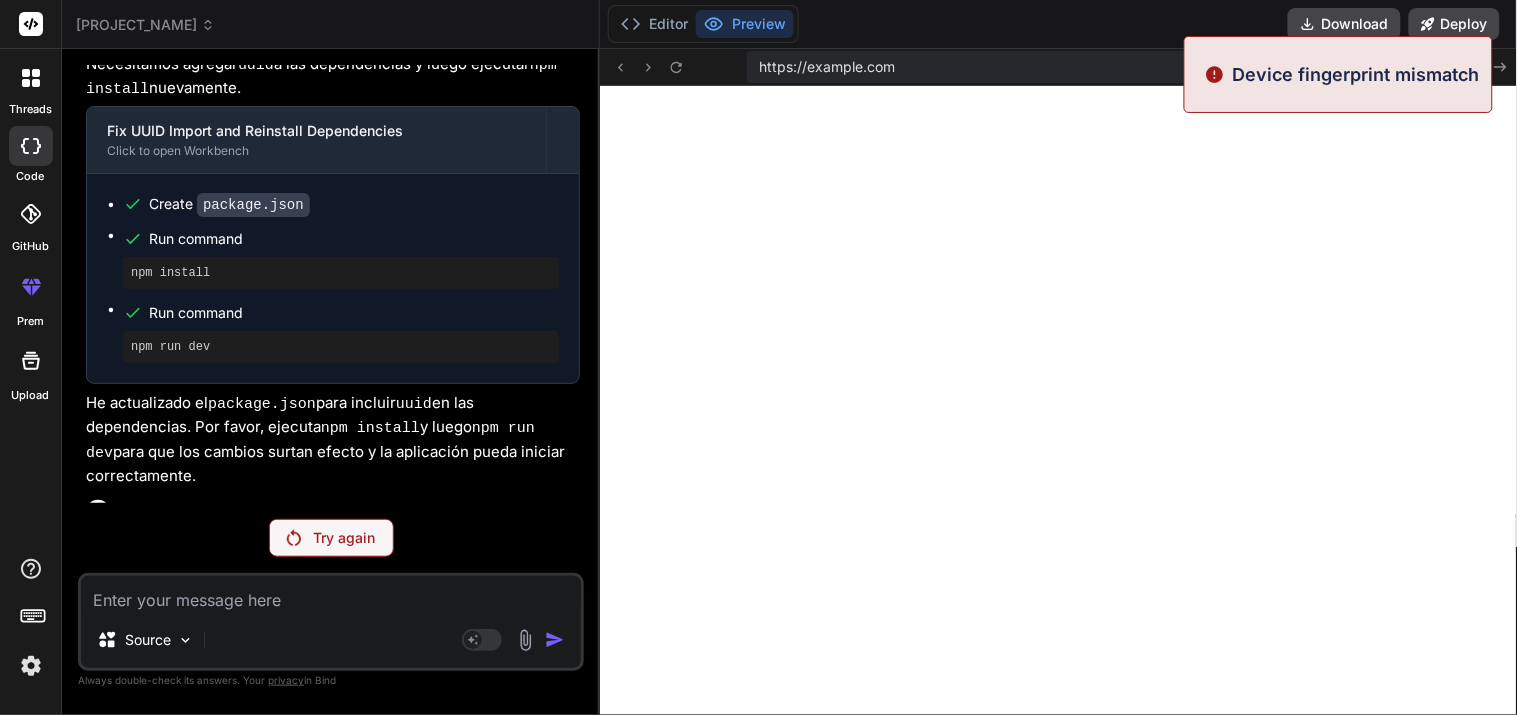 click on "Try again" at bounding box center (344, 538) 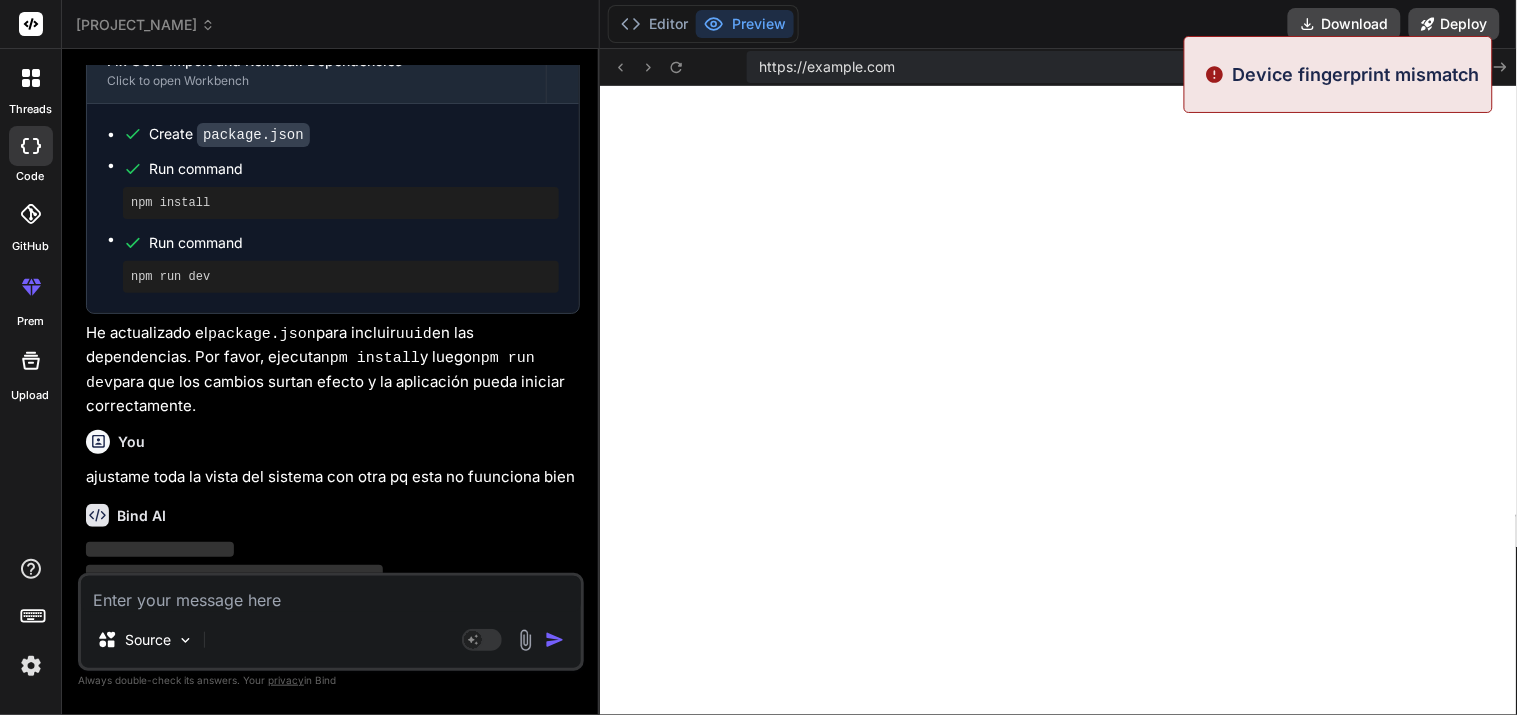 scroll, scrollTop: 3858, scrollLeft: 0, axis: vertical 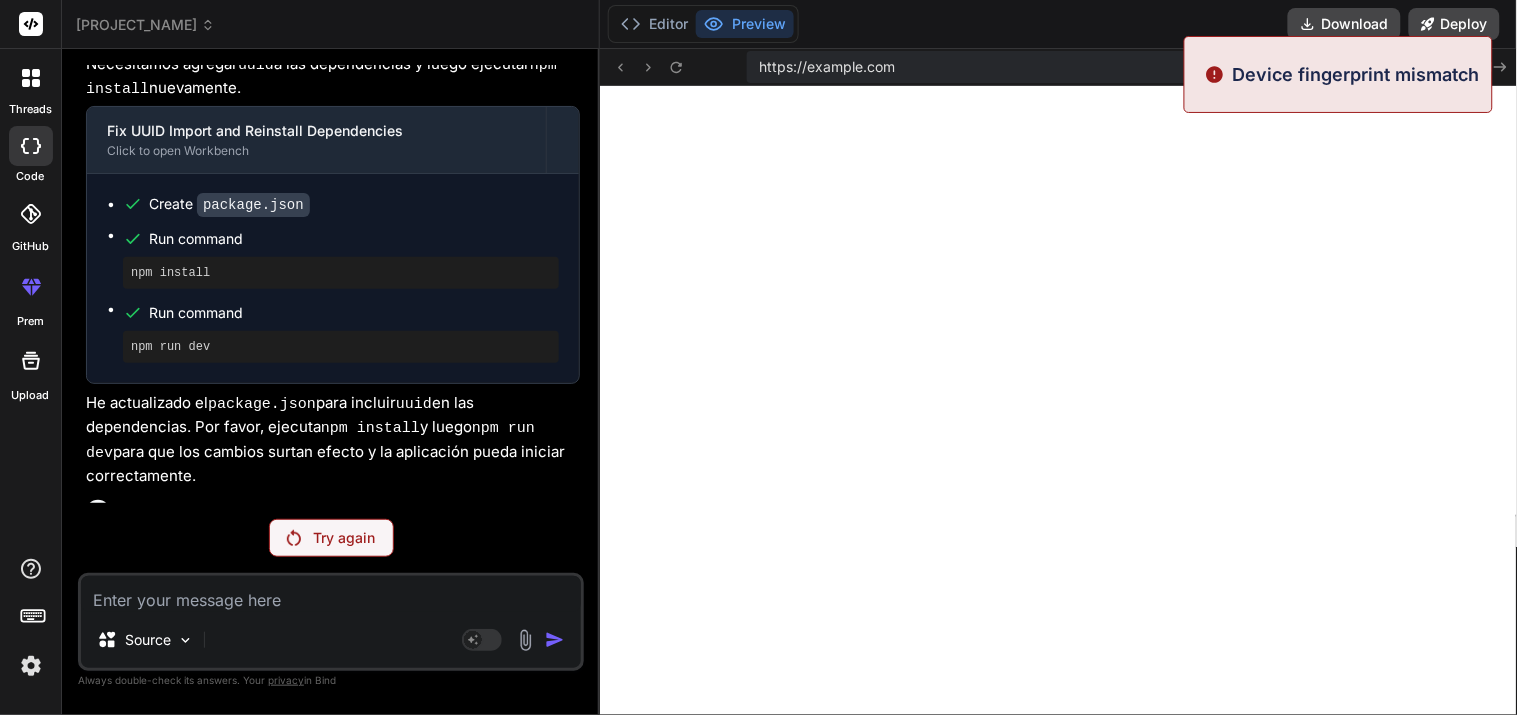 click on "Try again" at bounding box center [344, 538] 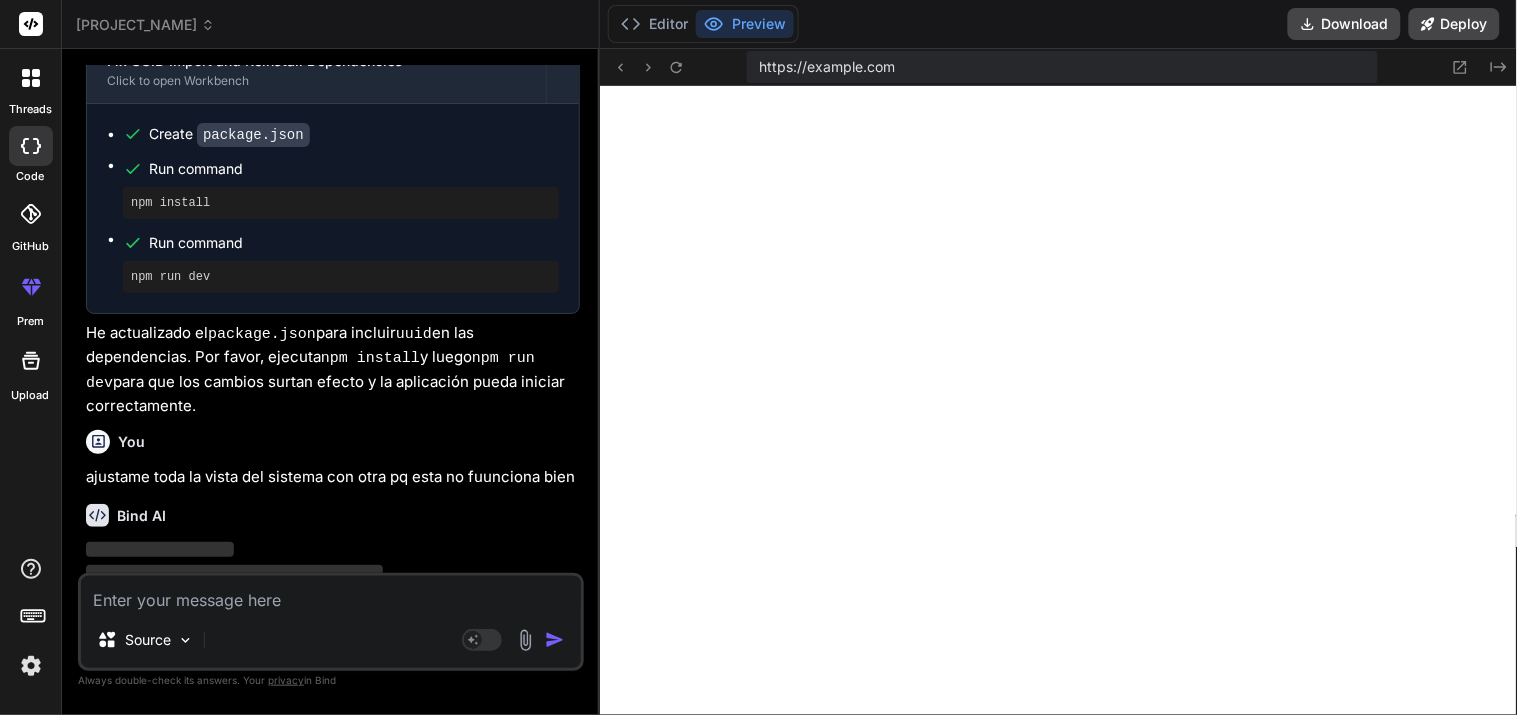 scroll, scrollTop: 3858, scrollLeft: 0, axis: vertical 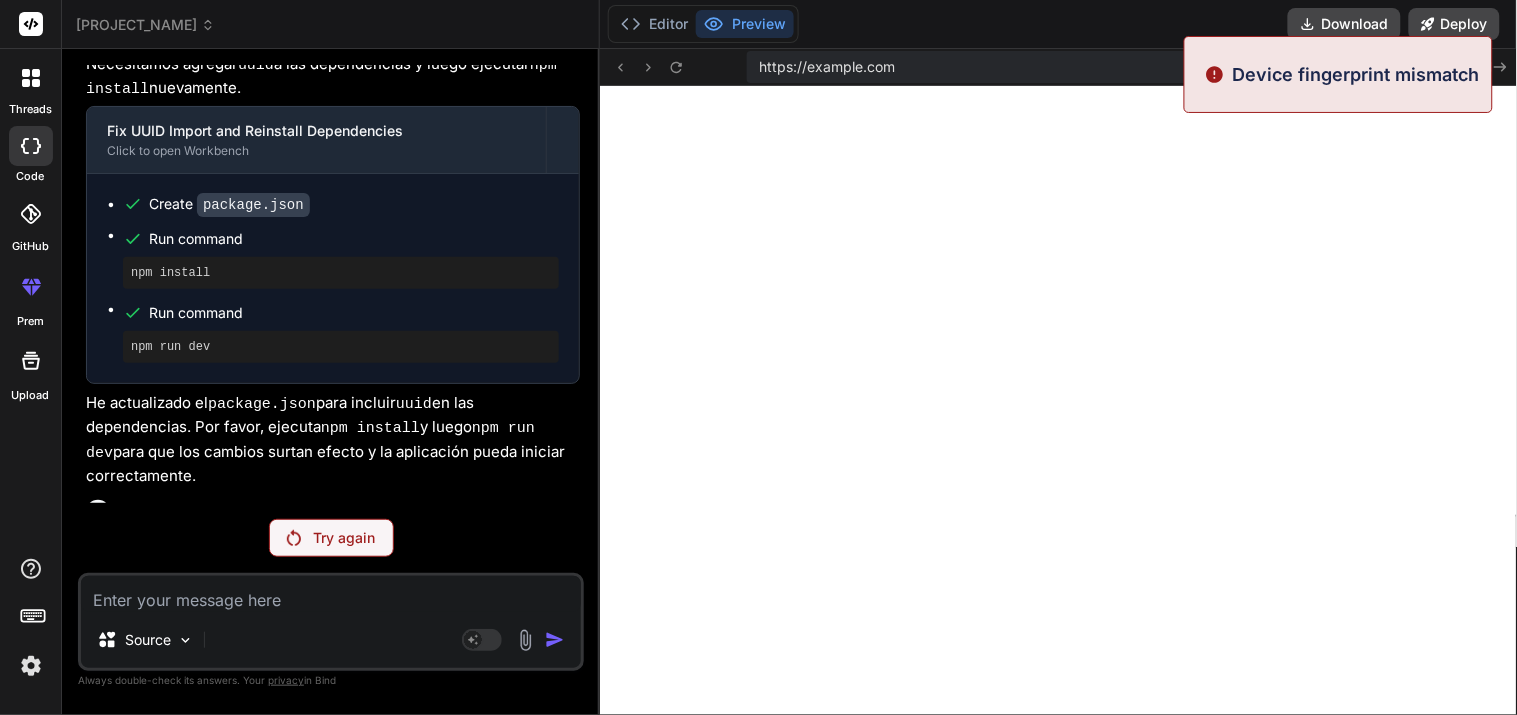 click on "Try again" at bounding box center [331, 538] 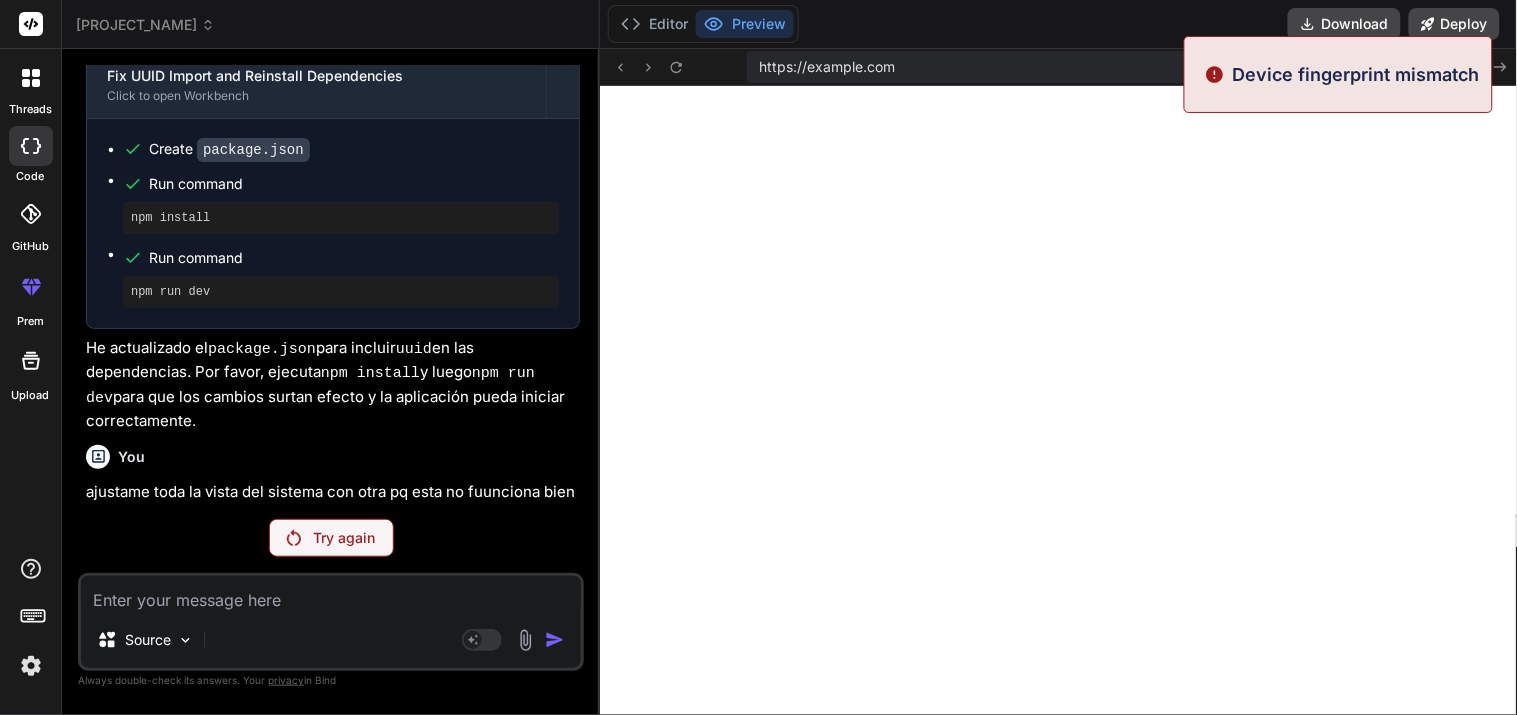 scroll, scrollTop: 3858, scrollLeft: 0, axis: vertical 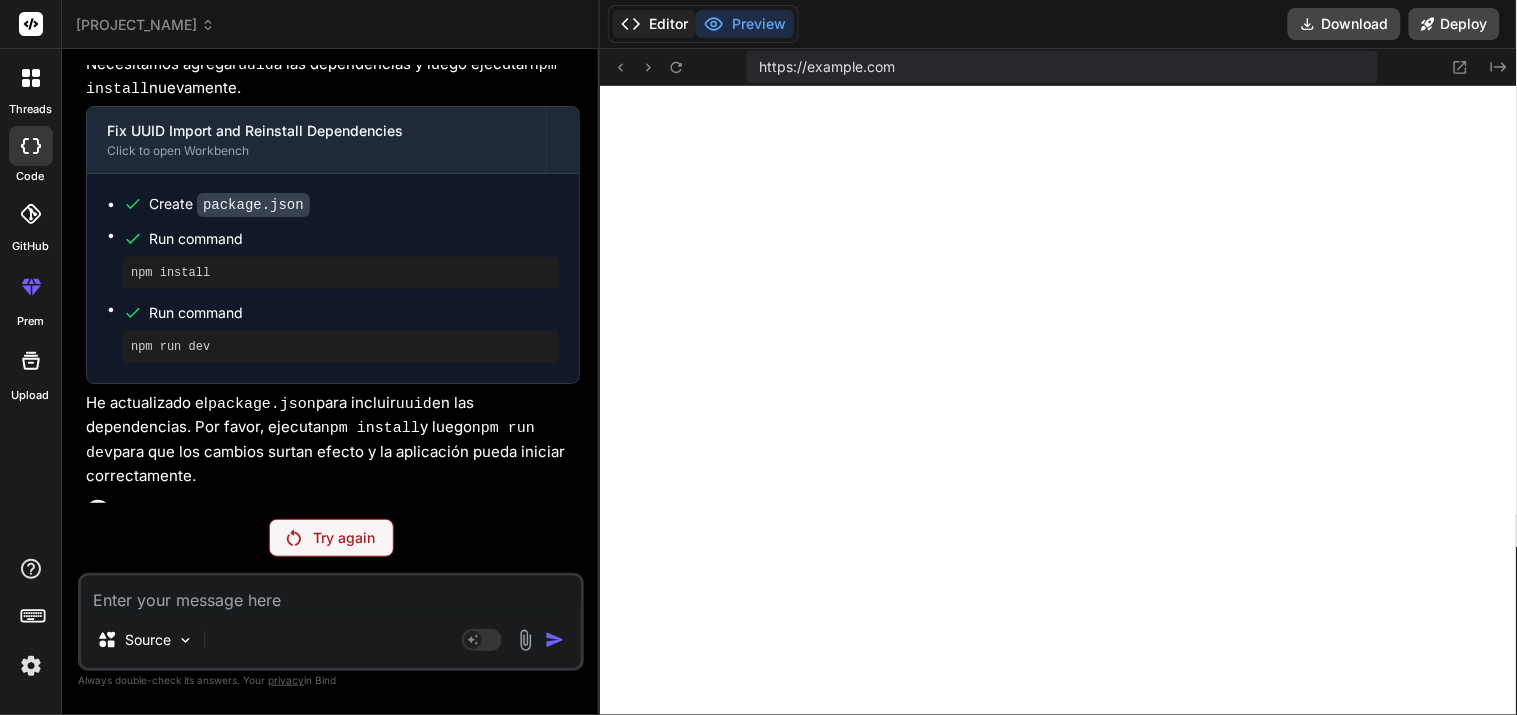 click 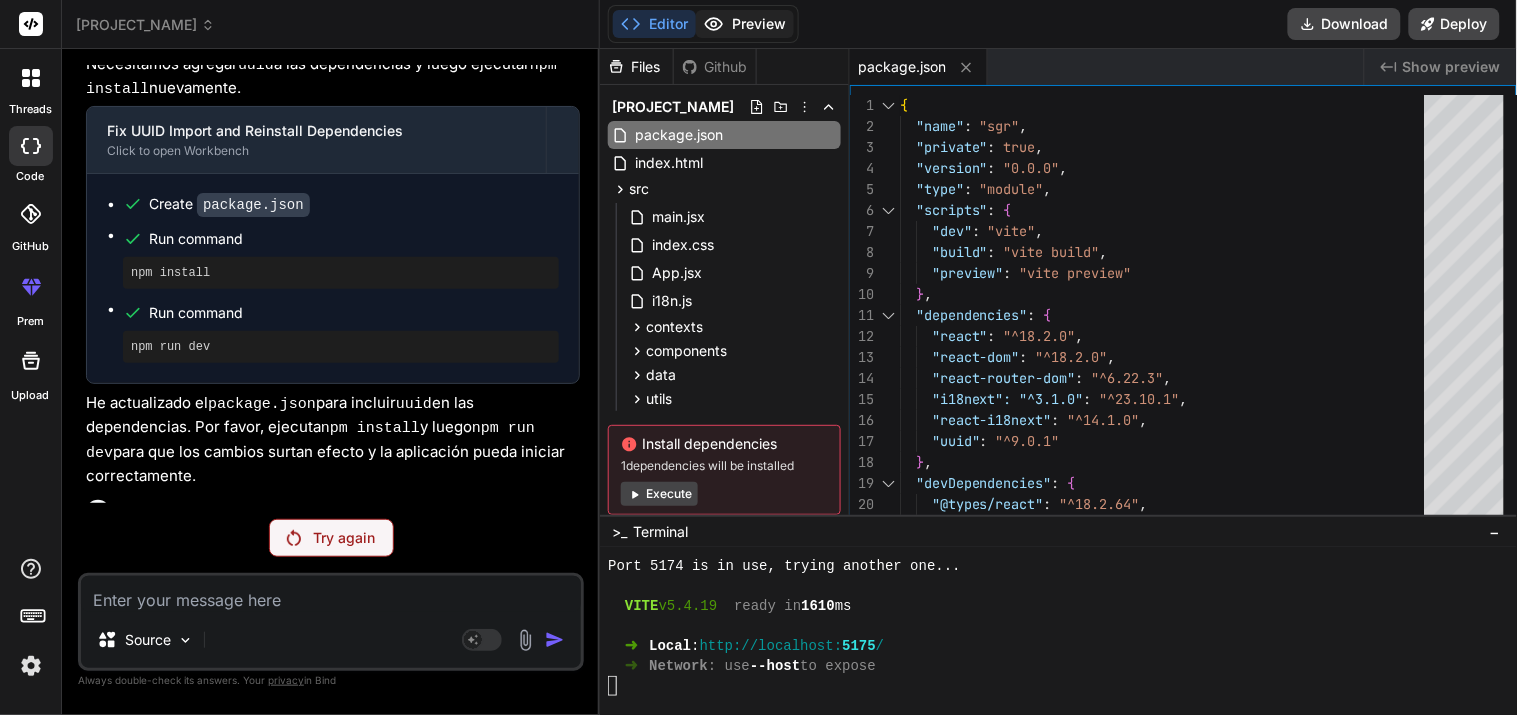 click on "Preview" at bounding box center [745, 24] 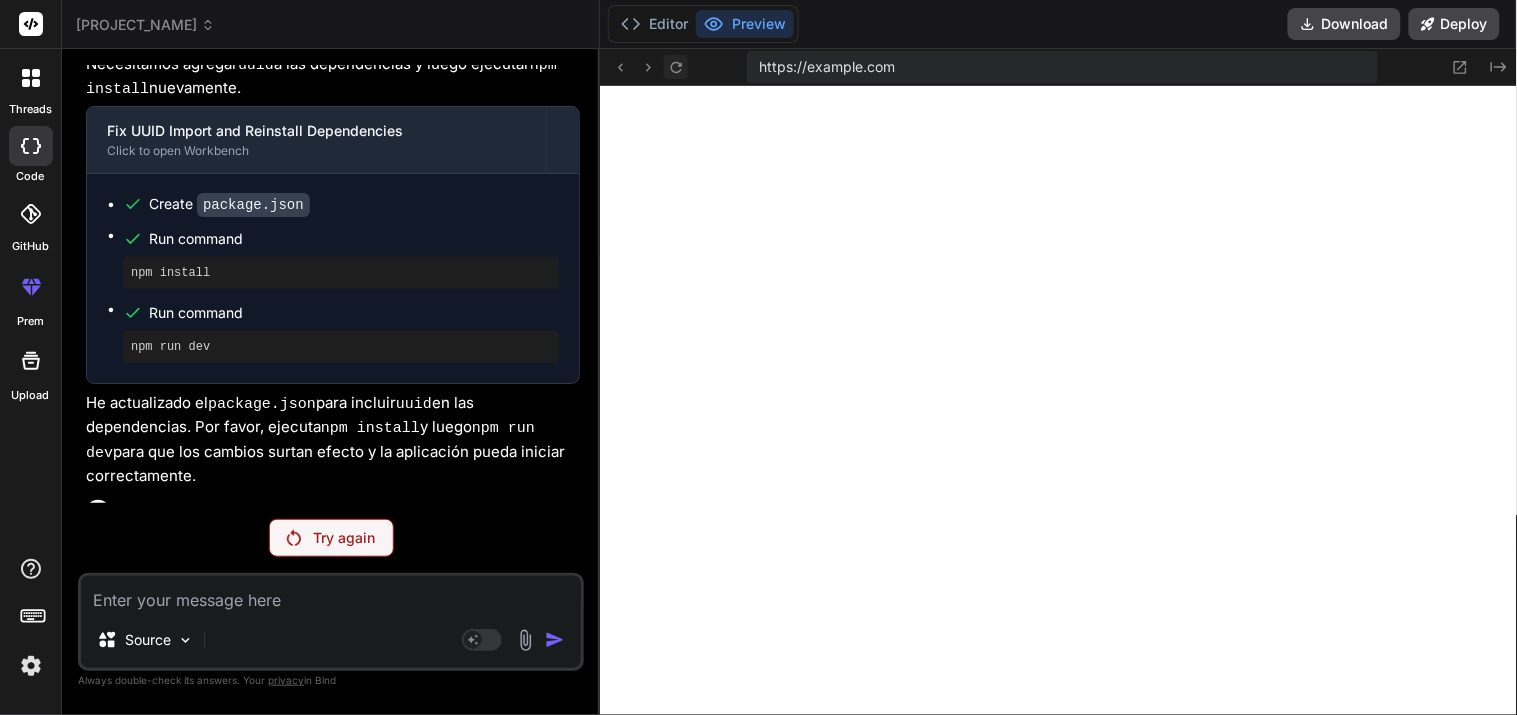 click on "https://u3uk0f35zsjjbn9cprh6fq9h0p4tm2-wnxx--5175--96435430.local-corp.webcontainer-api.io Created with Pixso." at bounding box center [1058, 67] 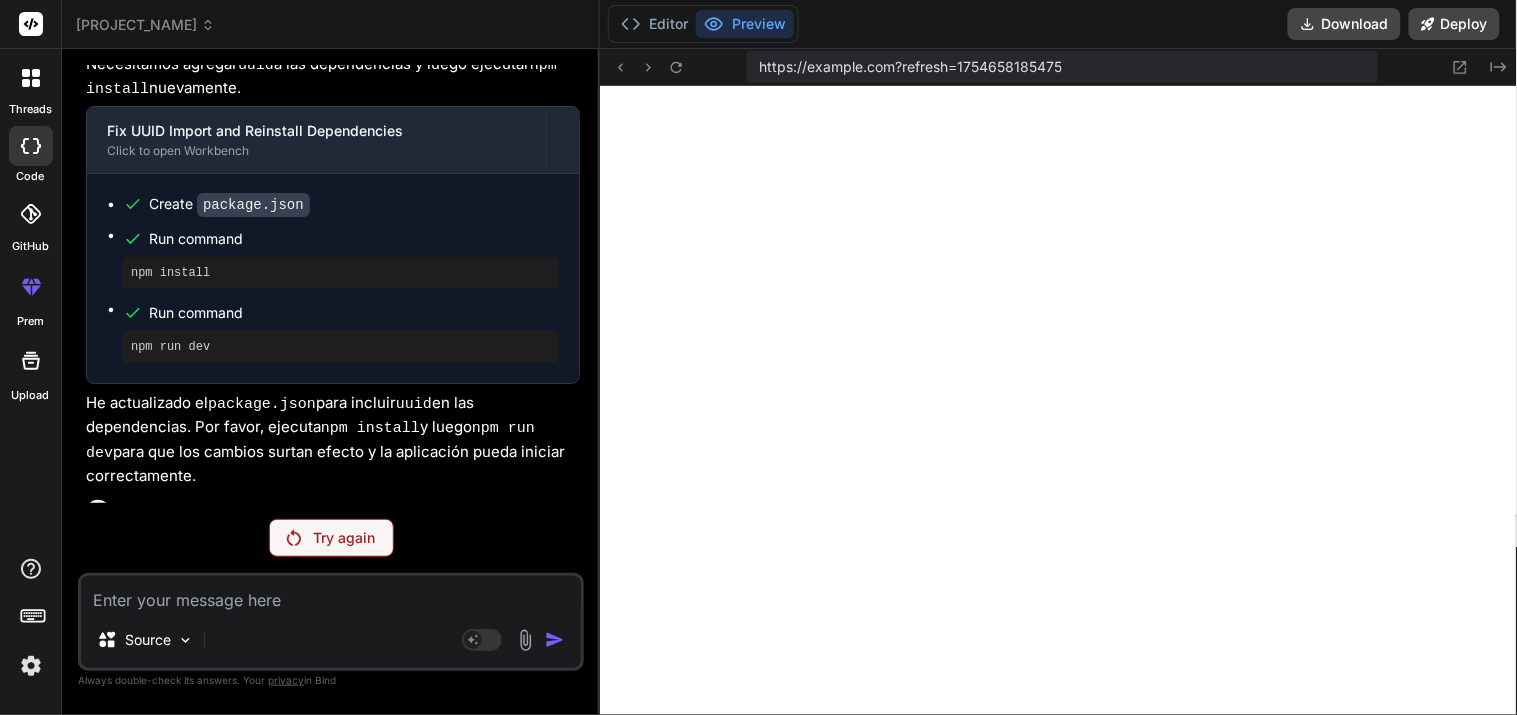 click on "You Bind AI ¡Claro que sí! Con gusto te ayudaré a crear la estructura de una aplicación web para la "Gestión de Regulados" (SGR) utilizando React y Vite. Dada la complejidad y el alcance de tu solicitud, te proporcionaré una base sólida con las características principales que mencionaste, incluyendo la autenticación, la gestión de usuarios regulados, la gestión de departamentos, la internacionalización y una sección de administración.
Es importante destacar que esta implementación se centrará en el  frontend  (la interfaz de usuario). Para una aplicación completa y funcional con persistencia de datos, necesitarías un  backend  (servidor y base de datos) que maneje la lógica de negocio, la autenticación segura y el almacenamiento de la información. Aquí, simularé los datos y la lógica de autenticación en el cliente.
Aquí tienes el artefacto con la estructura del proyecto:
SGR (Sistema de Gestión de Regulados) Web App Click to open Workbench Create   package.json Create   Create" at bounding box center [331, 389] 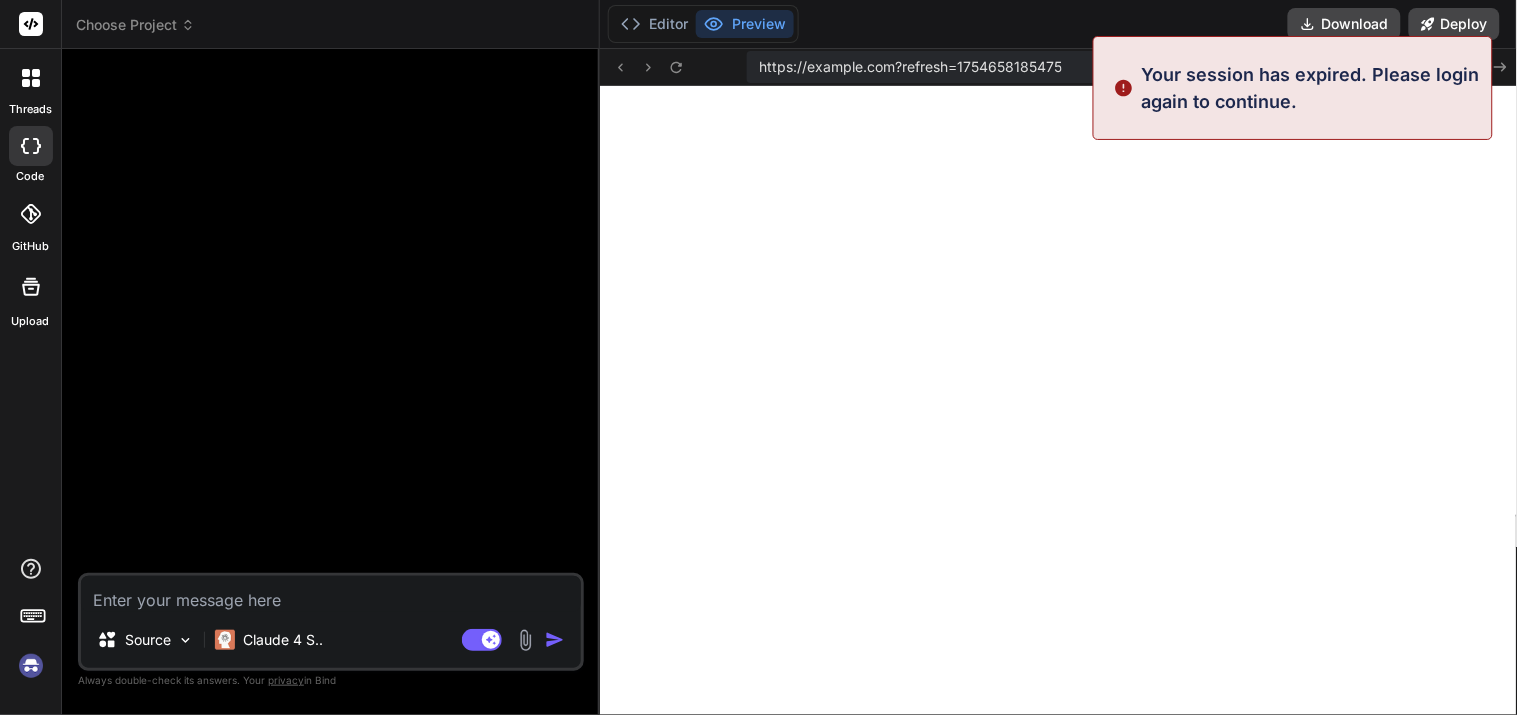 scroll, scrollTop: 0, scrollLeft: 0, axis: both 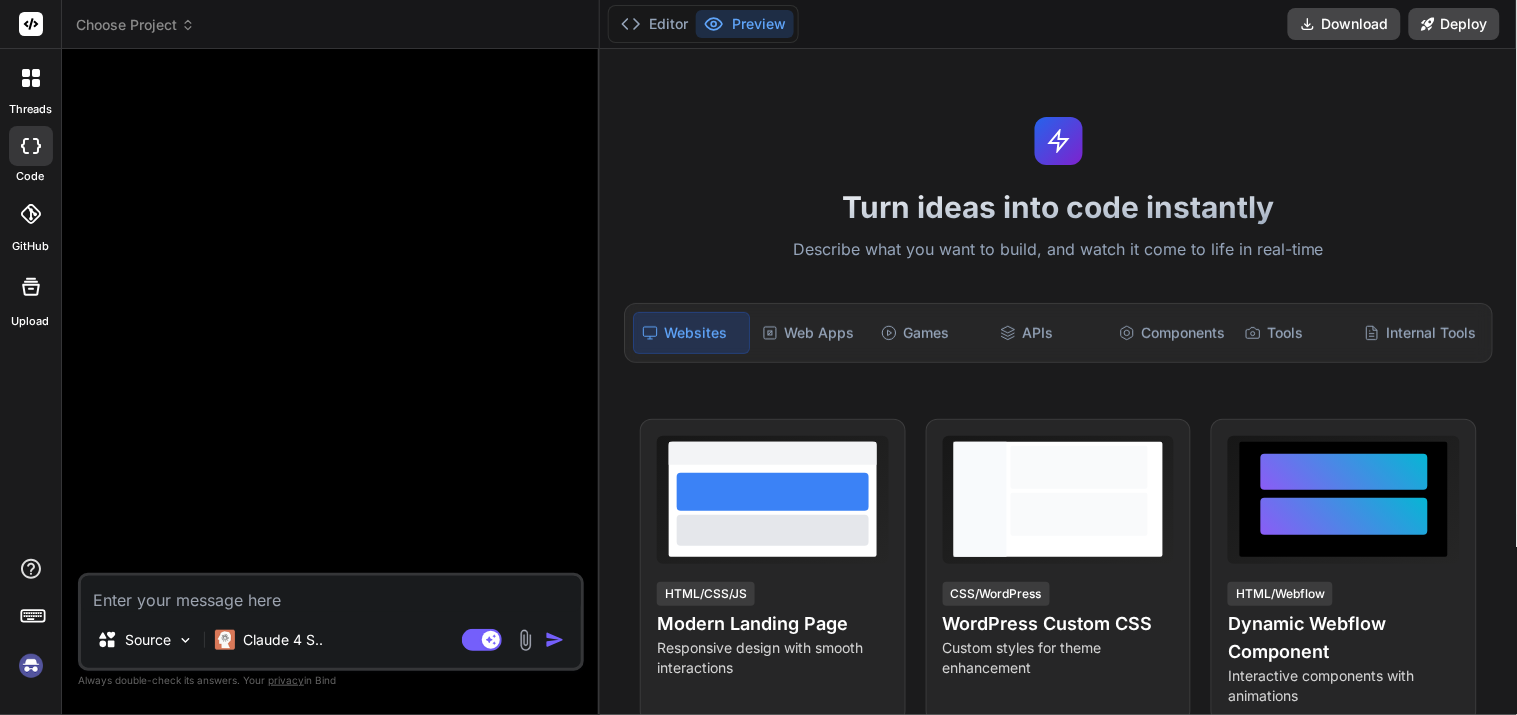 click at bounding box center (31, 666) 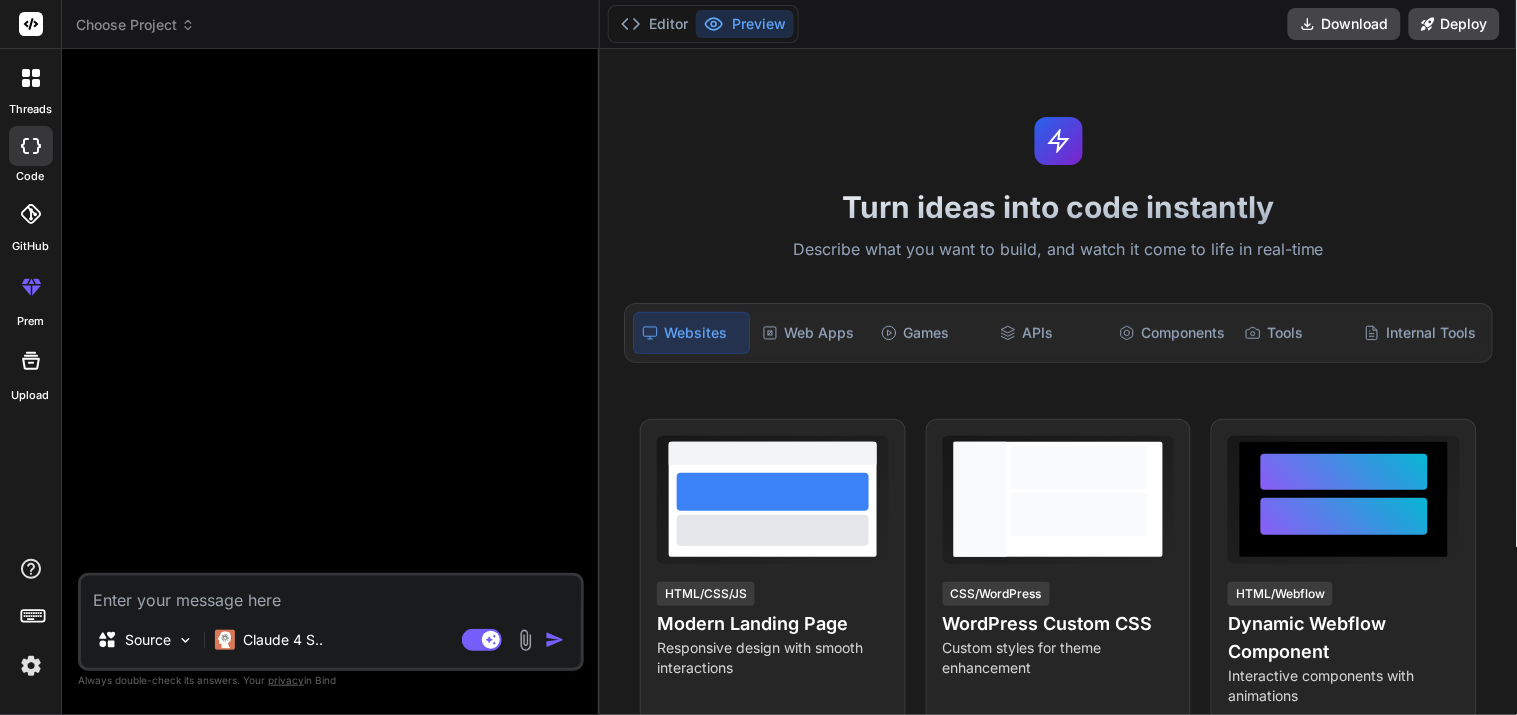 click on "Choose Project" at bounding box center (135, 25) 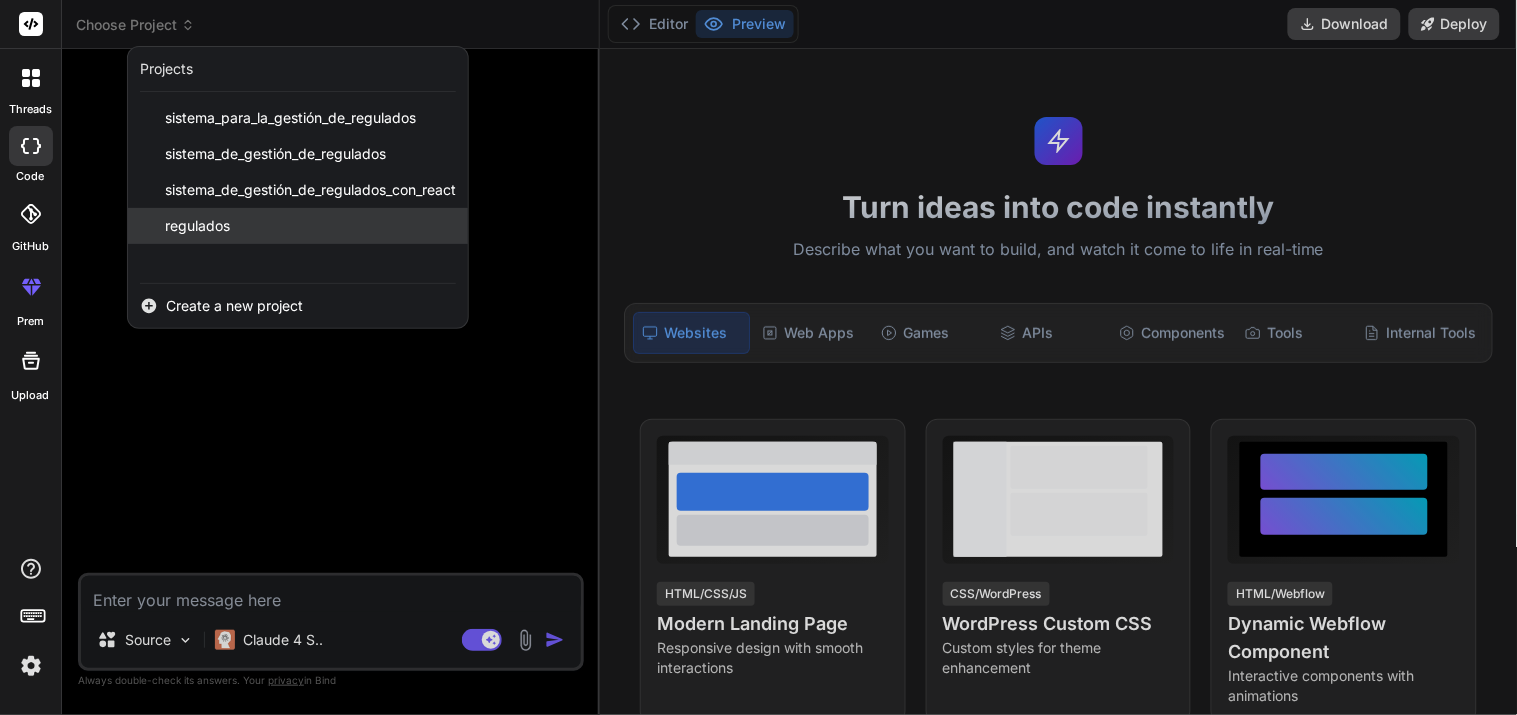 click on "regulados" at bounding box center [197, 226] 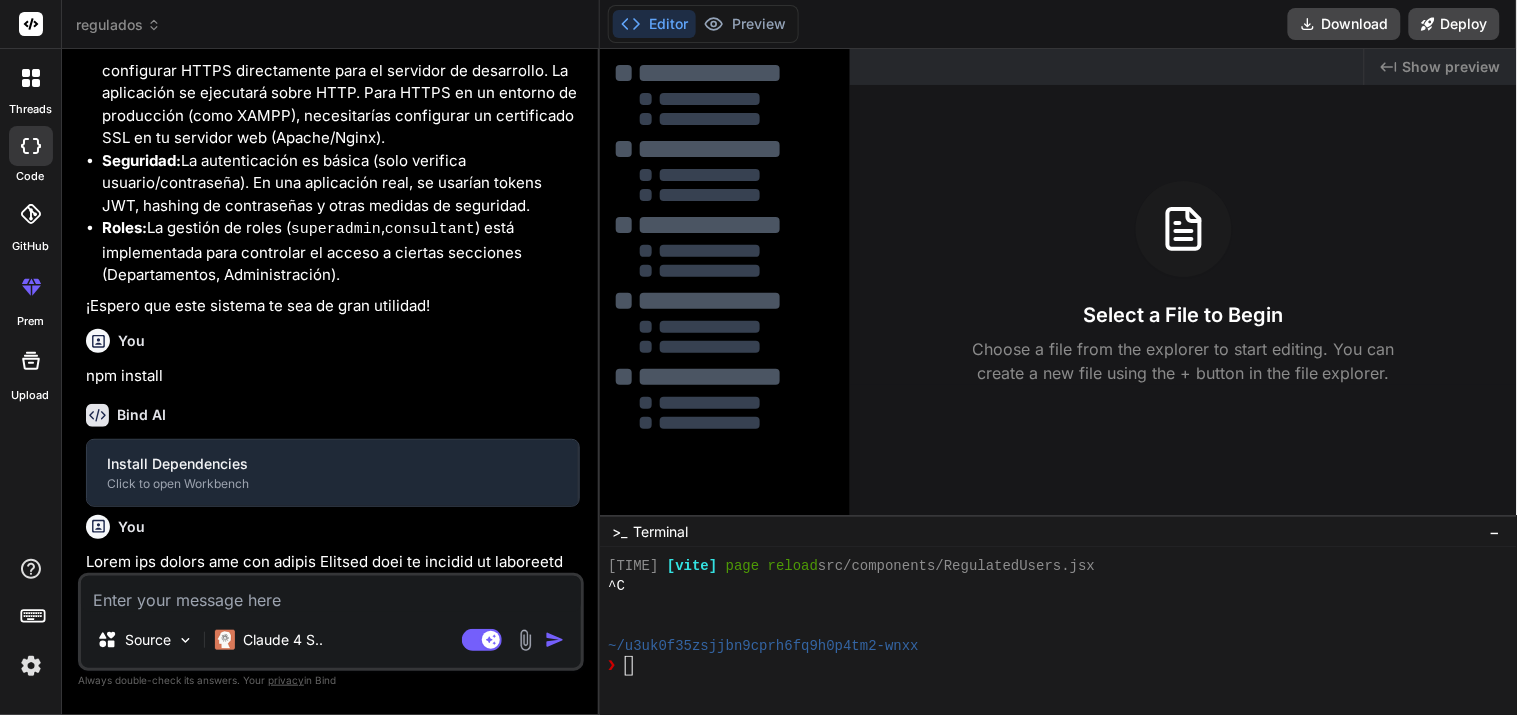 scroll, scrollTop: 2277, scrollLeft: 0, axis: vertical 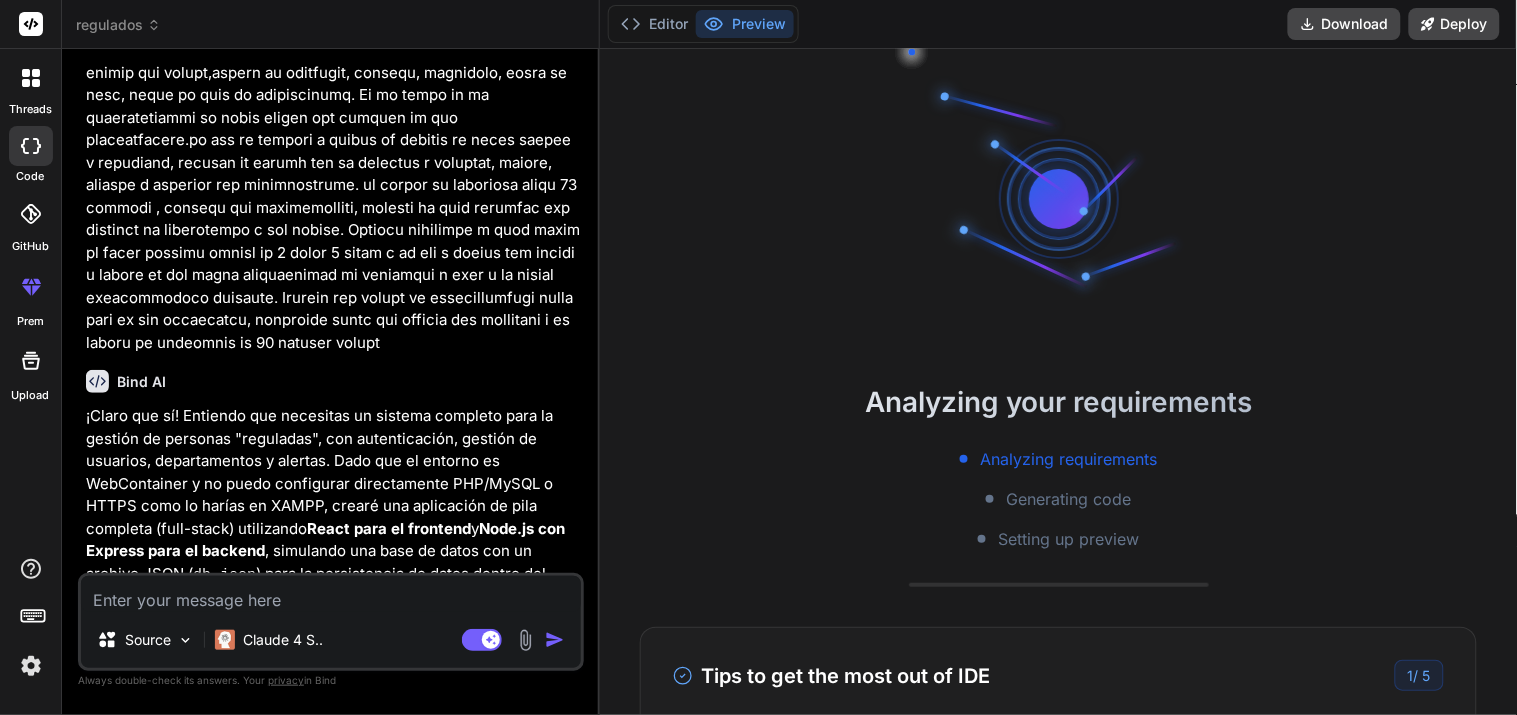 click 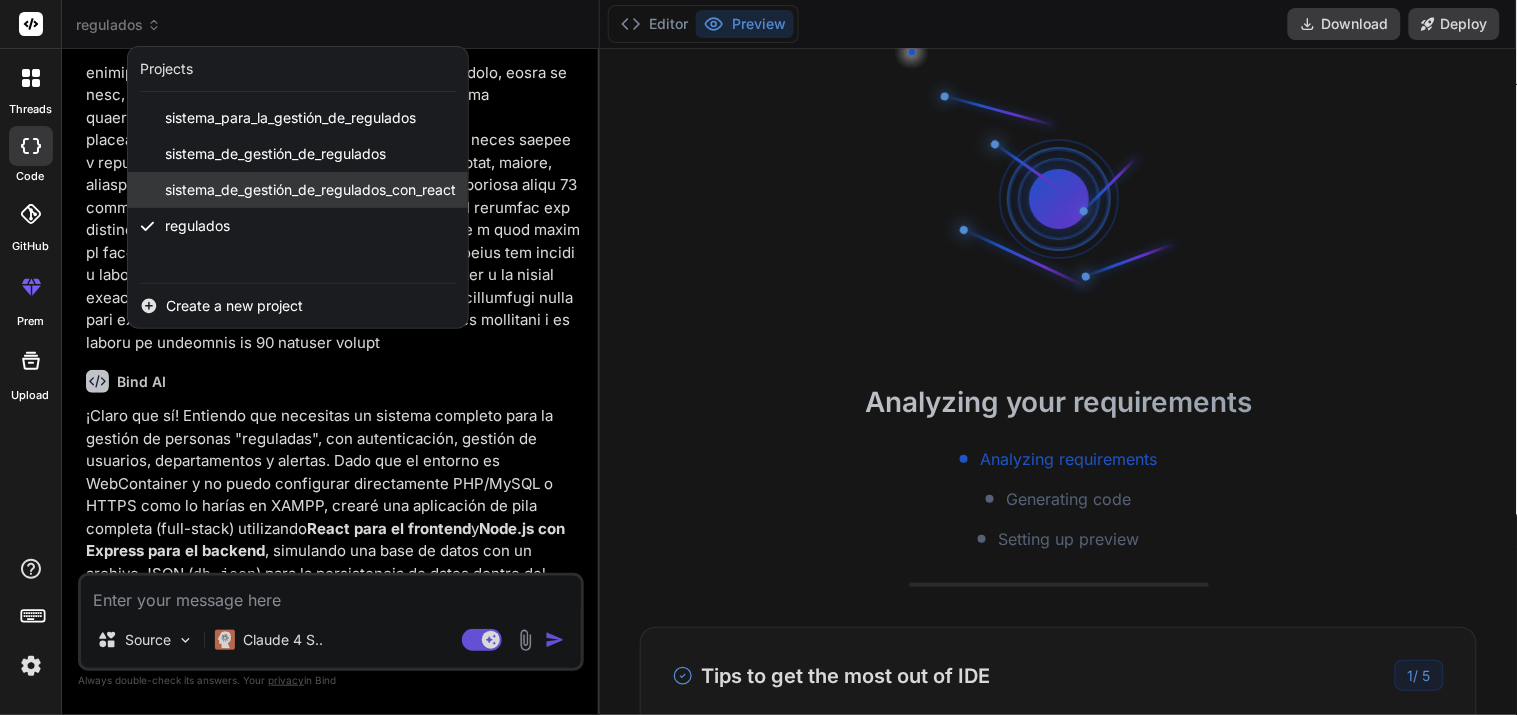 click on "sistema_de_gestión_de_regulados_con_react" at bounding box center [310, 190] 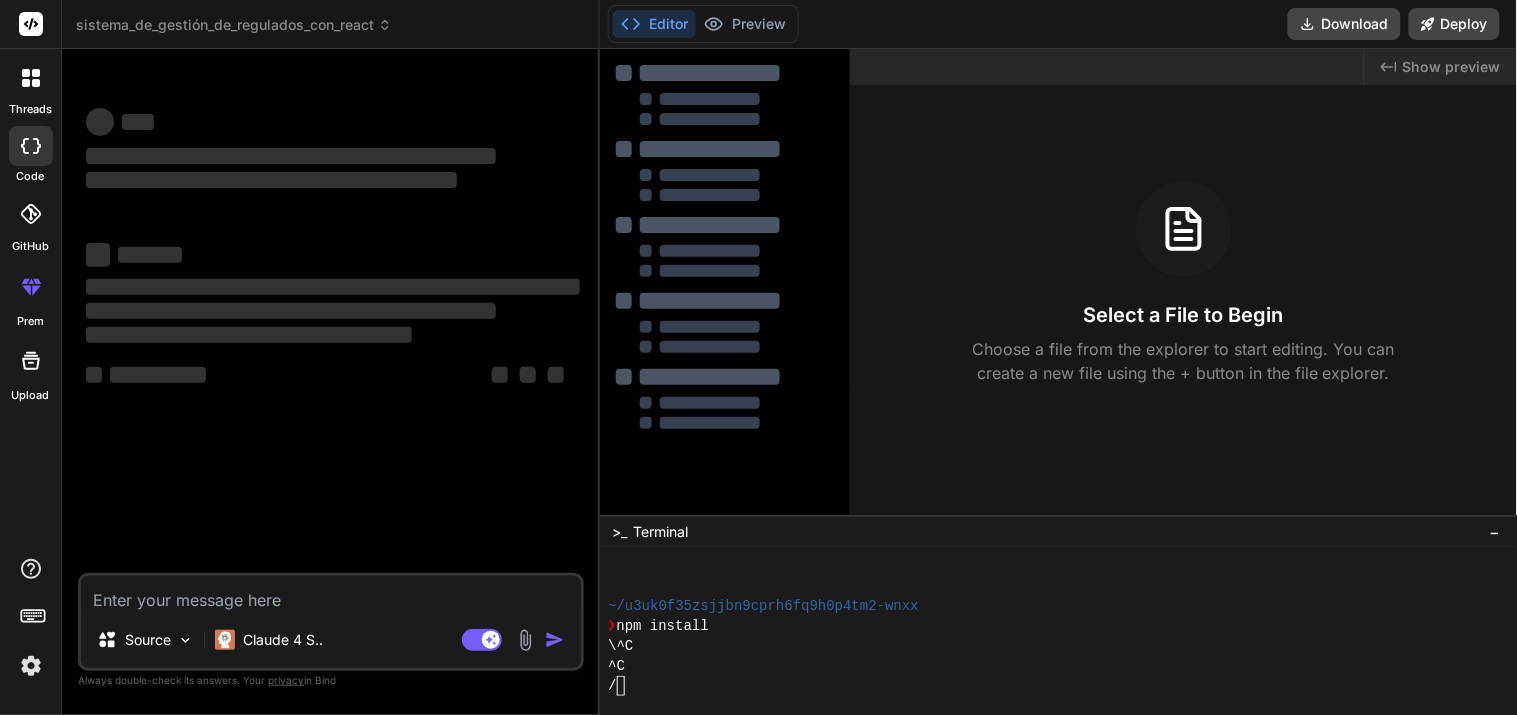 click 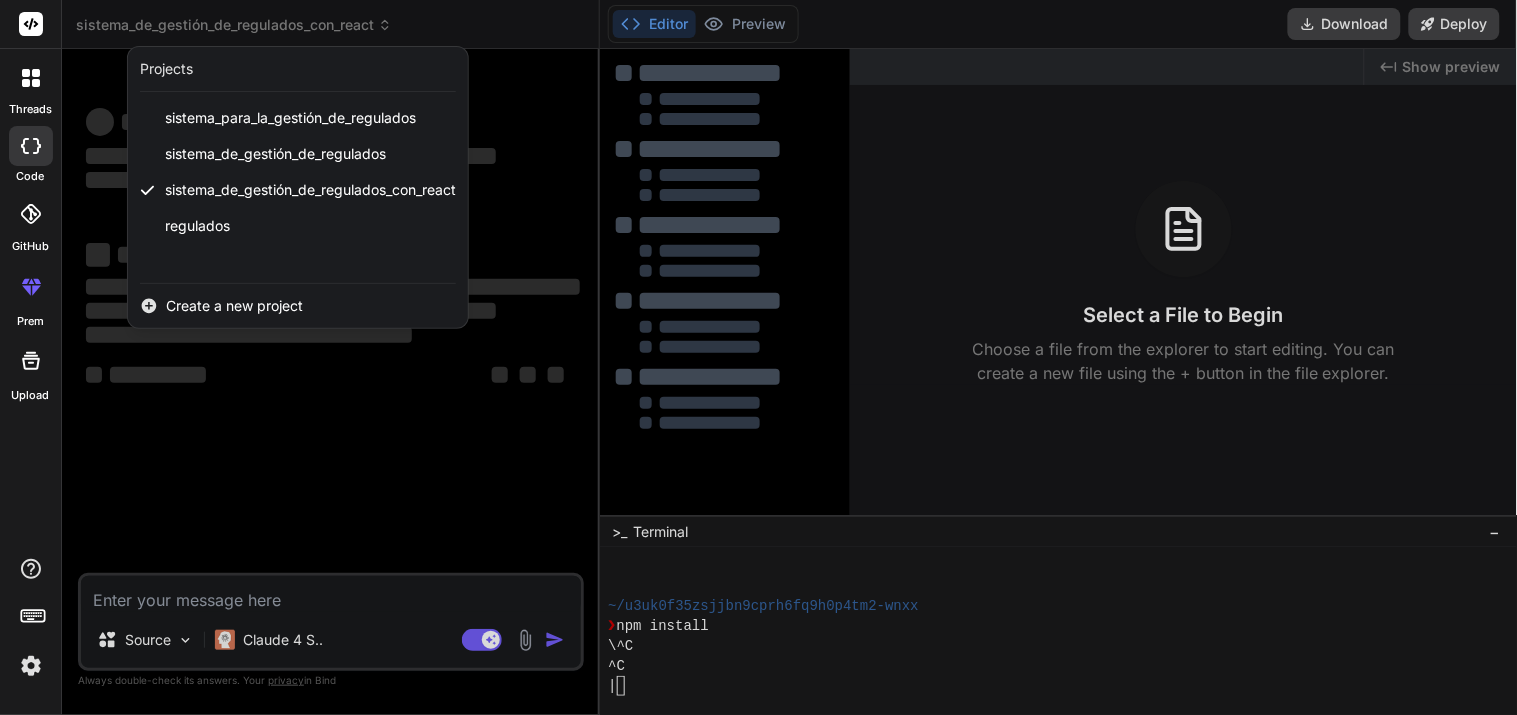 click at bounding box center [758, 357] 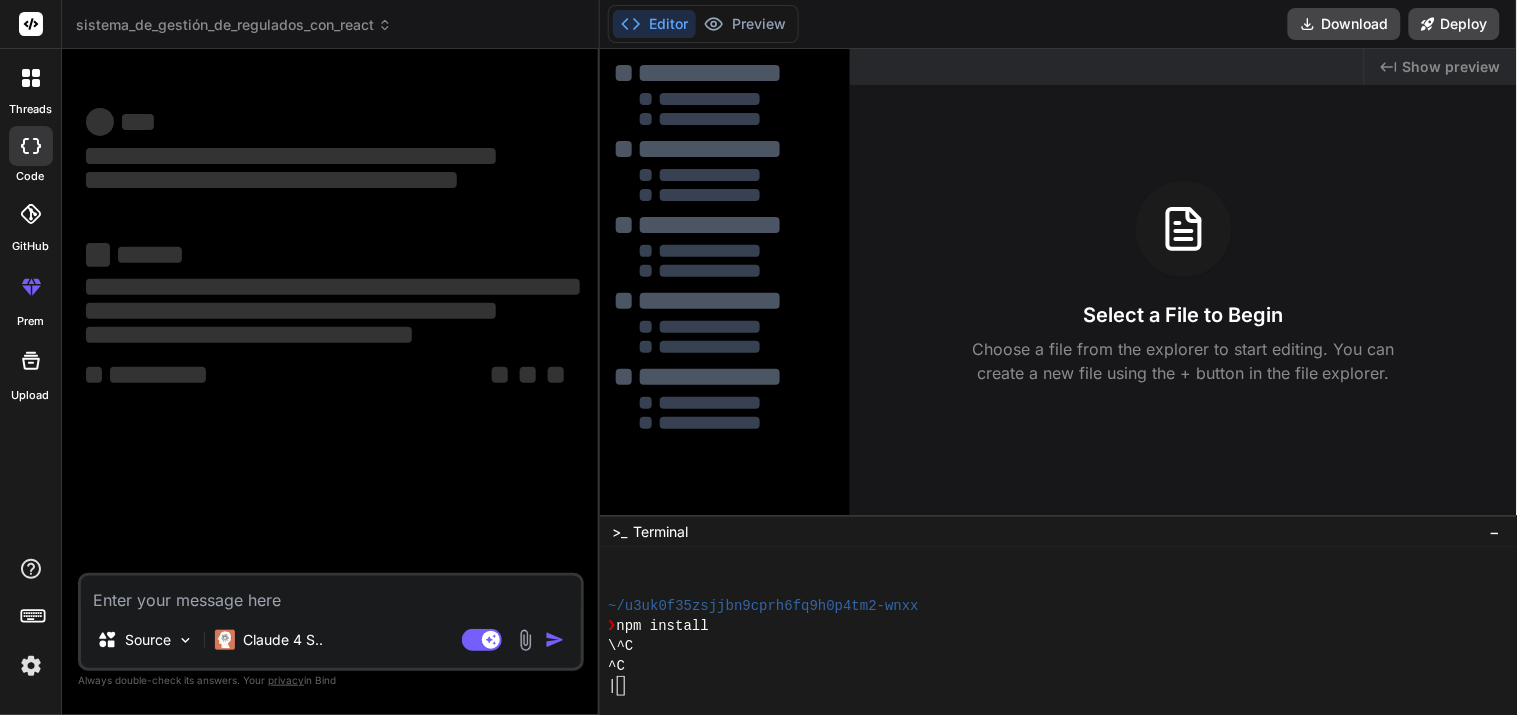 click on "sistema_de_gestión_de_regulados_con_react" at bounding box center (234, 25) 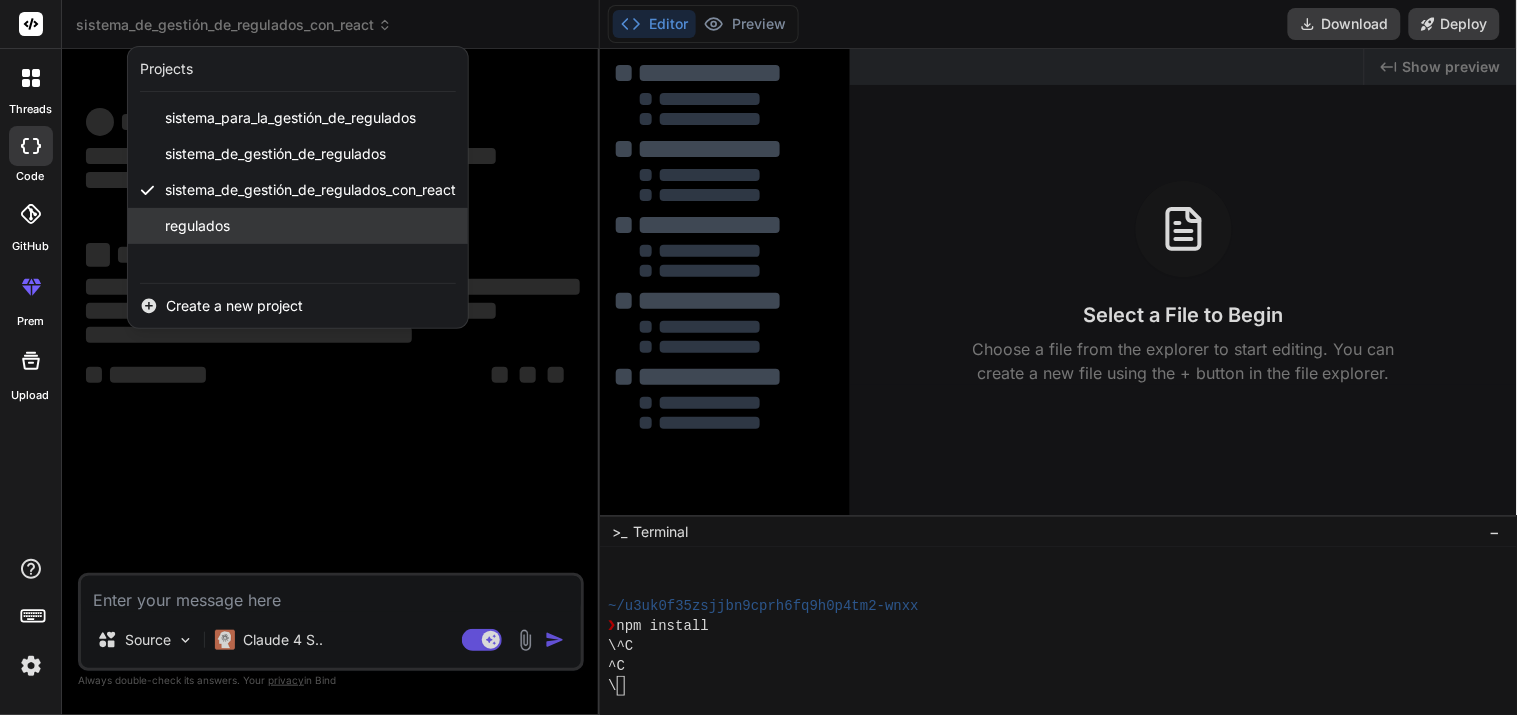click on "regulados" at bounding box center [298, 226] 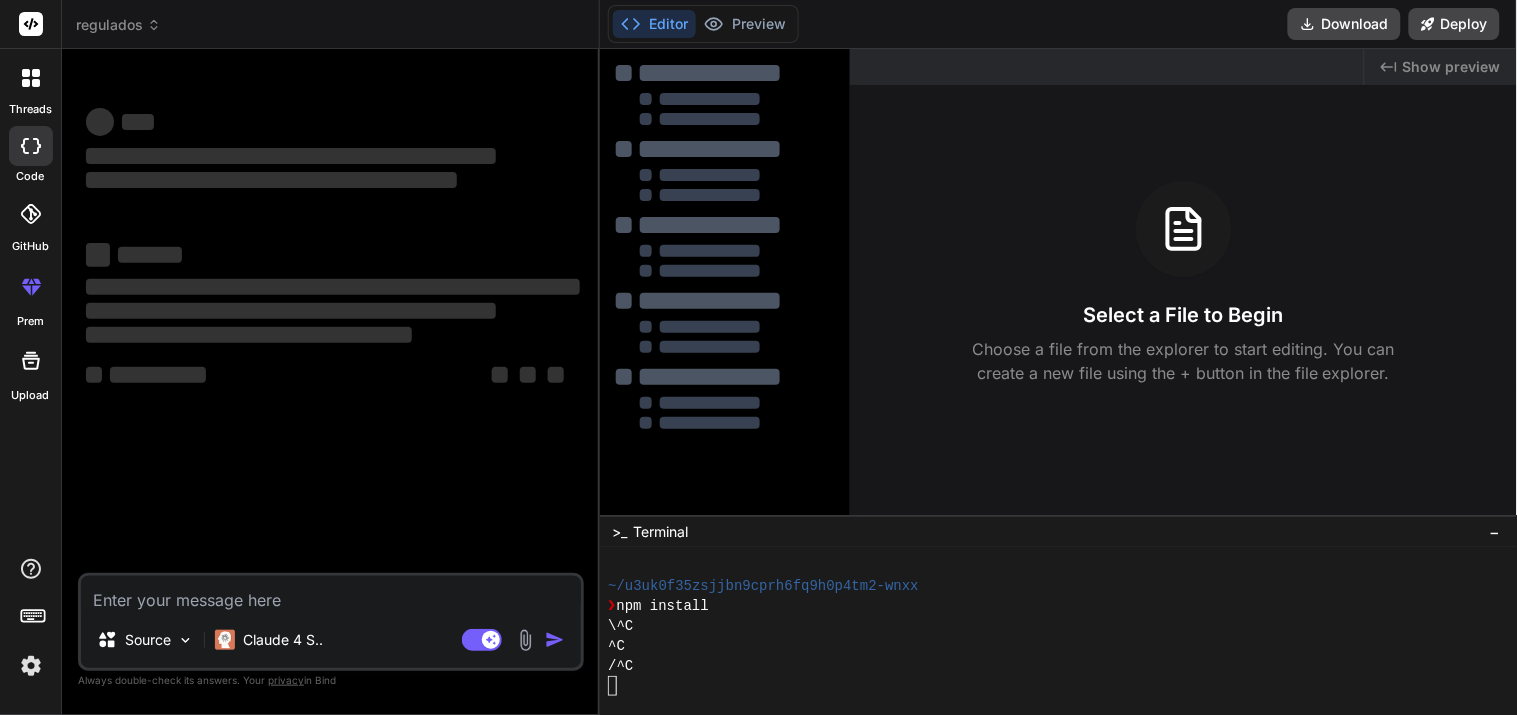 scroll, scrollTop: 9600, scrollLeft: 0, axis: vertical 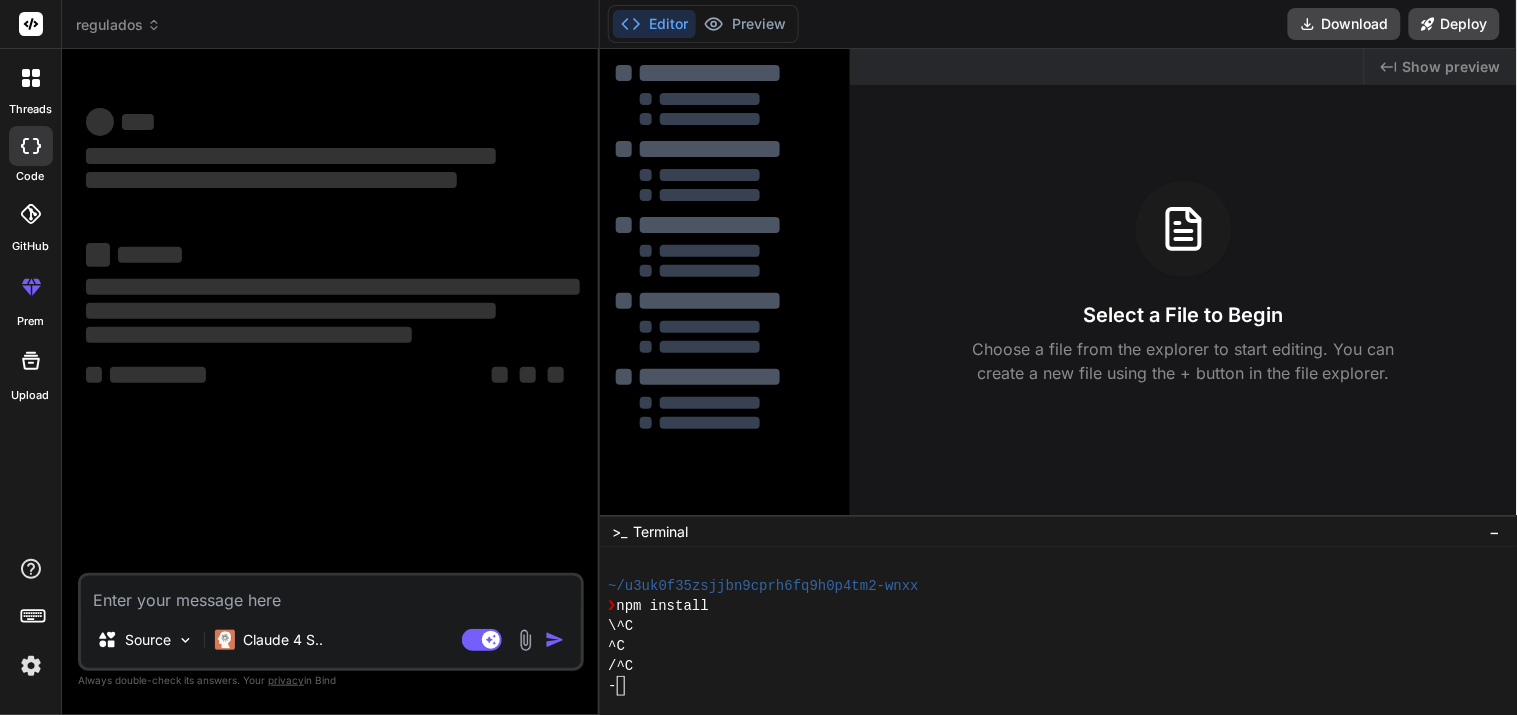 type on "x" 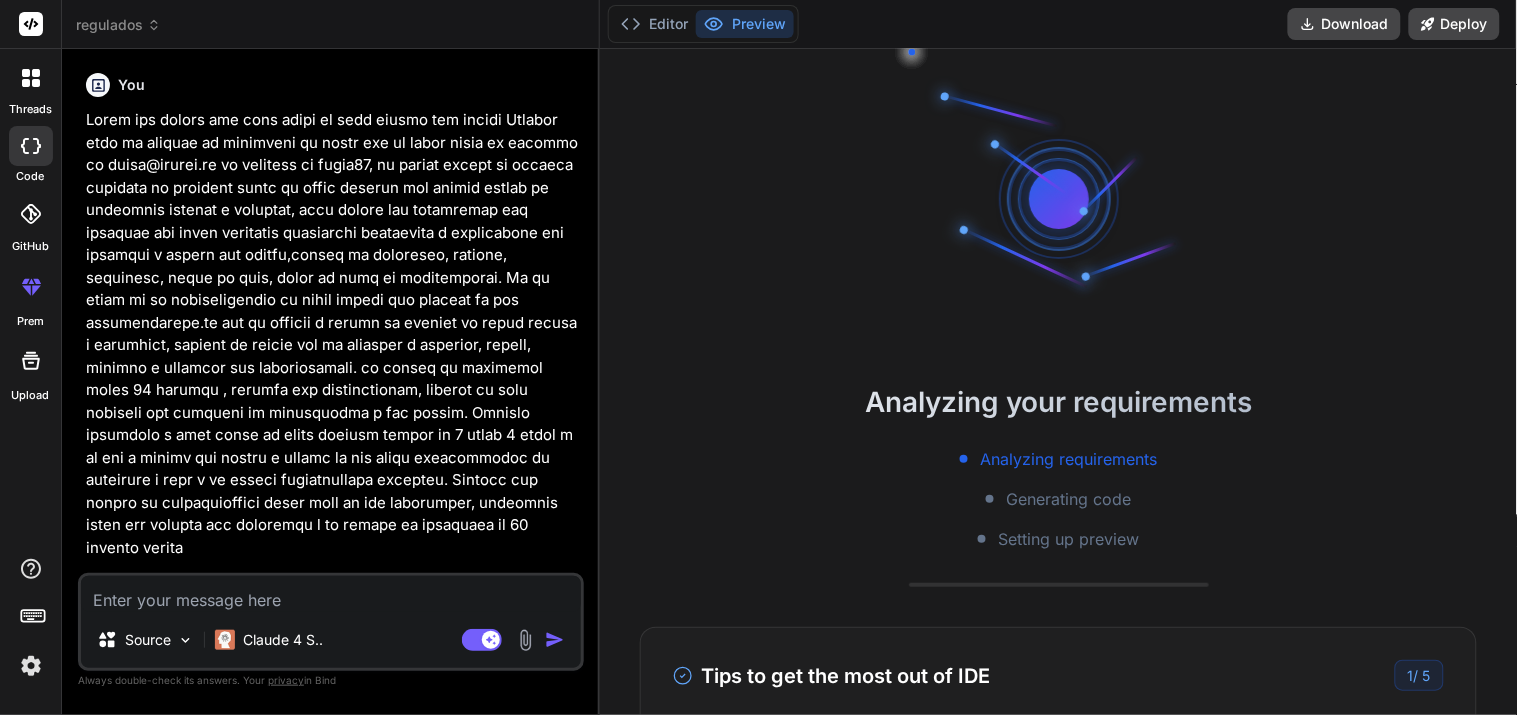 scroll, scrollTop: 10700, scrollLeft: 0, axis: vertical 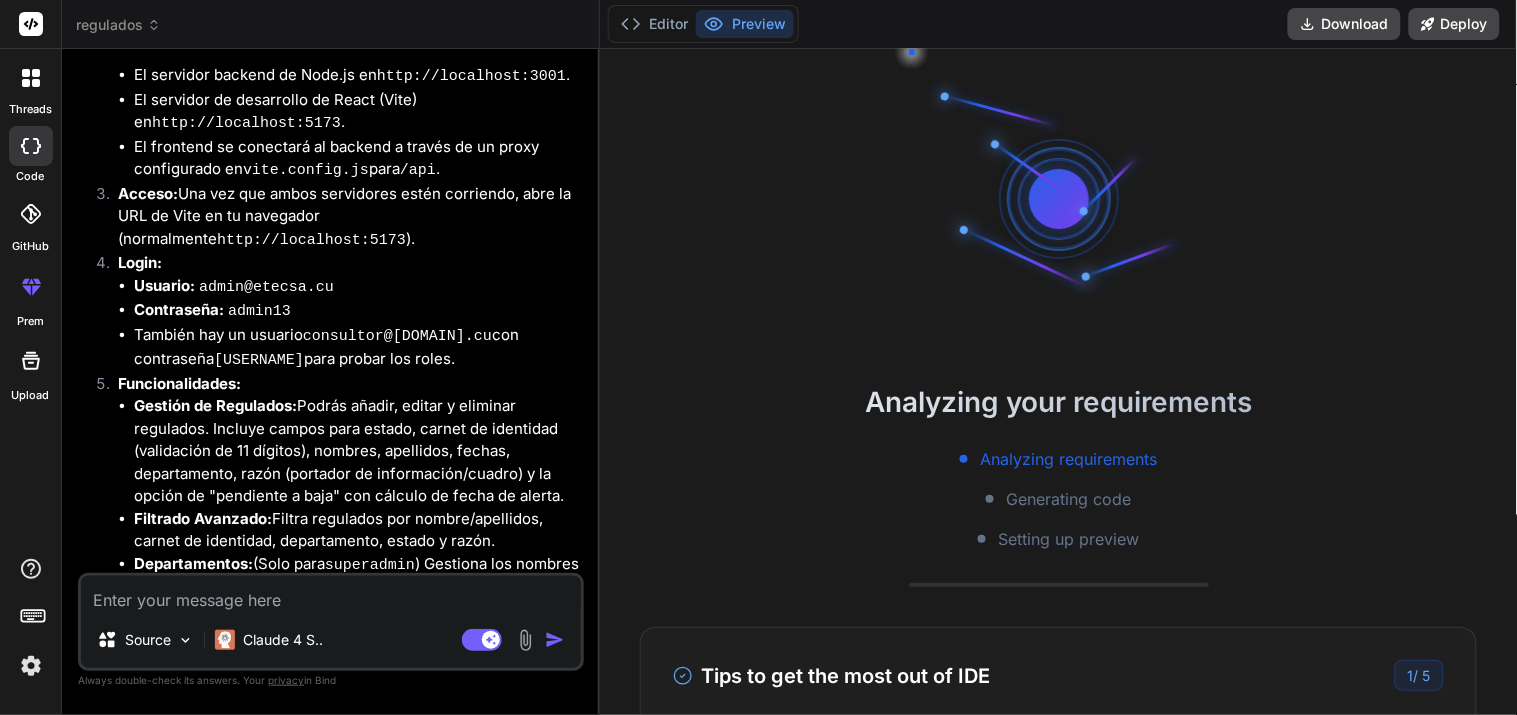 click on "regulados" at bounding box center [118, 25] 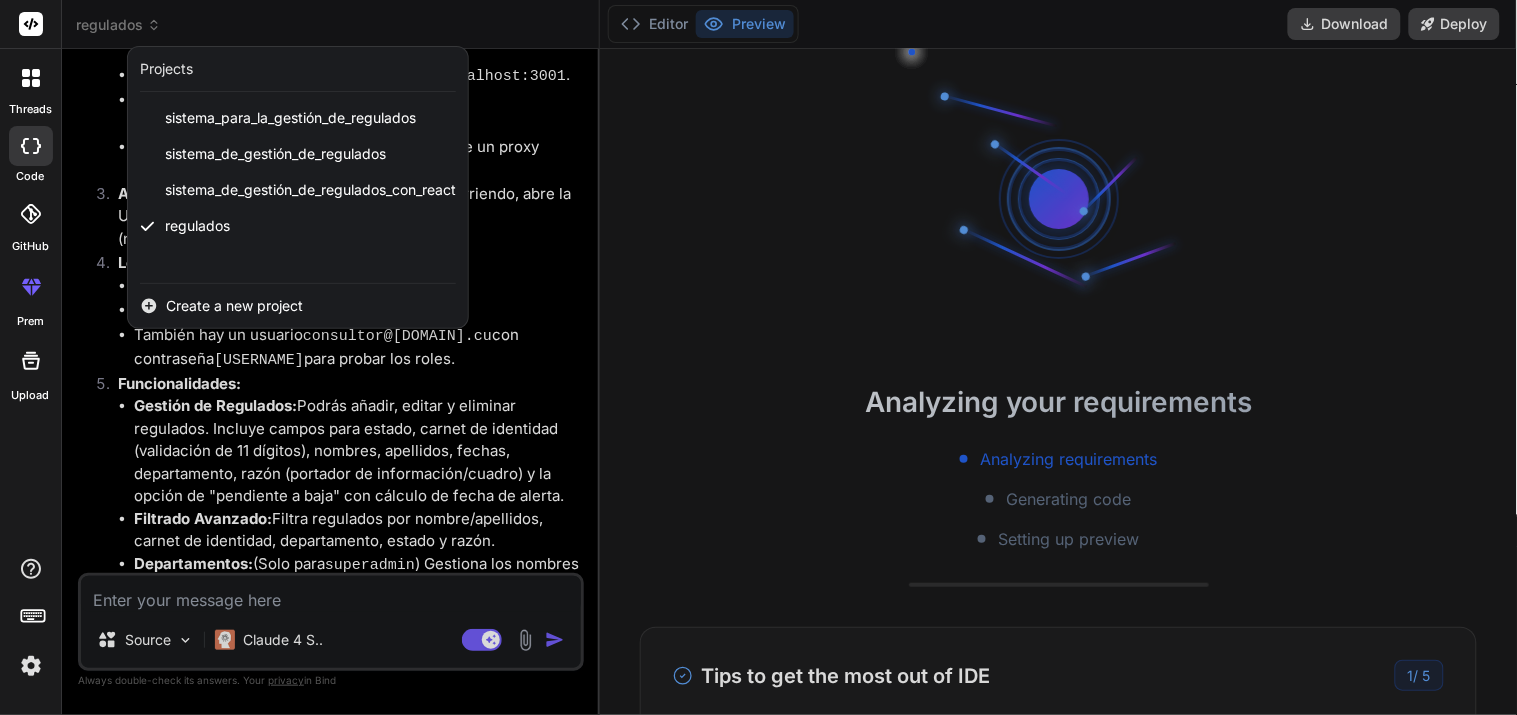 click at bounding box center [758, 357] 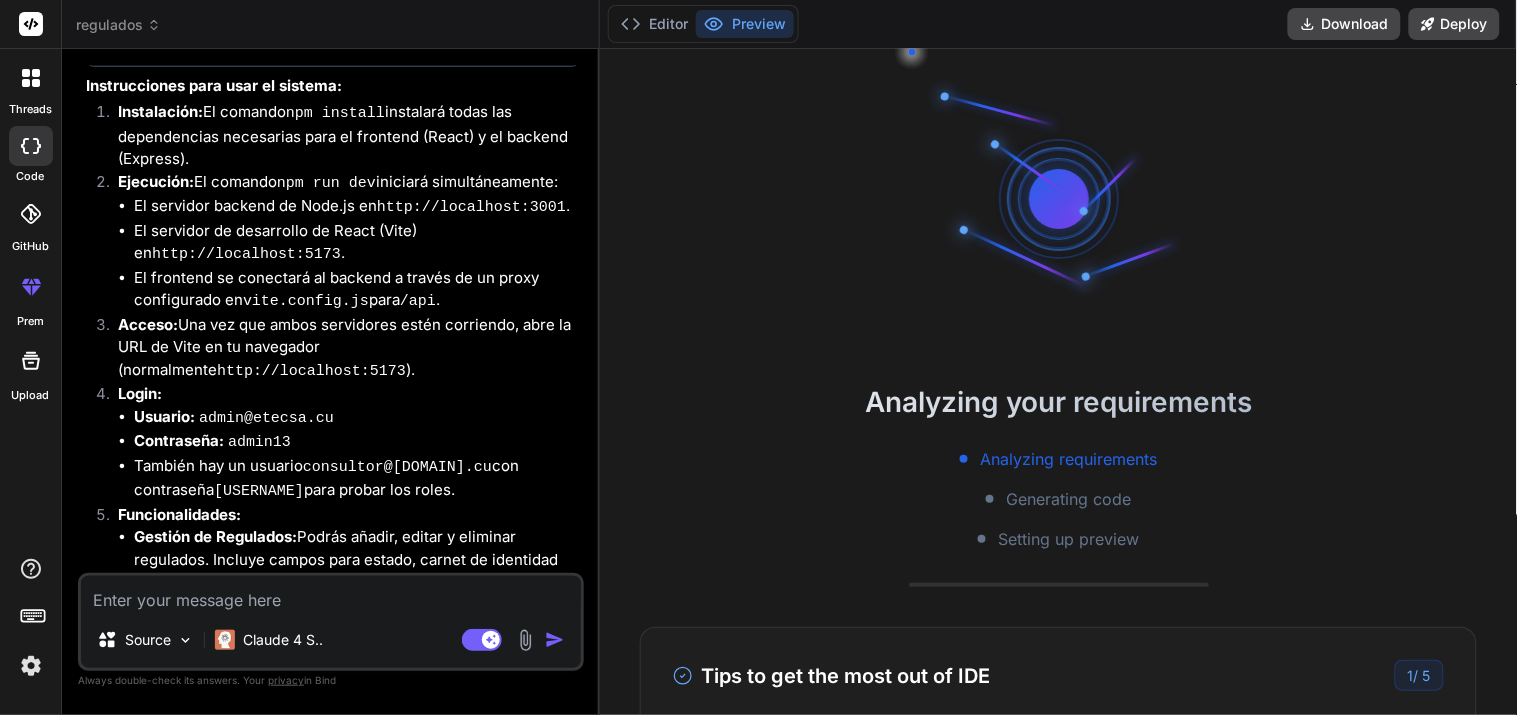 scroll, scrollTop: 5398, scrollLeft: 0, axis: vertical 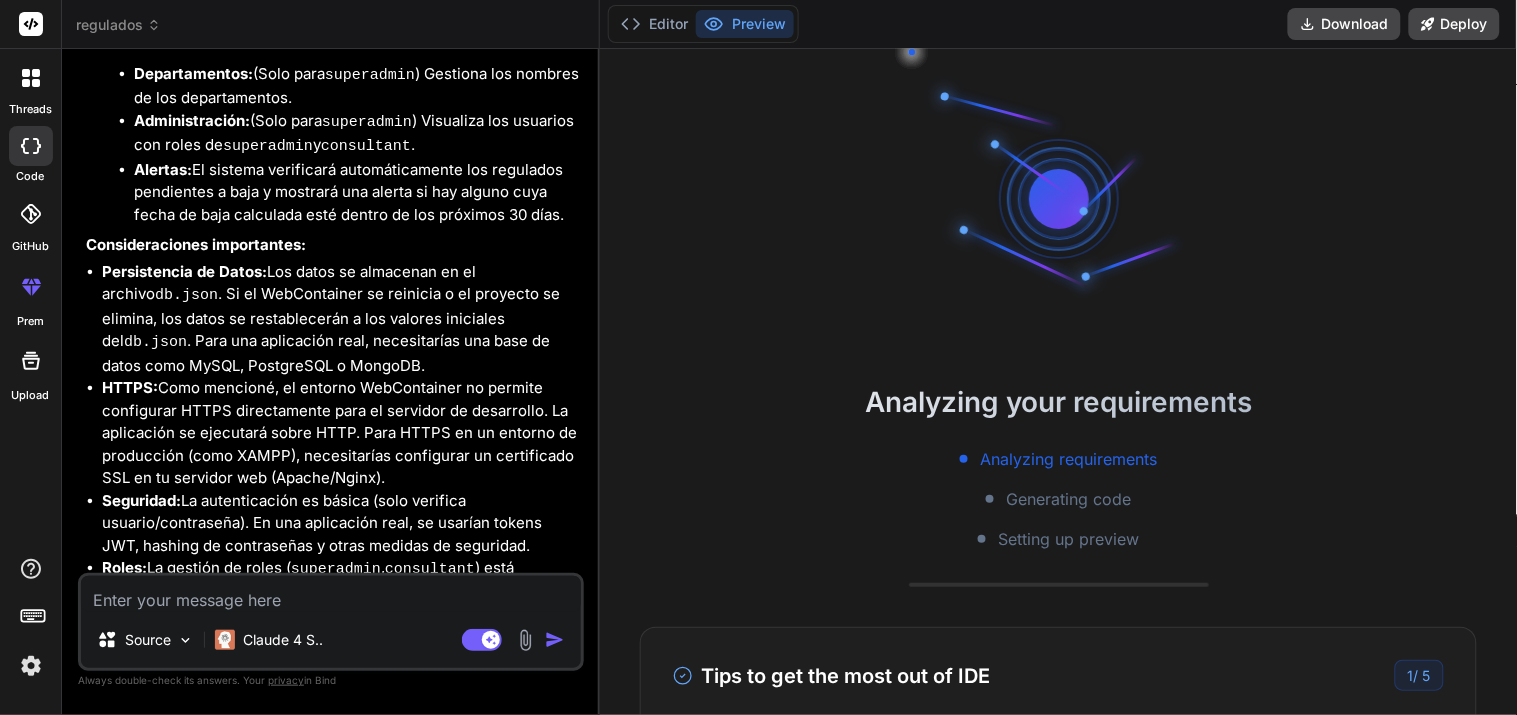 click 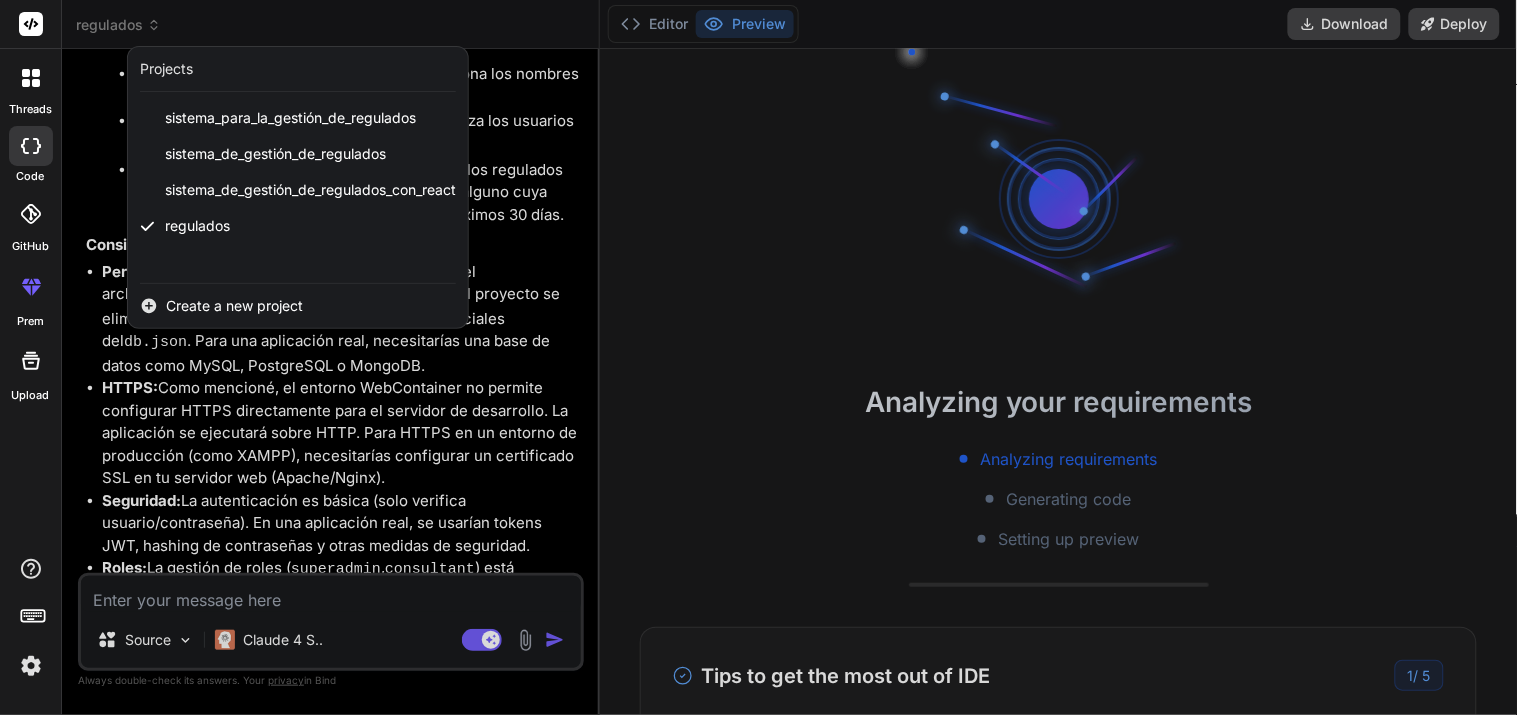click on "Create a new project" at bounding box center [234, 306] 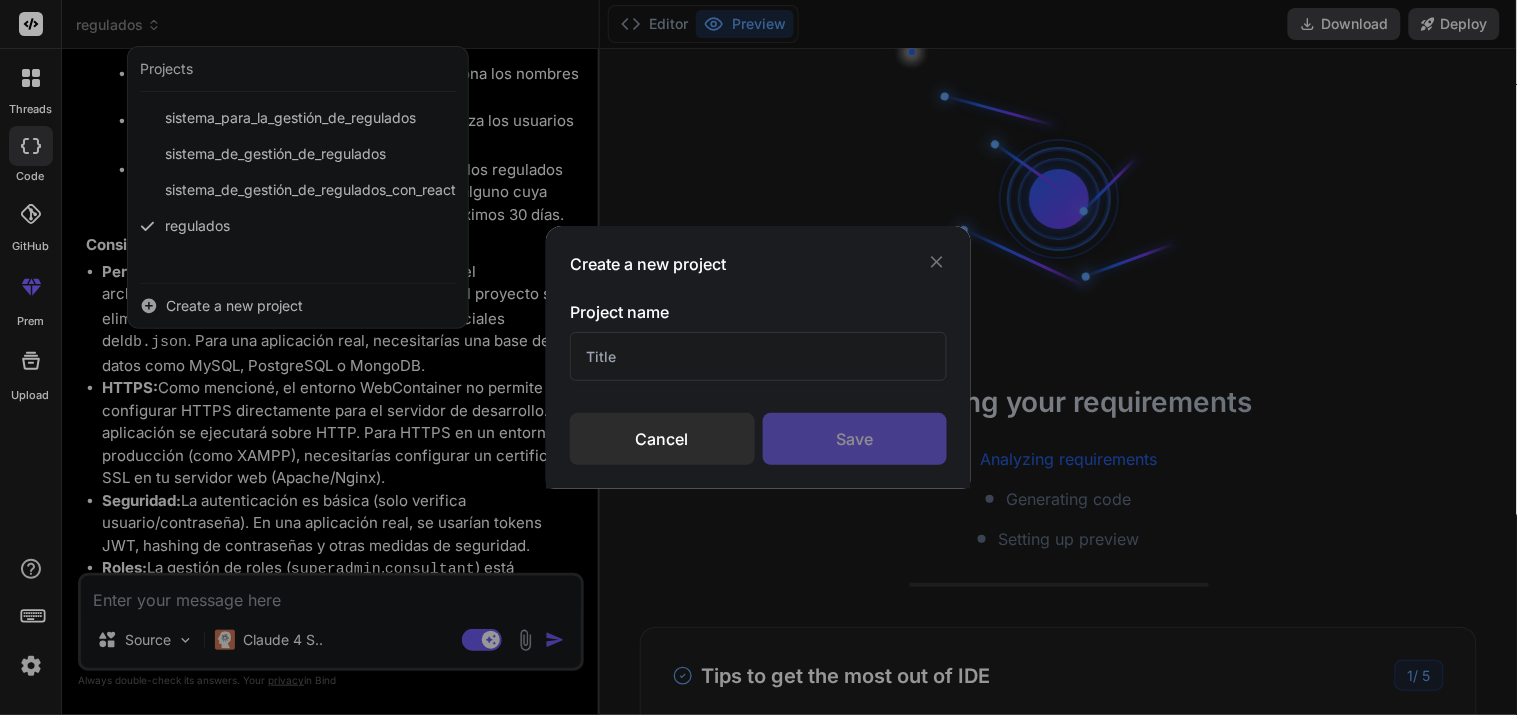 click at bounding box center [758, 356] 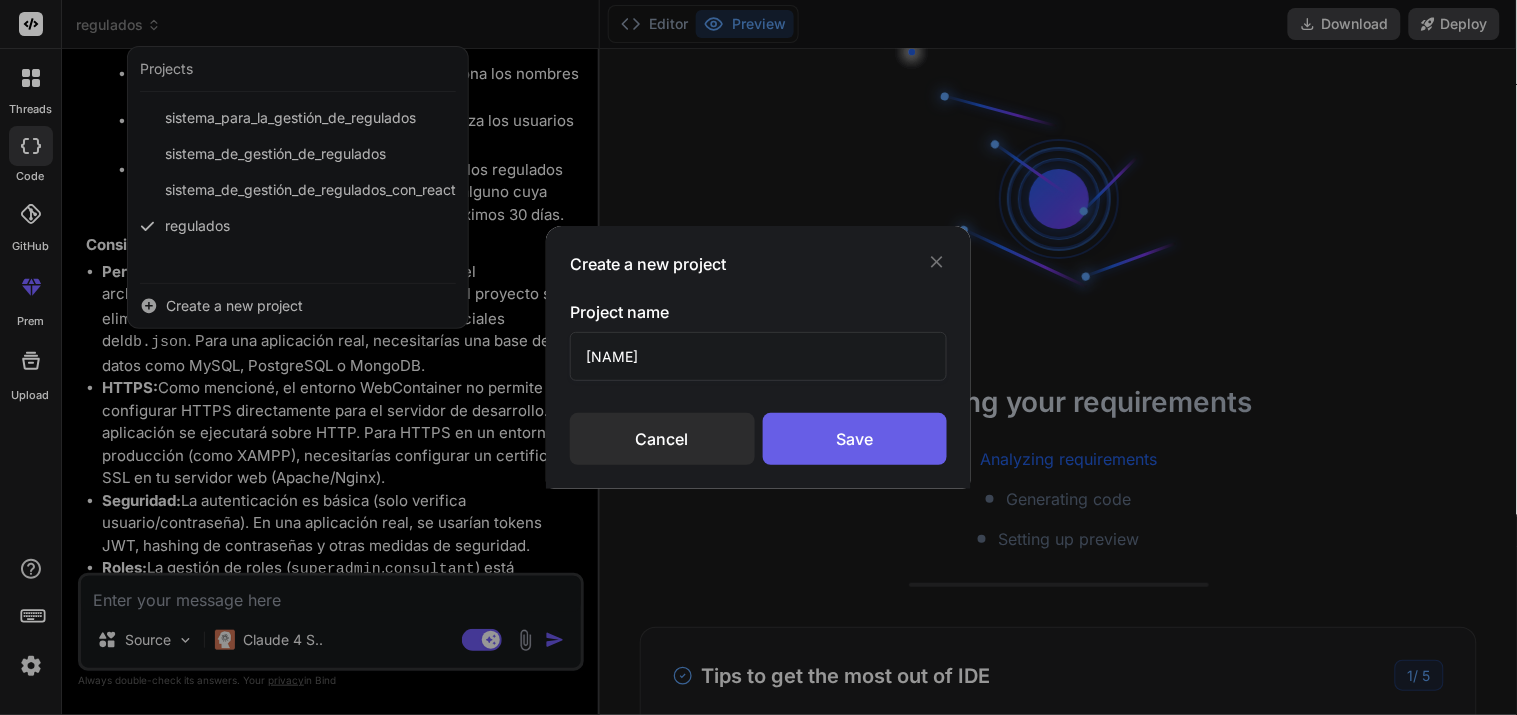 type on "yoonuevo" 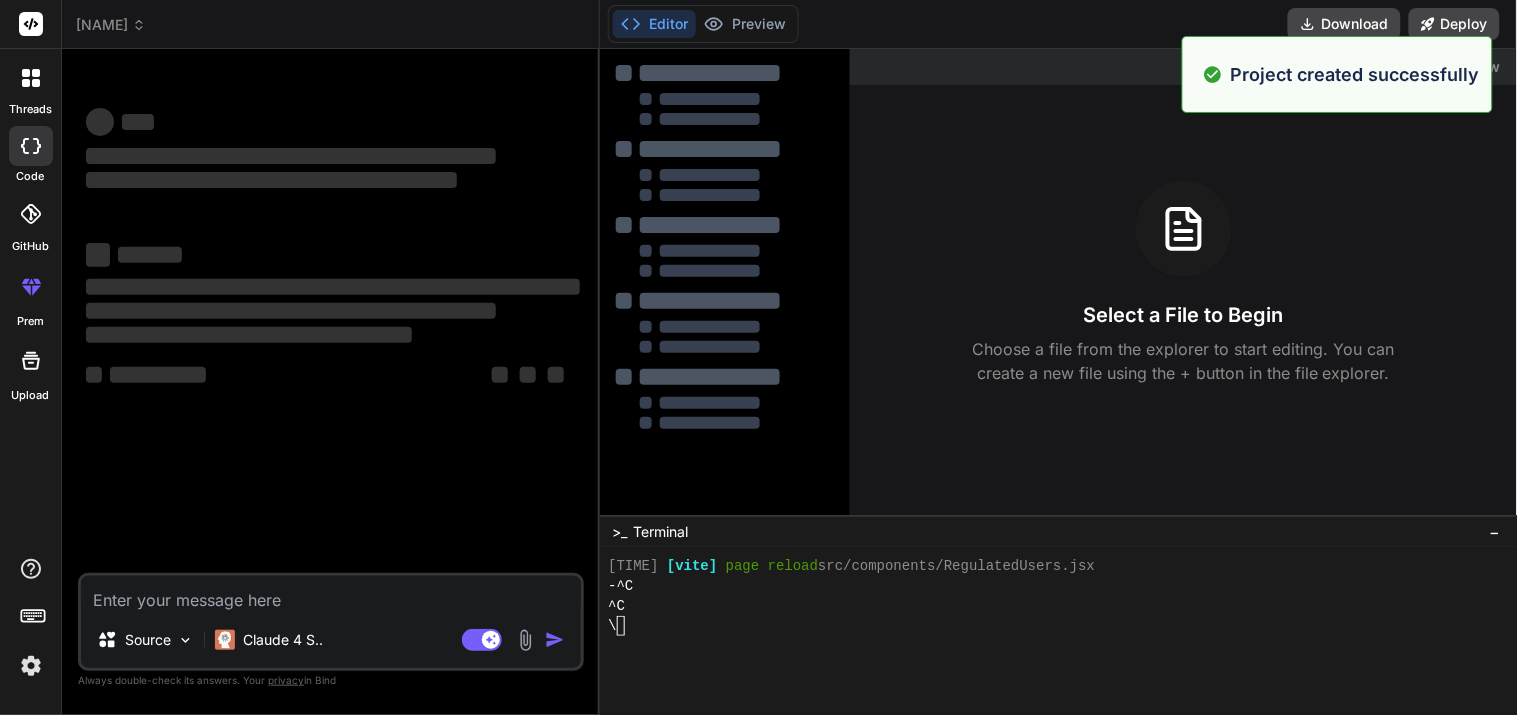 scroll, scrollTop: 0, scrollLeft: 0, axis: both 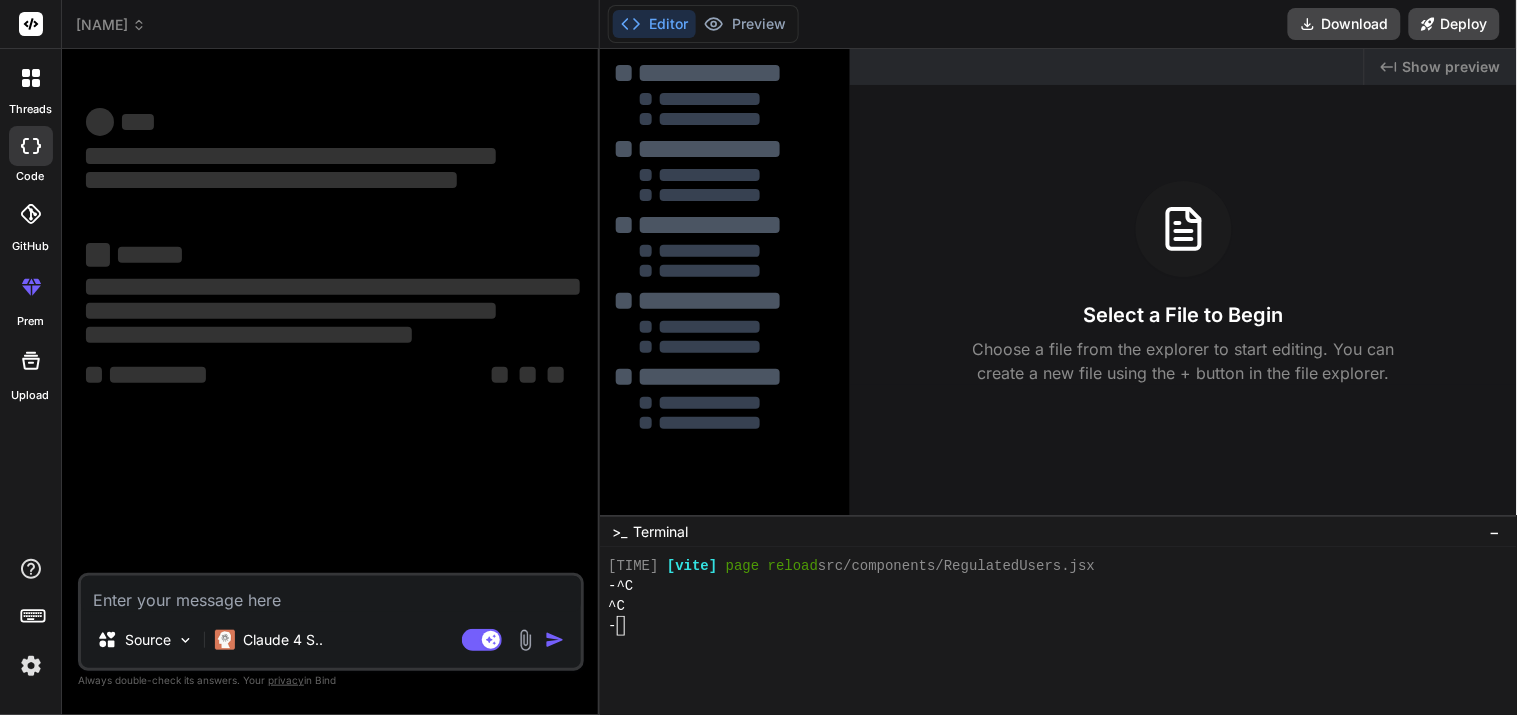 type on "x" 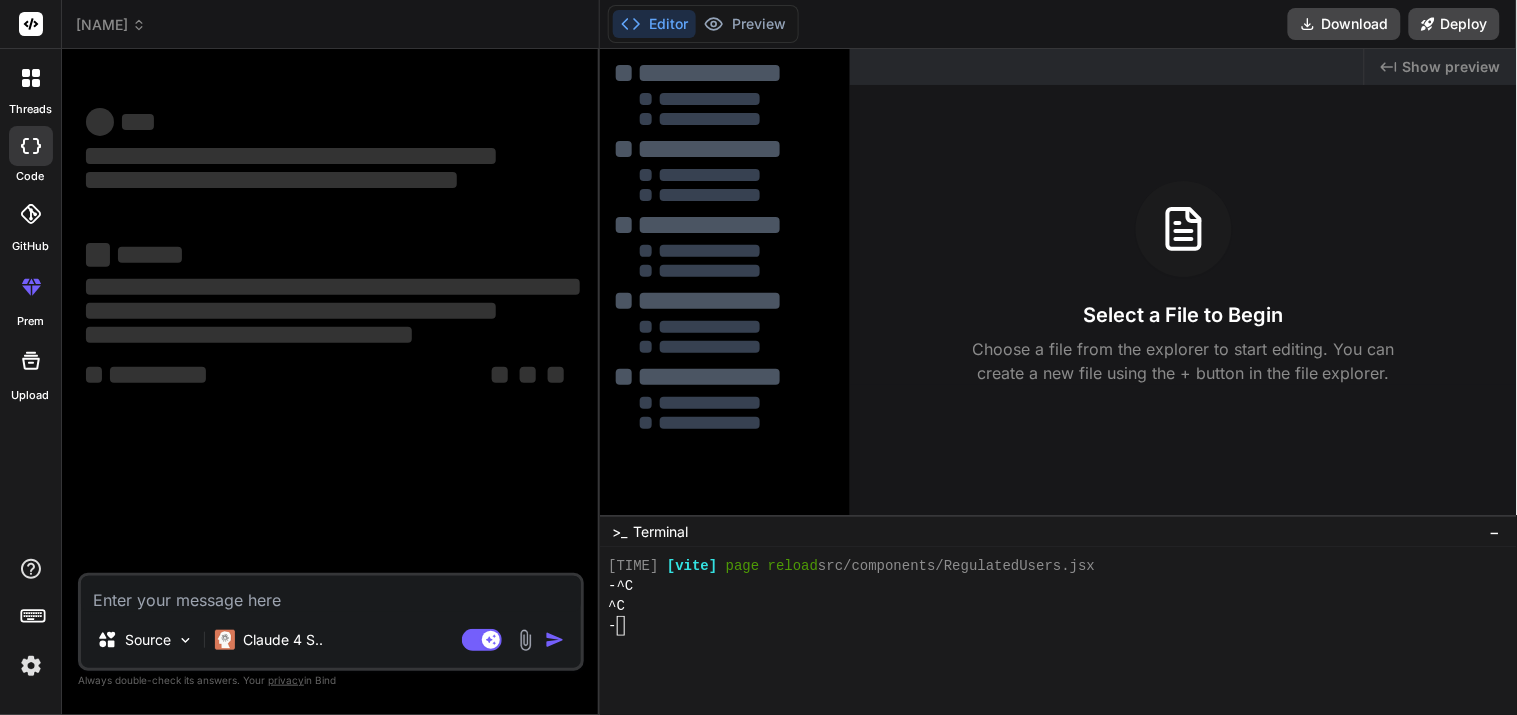 scroll, scrollTop: 11200, scrollLeft: 0, axis: vertical 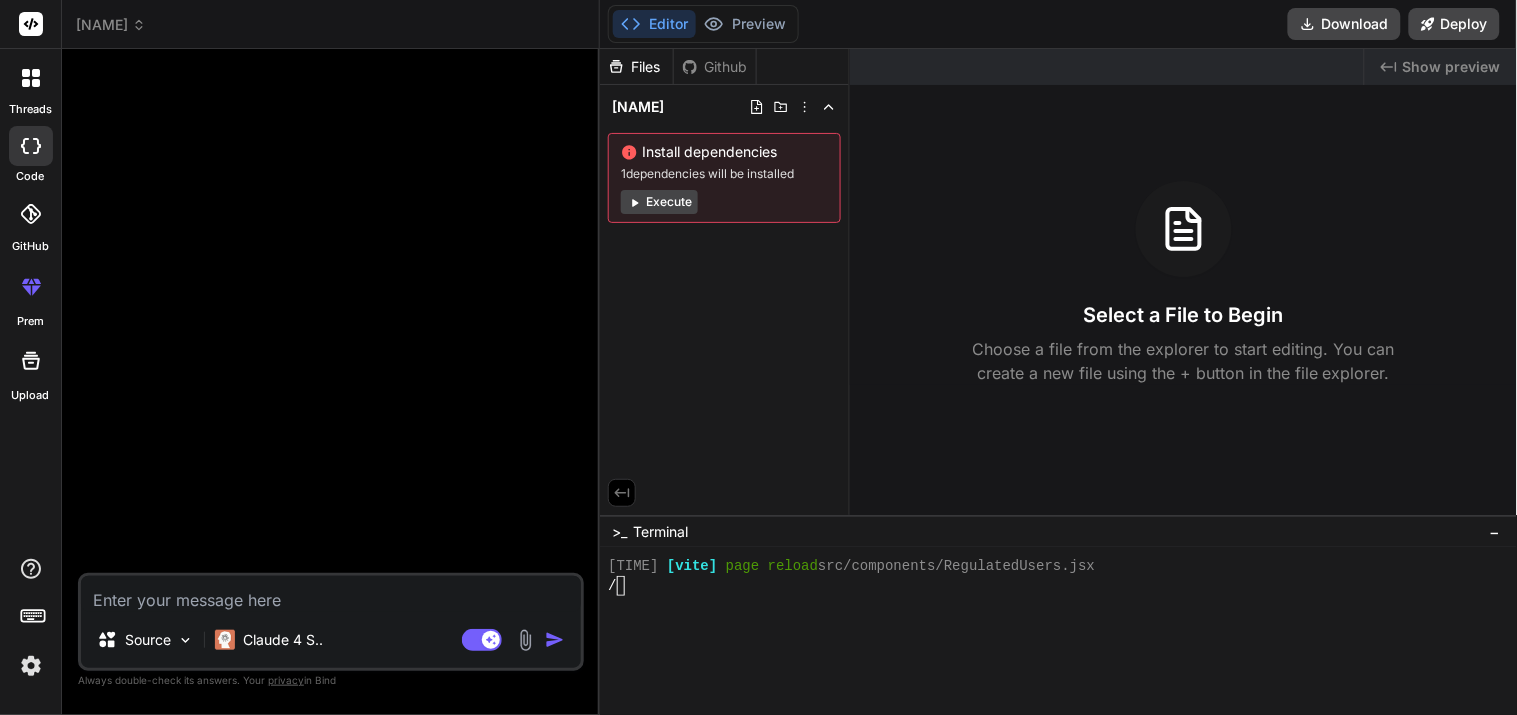 click at bounding box center [331, 594] 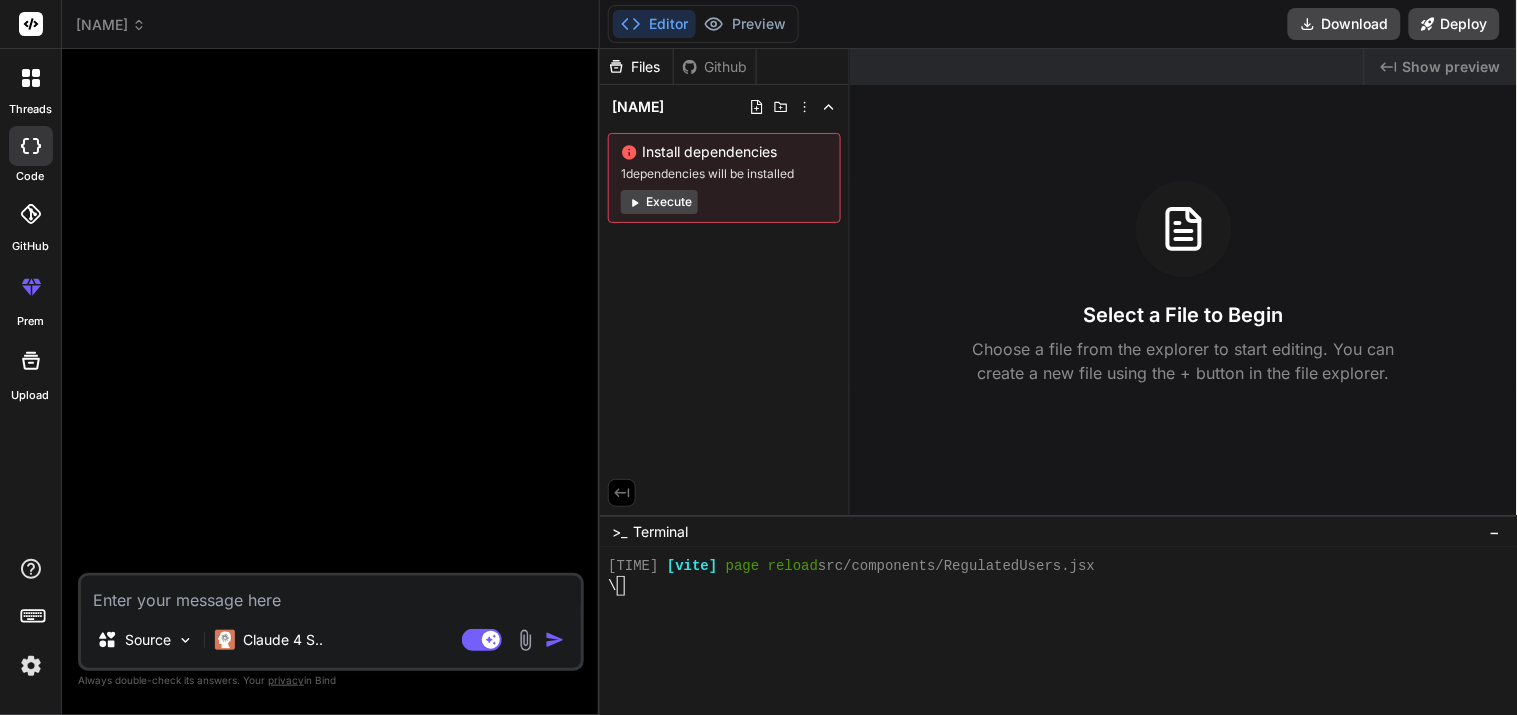 paste on "Crear una pagina web con nombre Sistema para la gestion de regulados en https con un login donde el usuario es admin@etecsa.cu el password es admin13, la pagina tendra la gestion avanzada de usuarios donde se puede filtrar por nombre carnet de identidad nombres y apllidos, esta pagina web almacenara los usuarios que esten regulados insertando eliminando o modificando los usuarios a traves del estado,carnet de identidad, nombres, apellidos, fecha de alta, fecha de baja el departamento. En la parte de la administracion se puede editar los nombres de los departamentos.en ves de usuario o nombre de usuario es poner nombre y apellidos, agregar el estado que es regulado o liberado, editar, agregar o eliminar los departamentos. el carnet de identidad tiene 11 digitos , filtrar por departamentos, agregar si esta regulado por portador de informacion o por cuadro. Agregar pendiente a baja donde se pueda agregar tiempo de 3 meses 6 meses o un año y genere una alerta a partir de los datos introducidos en pendiente a b..." 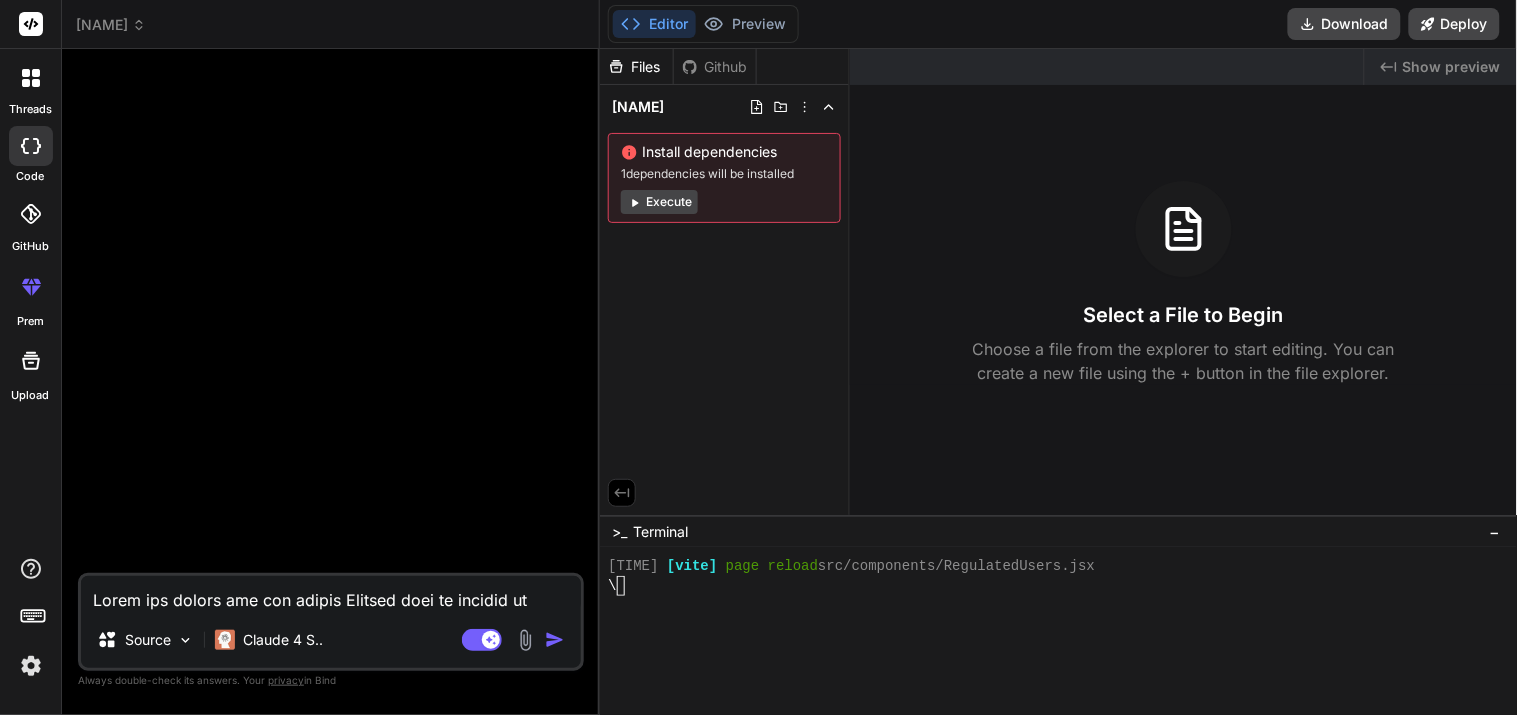 scroll, scrollTop: 290, scrollLeft: 0, axis: vertical 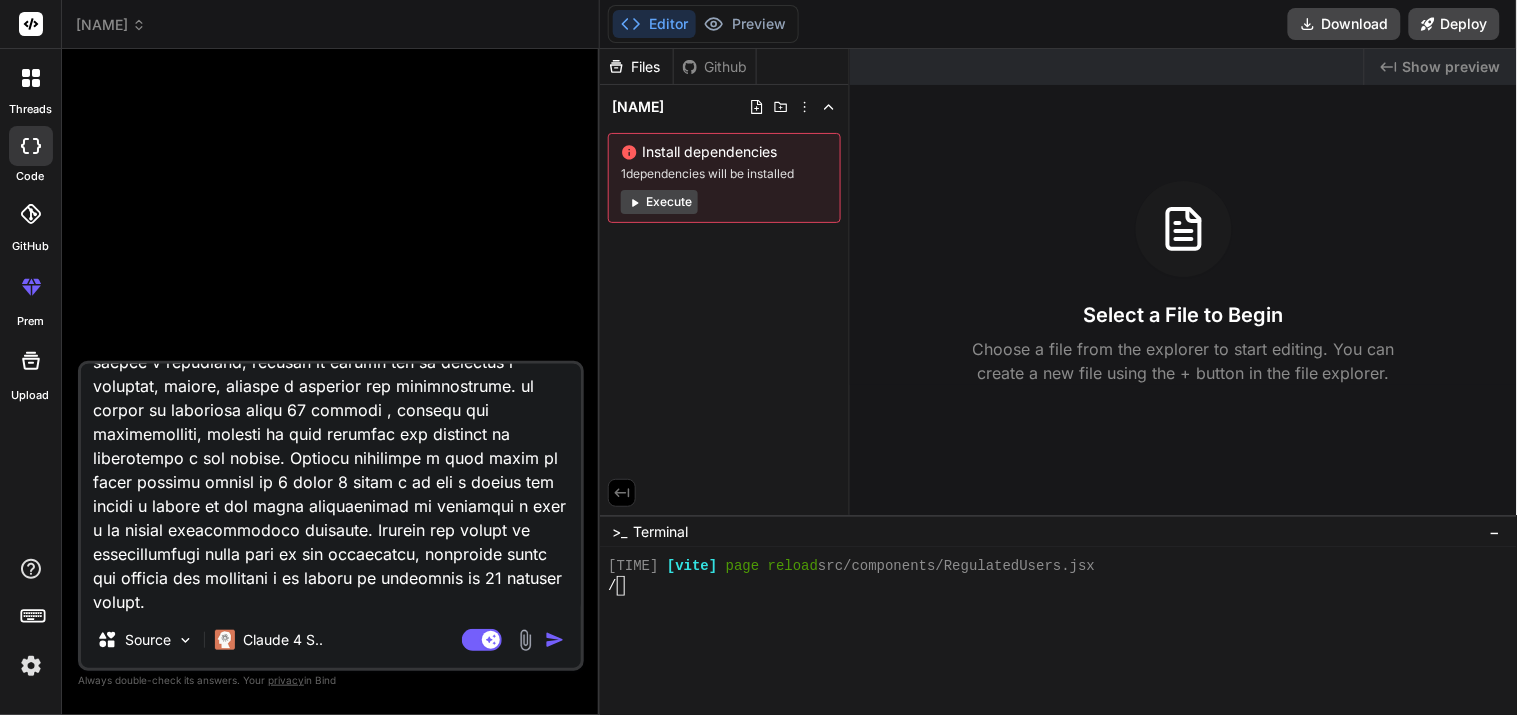 paste on "Gestión de certificados en la pagina de administracion, Certificados gestionables via interfaz en la parte de administracion, Campo unidadesPermitidas en usuarios consultores a la hora de agregar un consultor que unidades organizativas puede ver o acceder para saber los usuarios regulados que esten en su unidad organizativa" 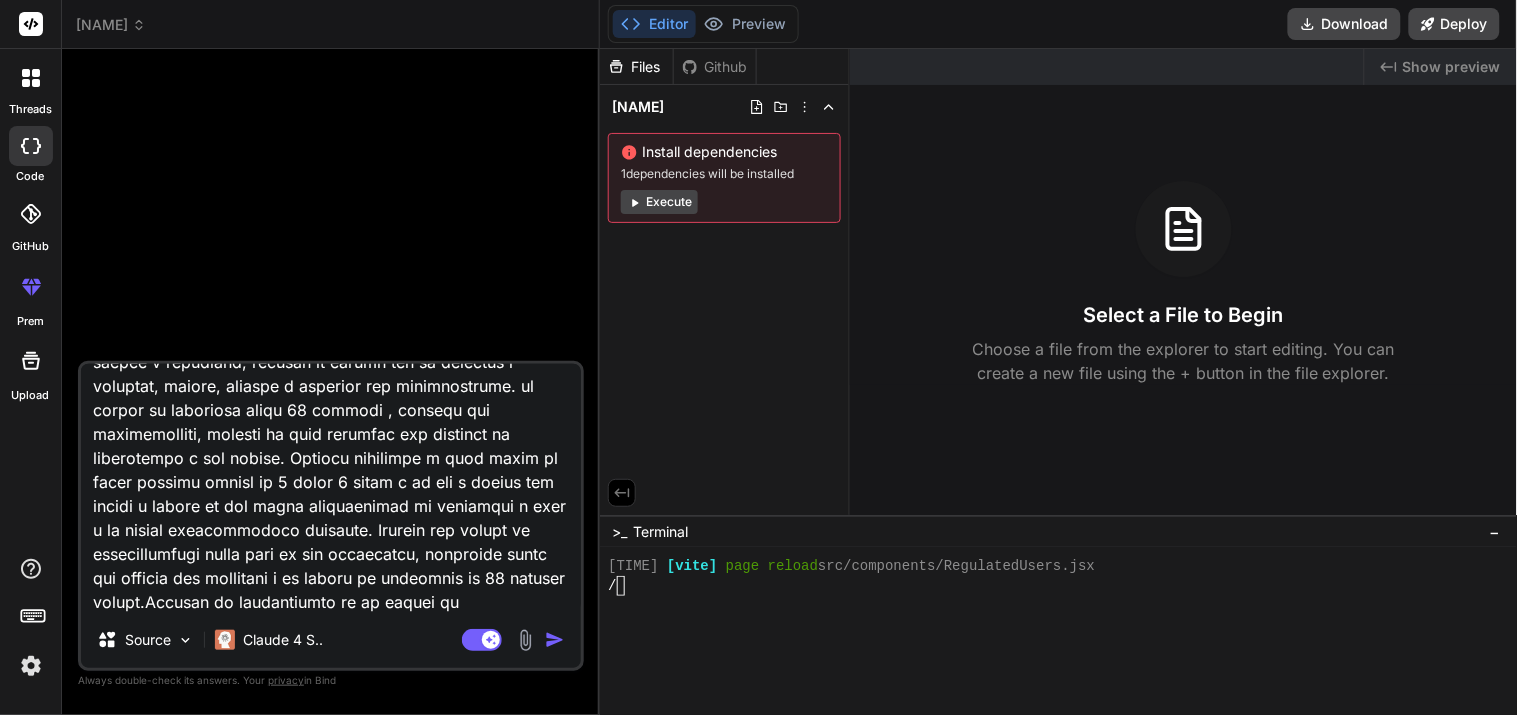 scroll, scrollTop: 457, scrollLeft: 0, axis: vertical 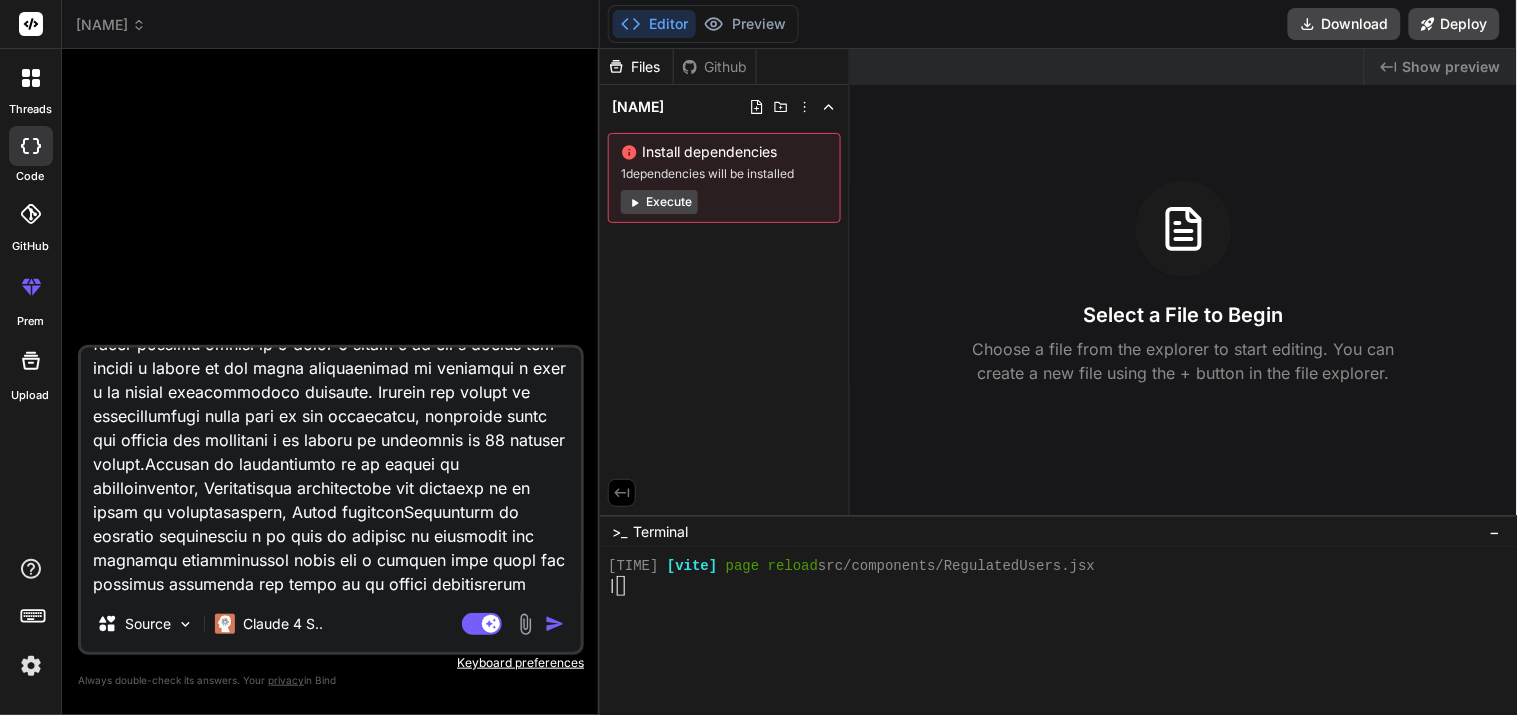 click at bounding box center [331, 472] 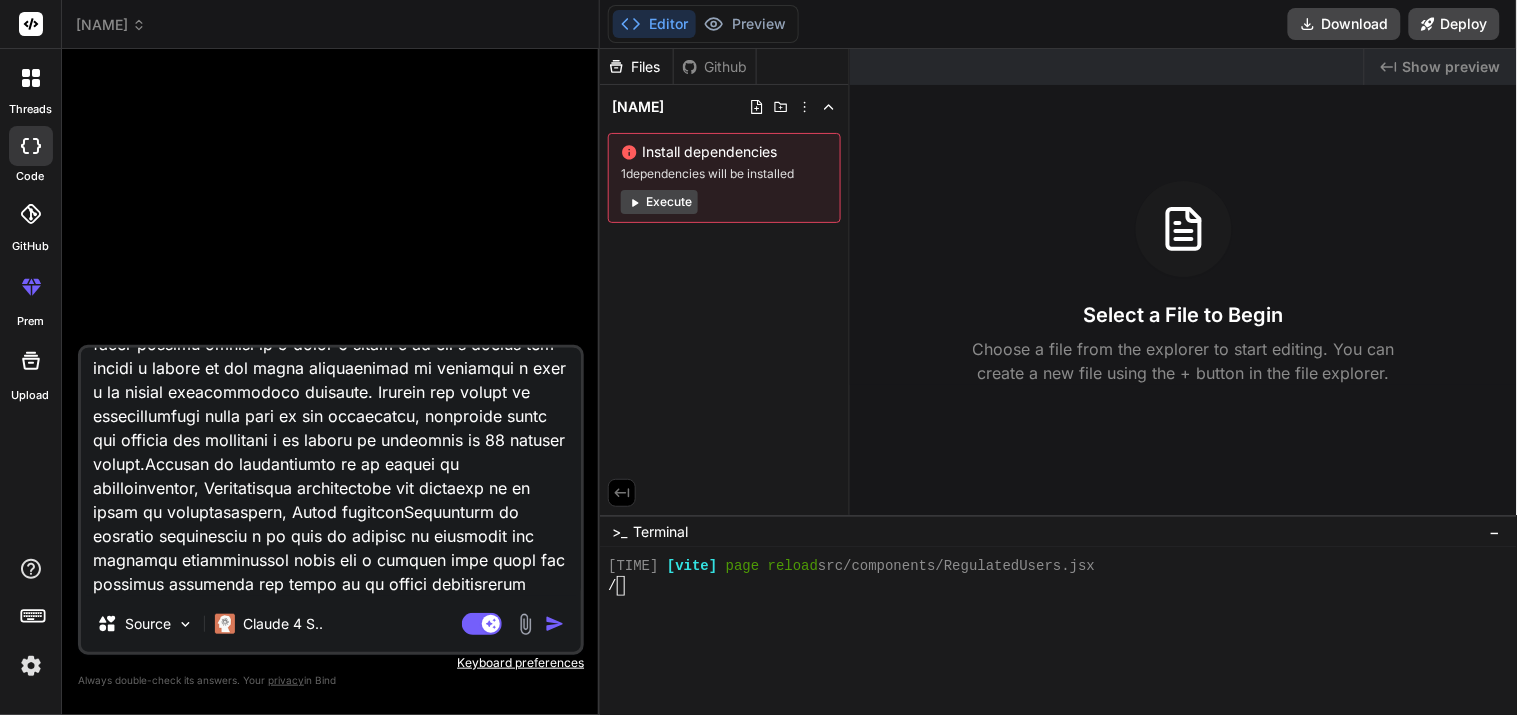 click at bounding box center (331, 472) 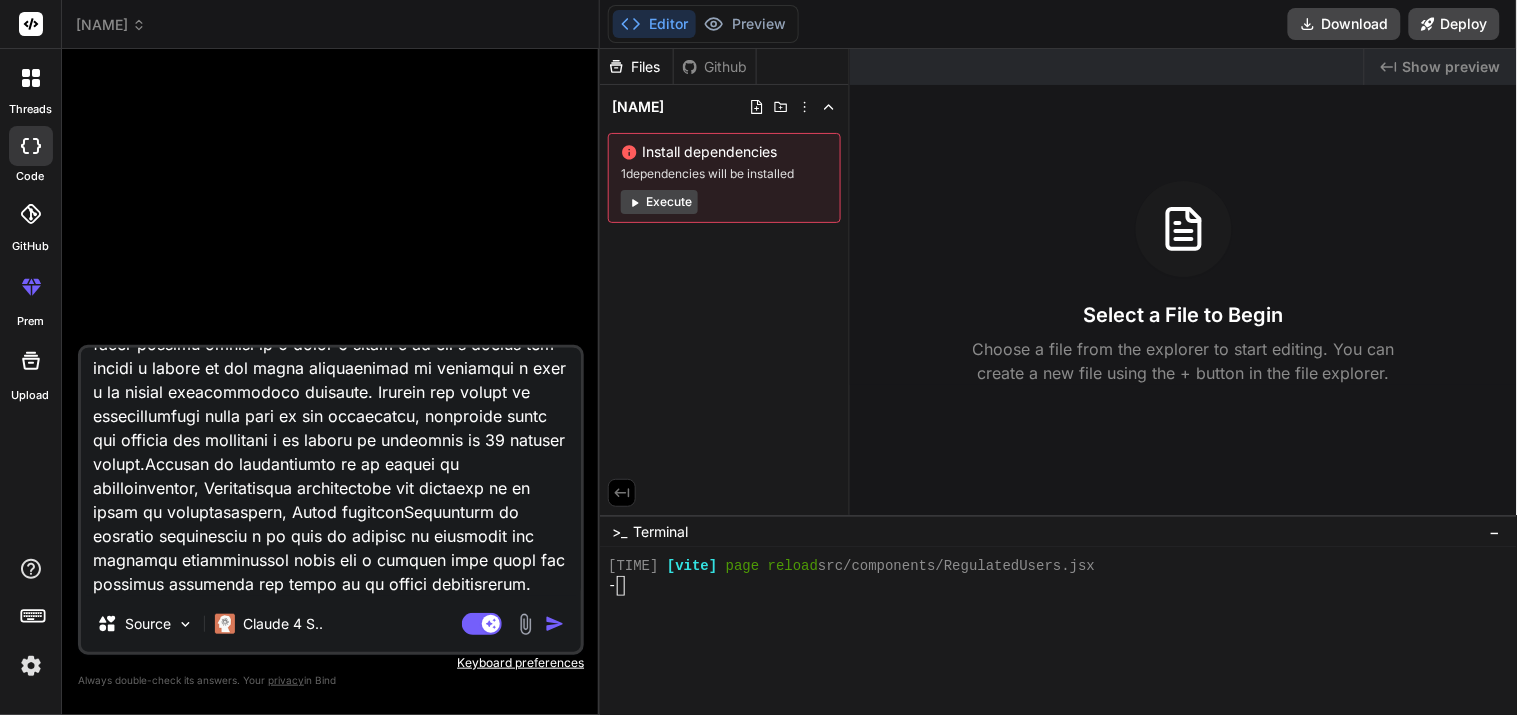 paste on "el el logion quitame mostrar las credenciales por defecto, y cambia el nombre del proyecto a SGR(Sistema De Gestion de Regulados) compatibilizame la pagina para que sea funcional en navegadores de español y ingles" 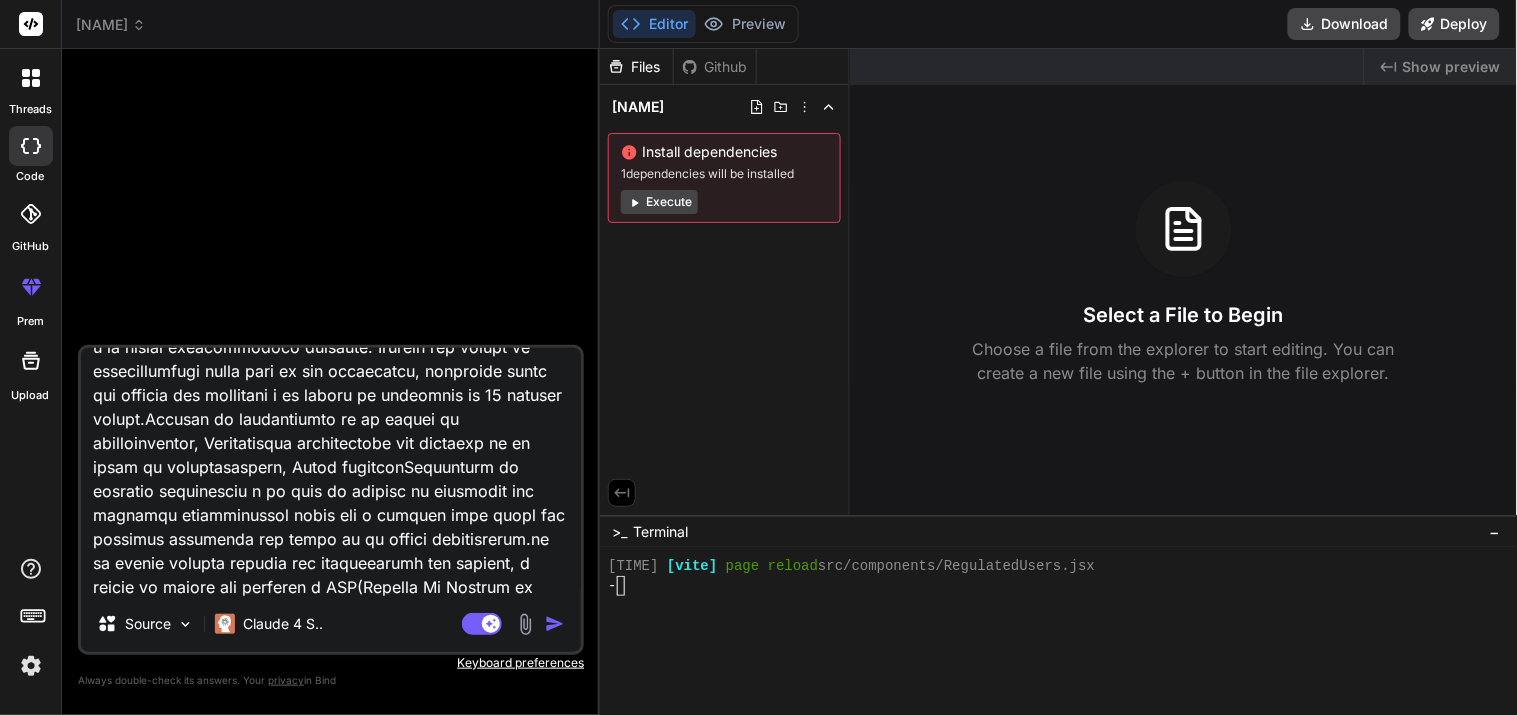scroll, scrollTop: 553, scrollLeft: 0, axis: vertical 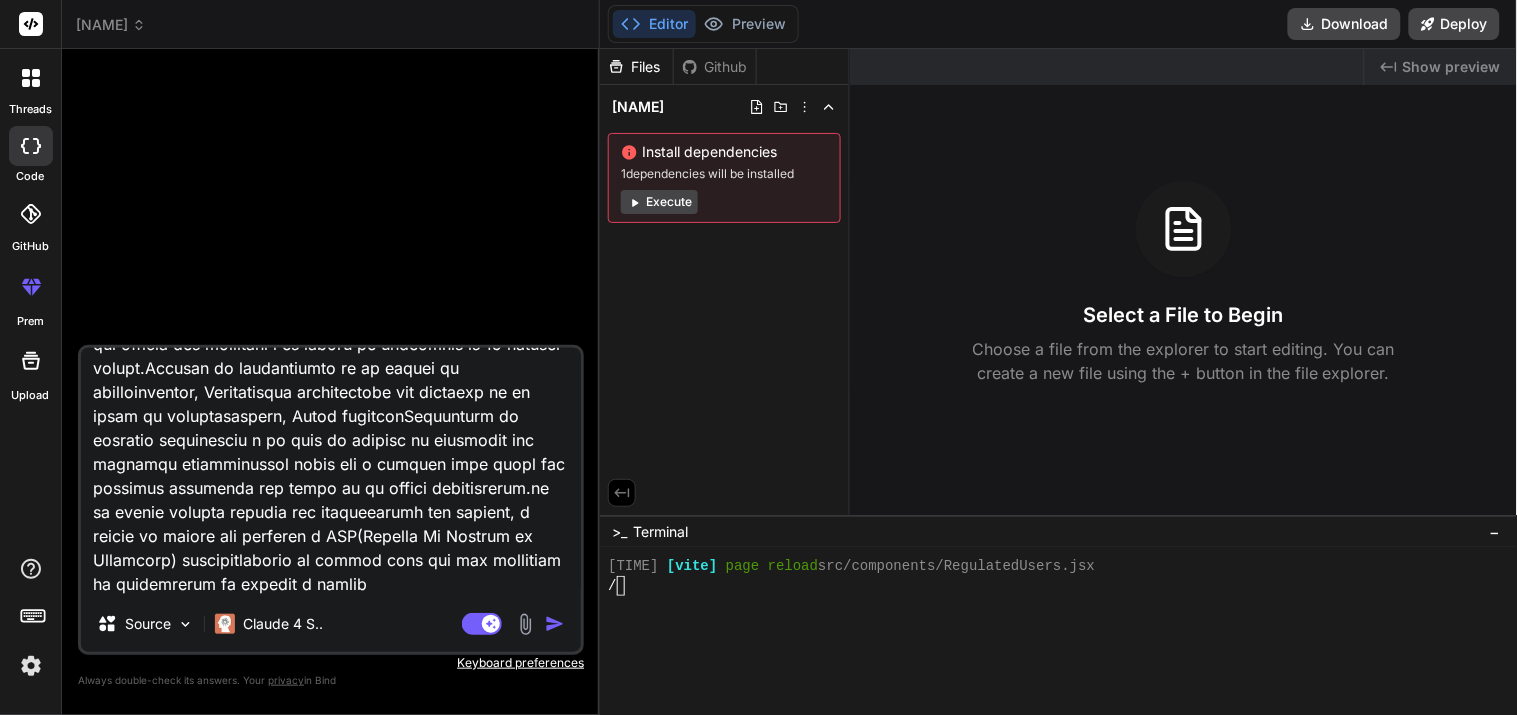 click at bounding box center (555, 624) 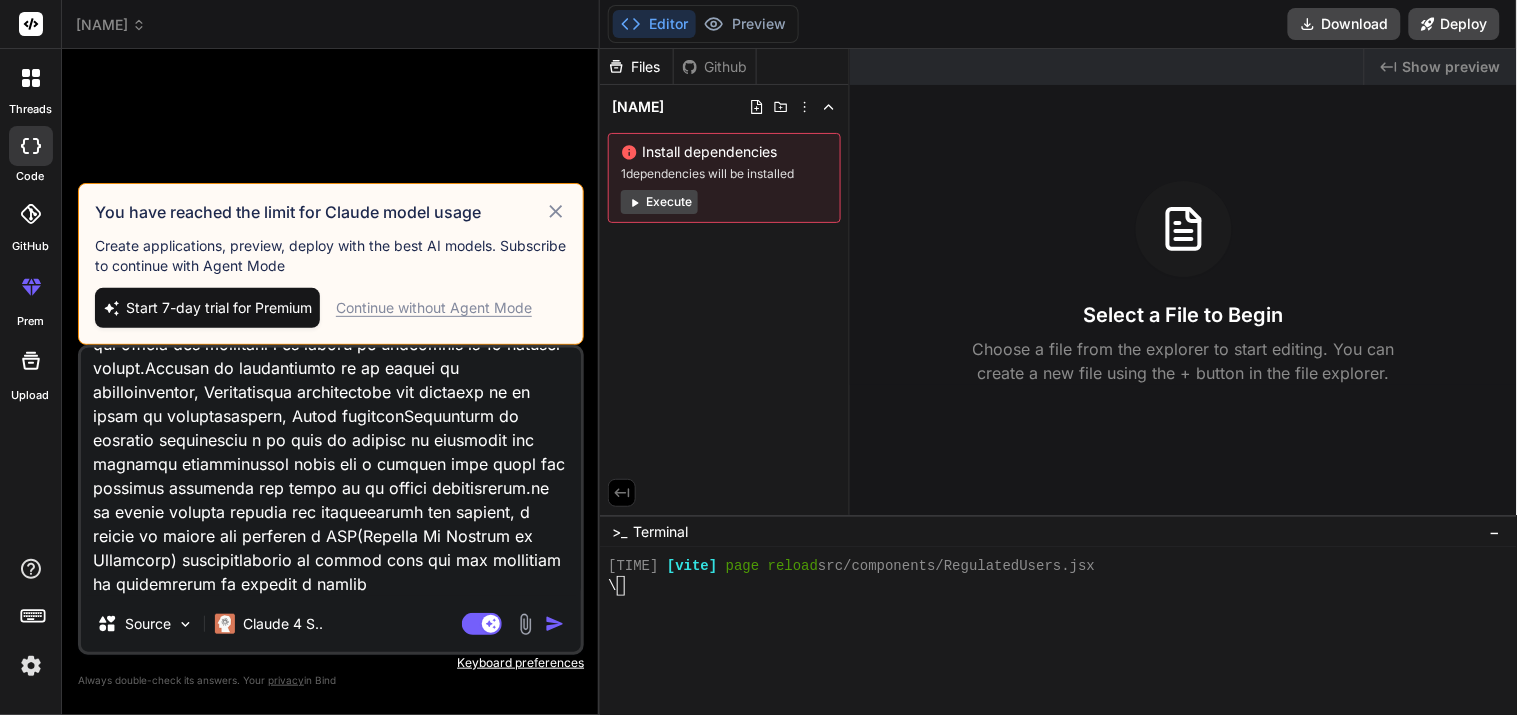 click on "Continue without Agent Mode" at bounding box center [434, 308] 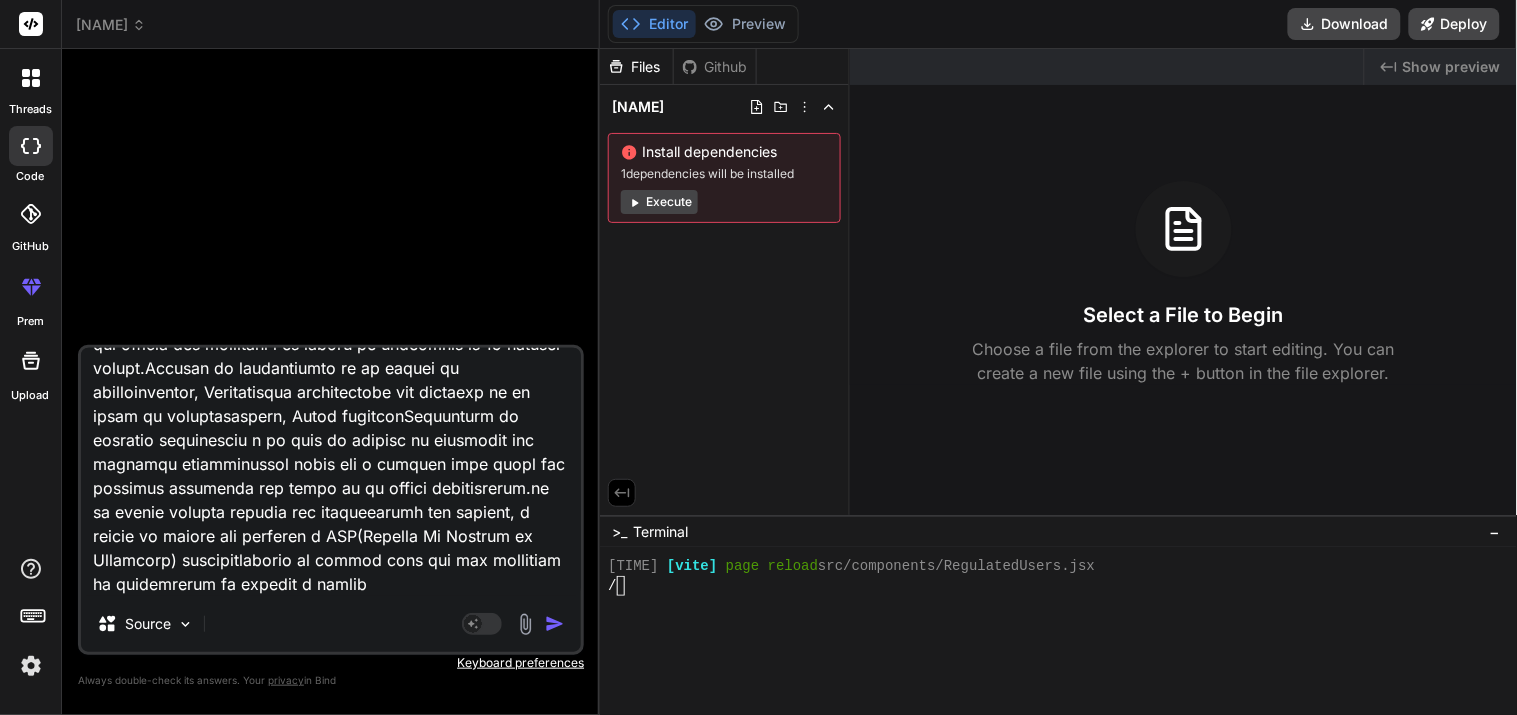 click on "Execute" at bounding box center [659, 202] 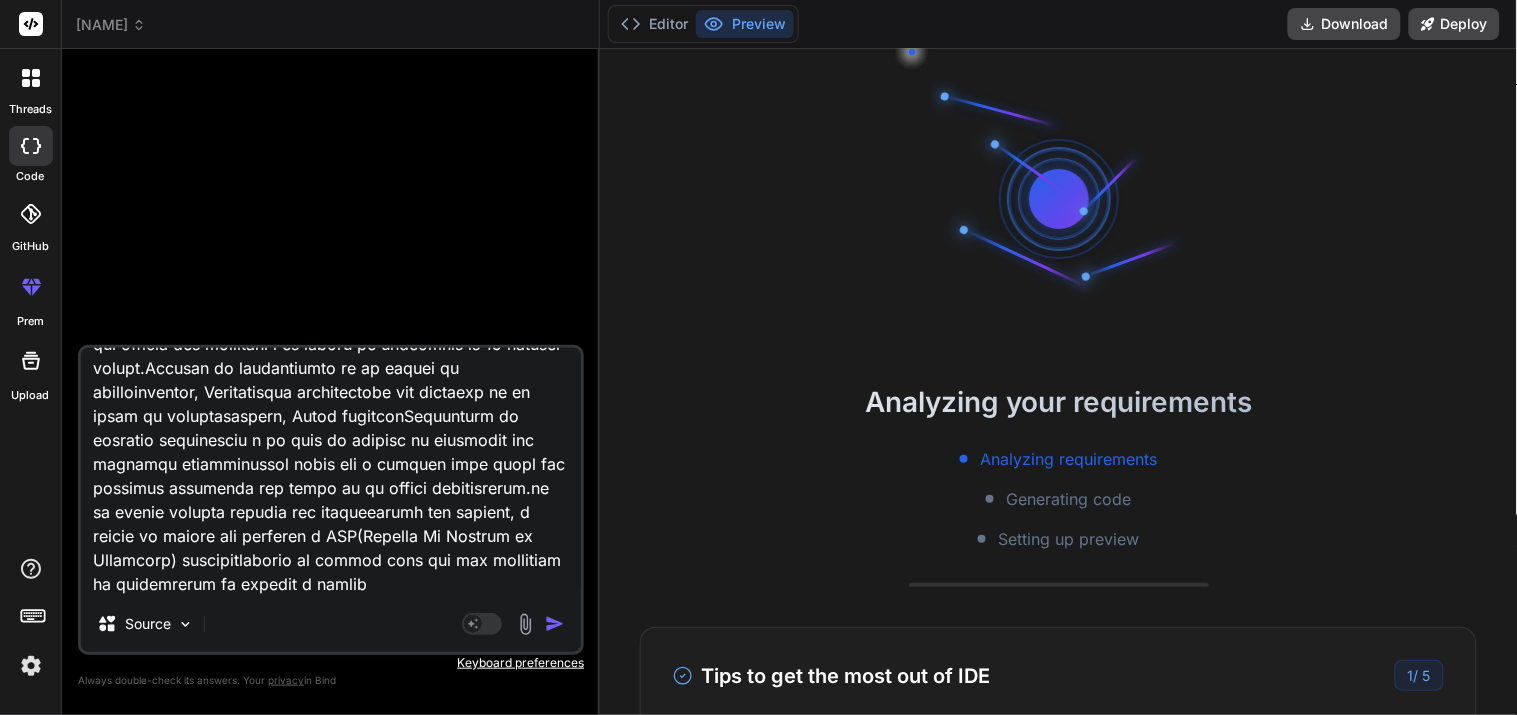 click at bounding box center [331, 472] 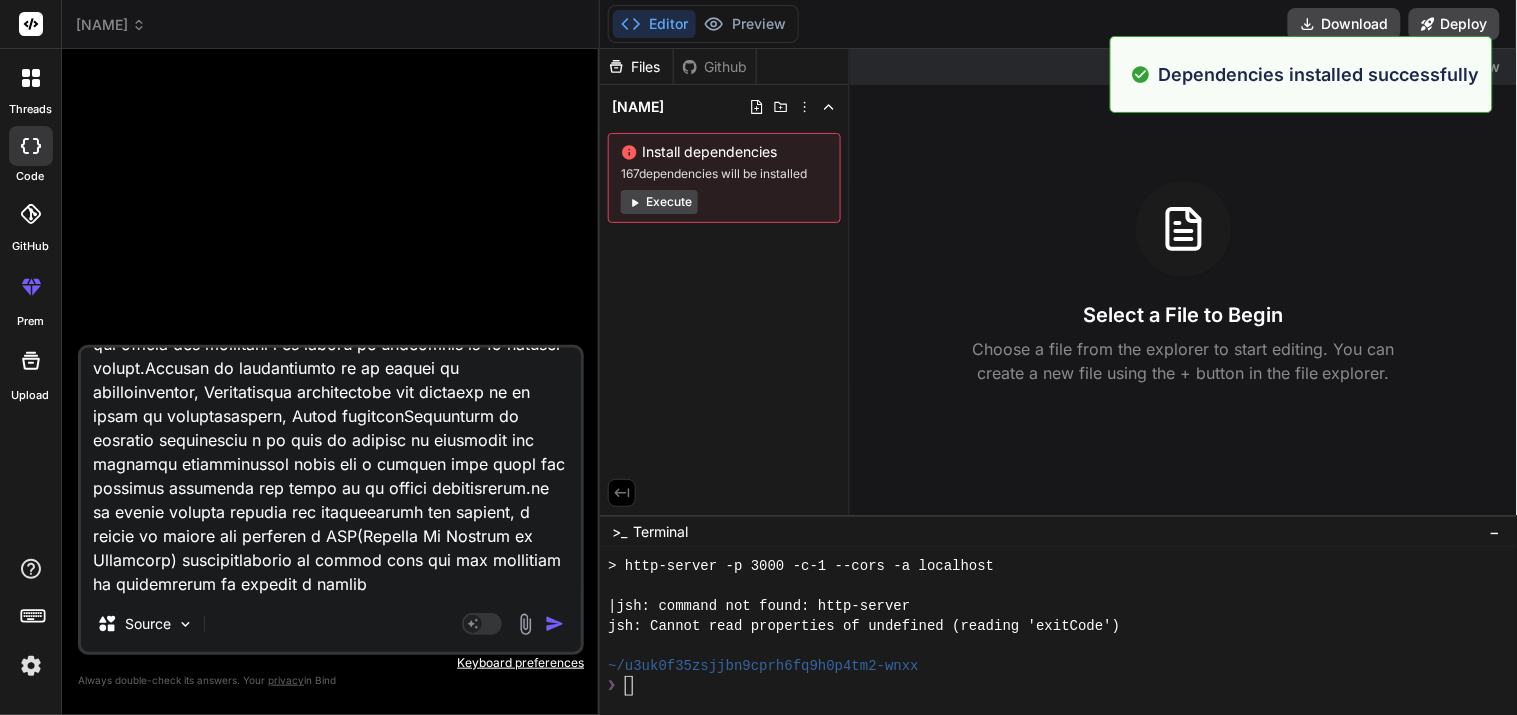 scroll, scrollTop: 12320, scrollLeft: 0, axis: vertical 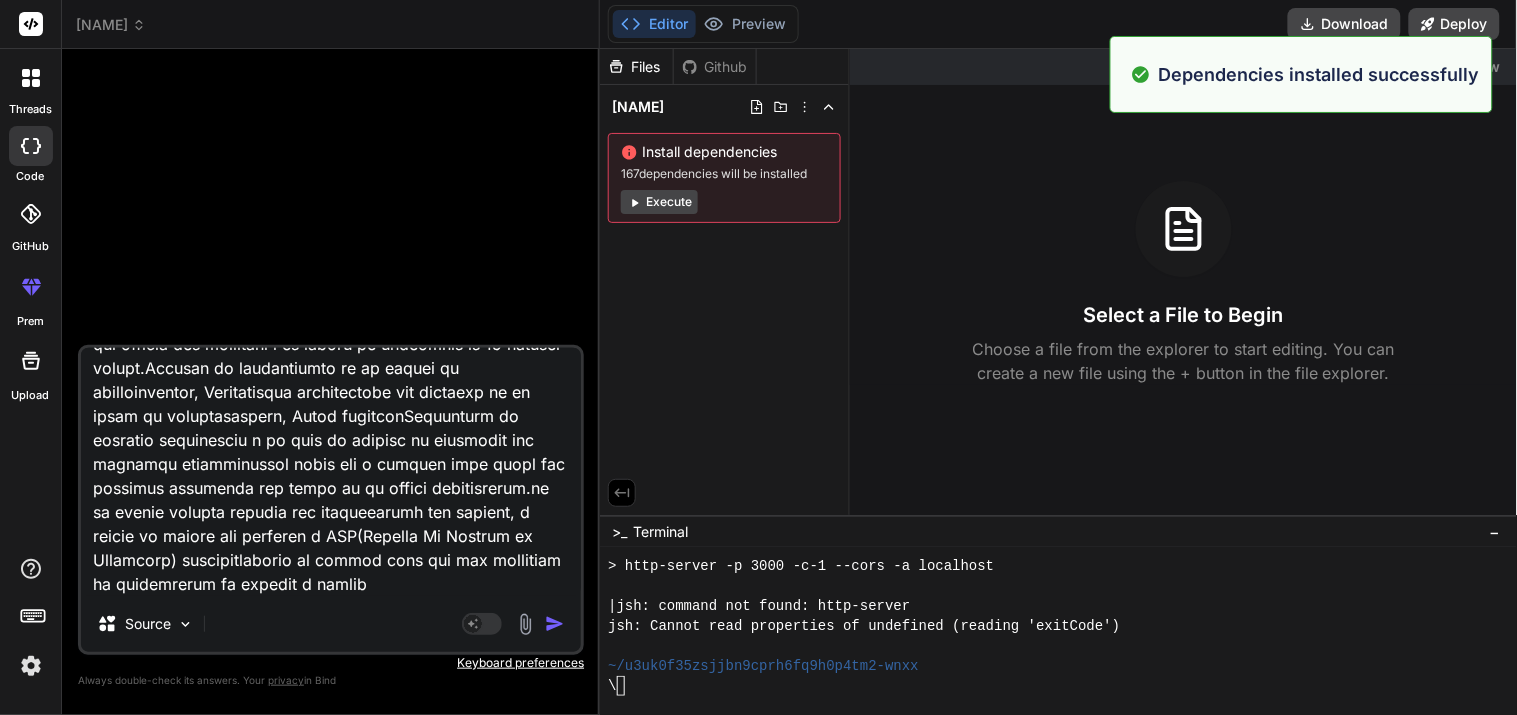 click on "Execute" at bounding box center (659, 202) 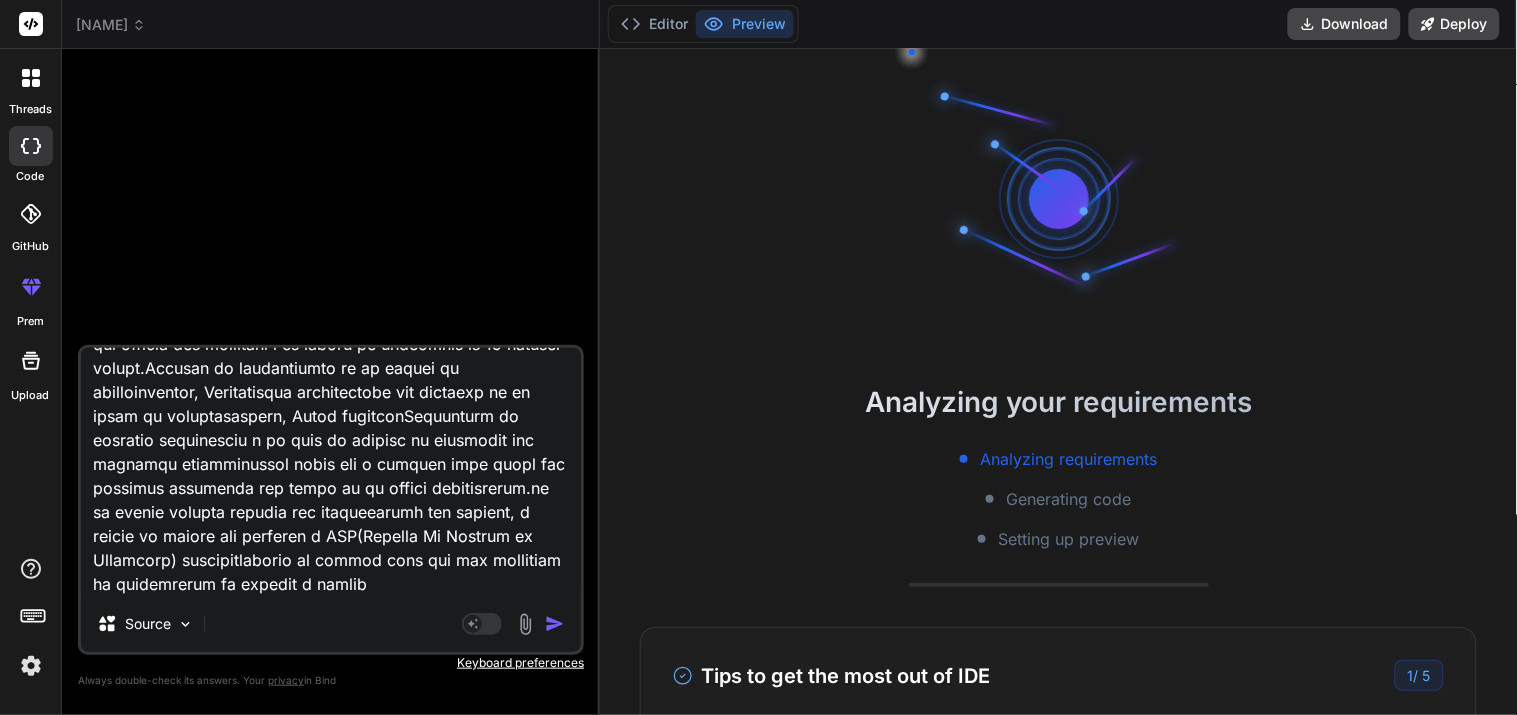 scroll, scrollTop: 12780, scrollLeft: 0, axis: vertical 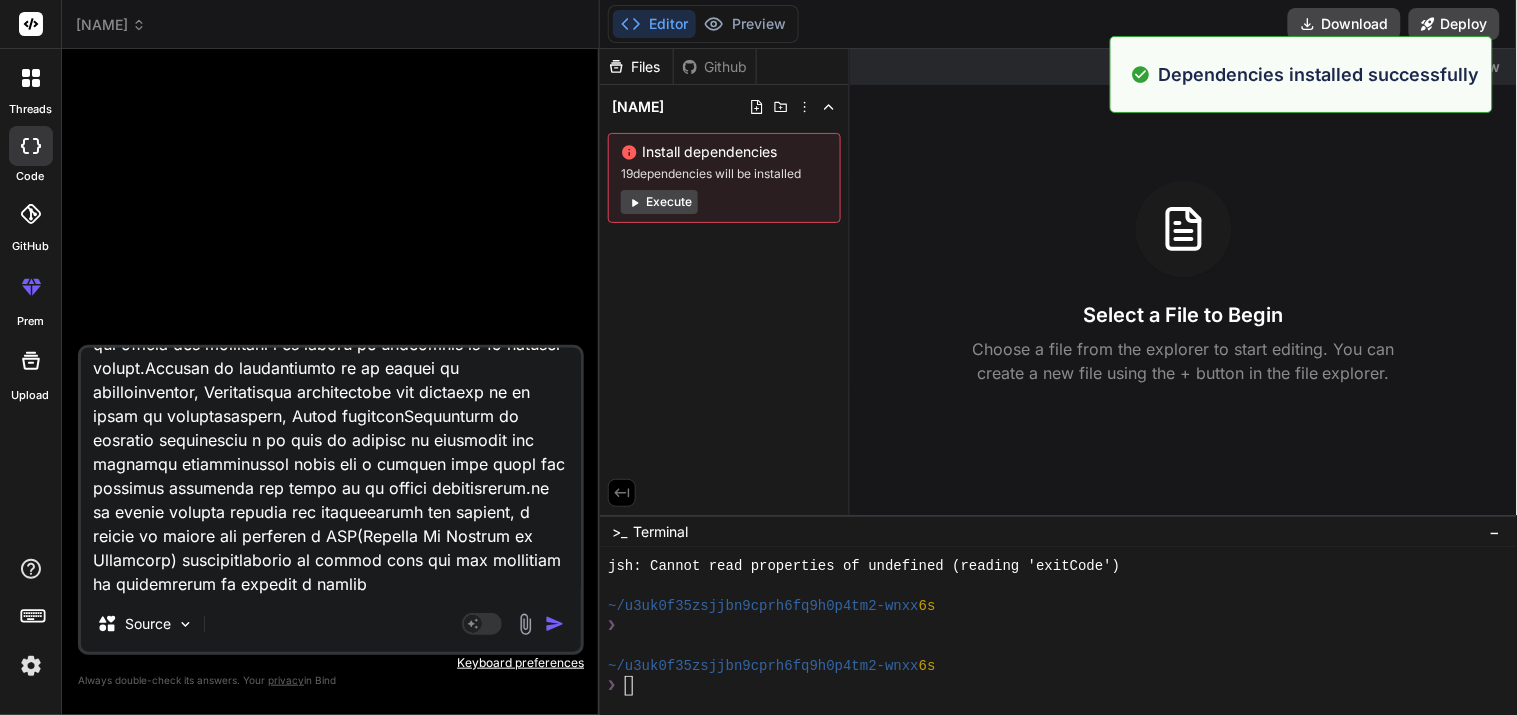 click on "Execute" at bounding box center (659, 202) 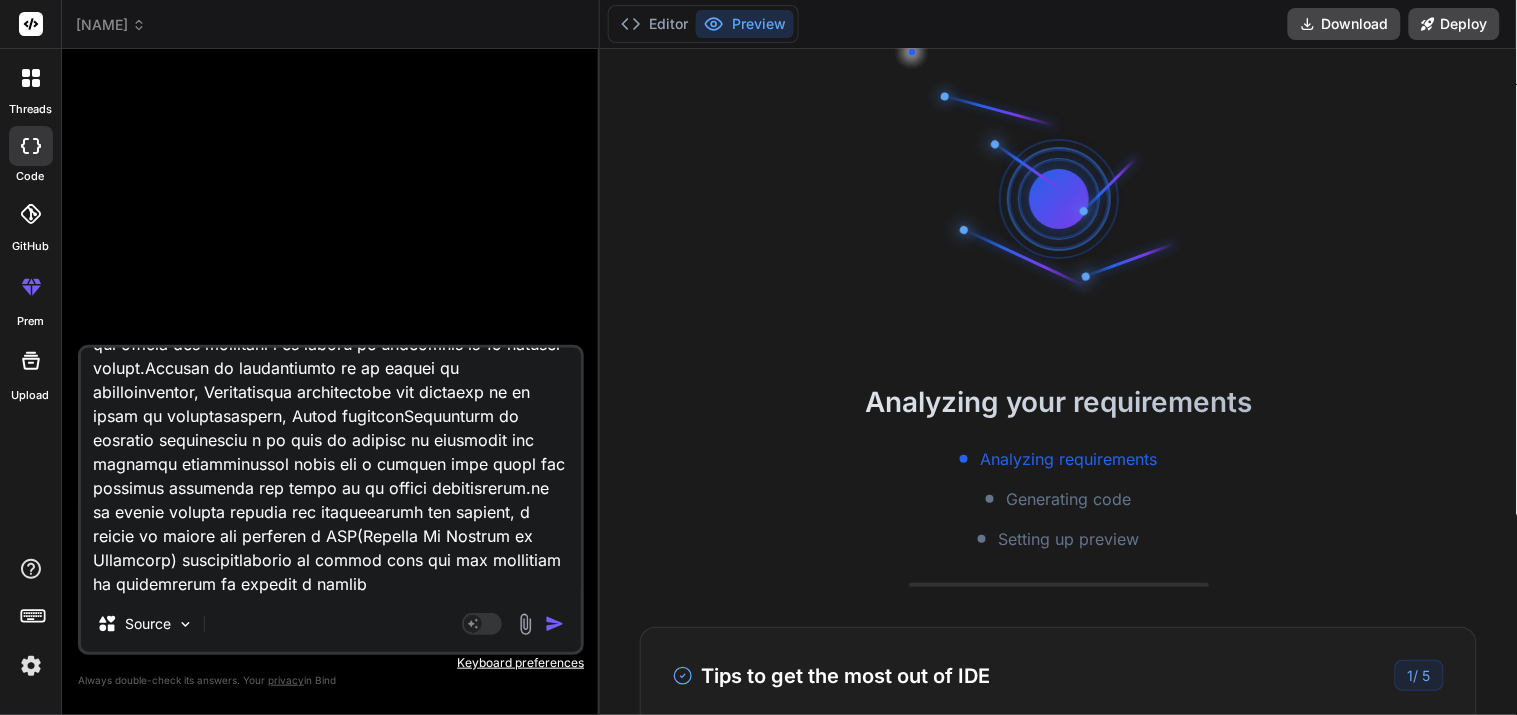 scroll, scrollTop: 13080, scrollLeft: 0, axis: vertical 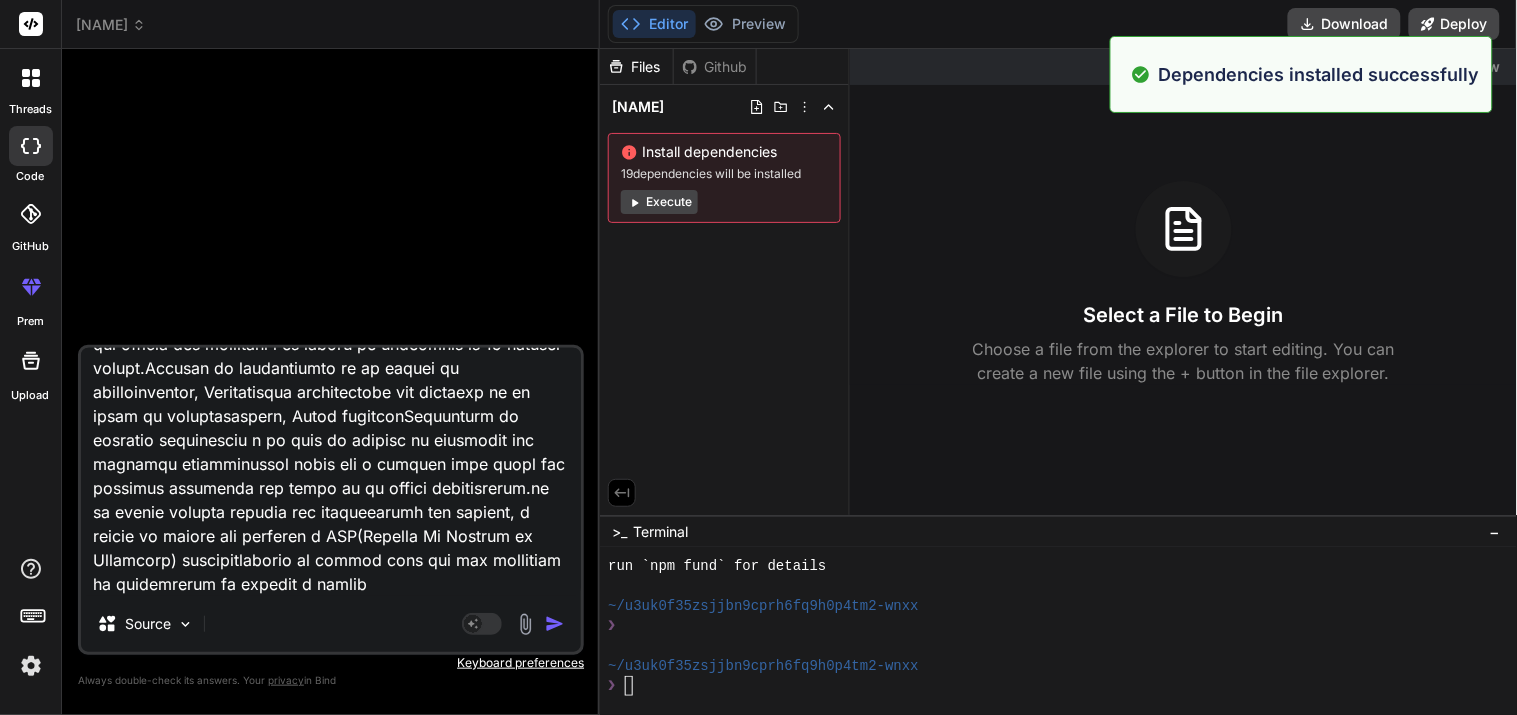 click at bounding box center [555, 624] 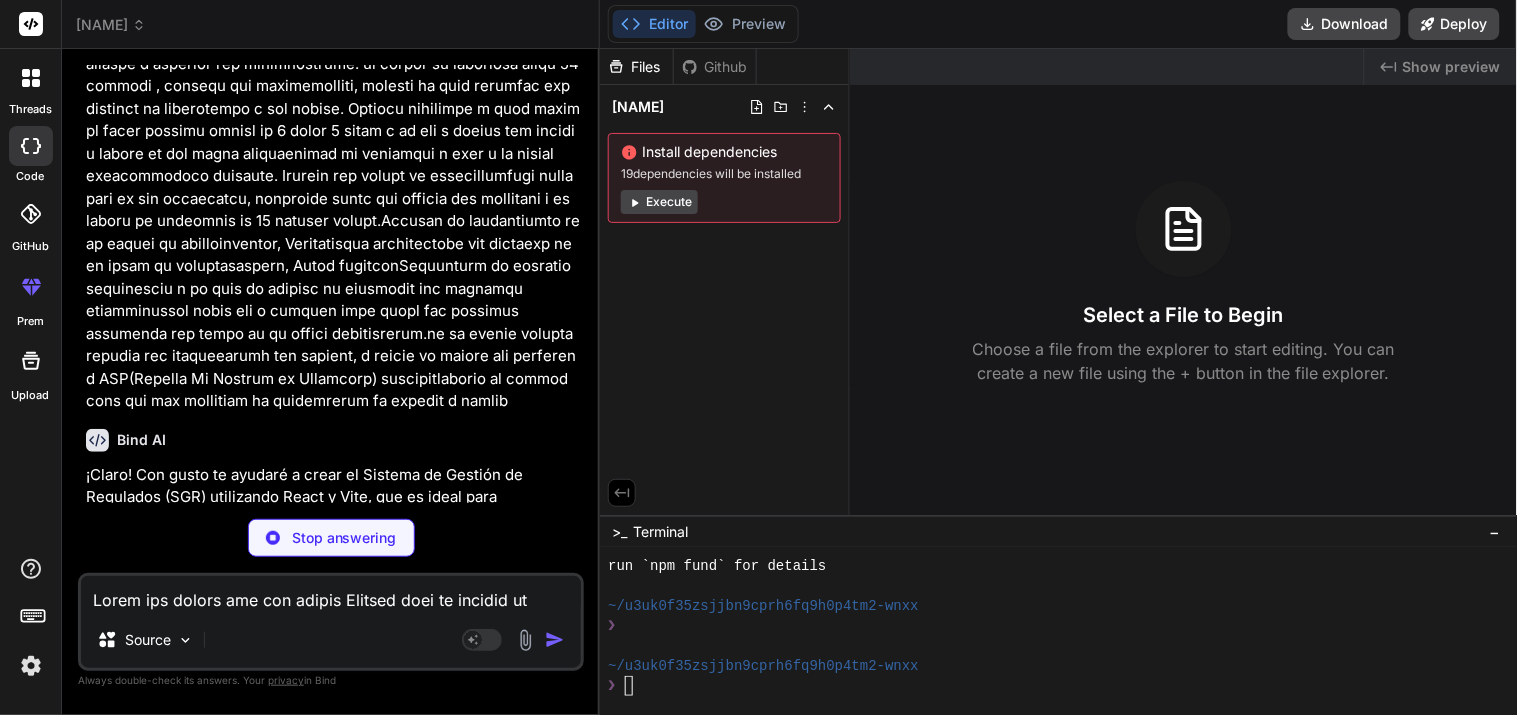 scroll, scrollTop: 304, scrollLeft: 0, axis: vertical 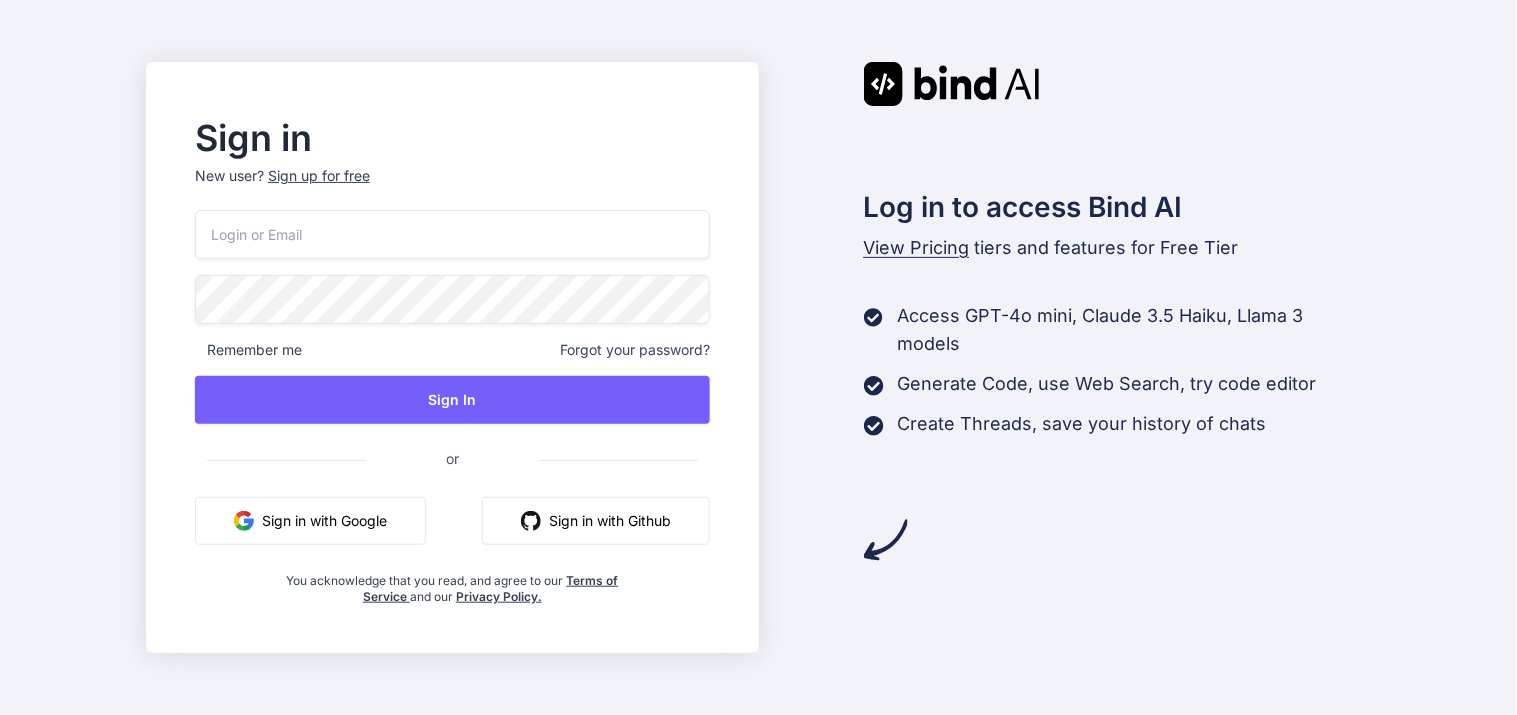 click on "Sign in with Google" at bounding box center (310, 521) 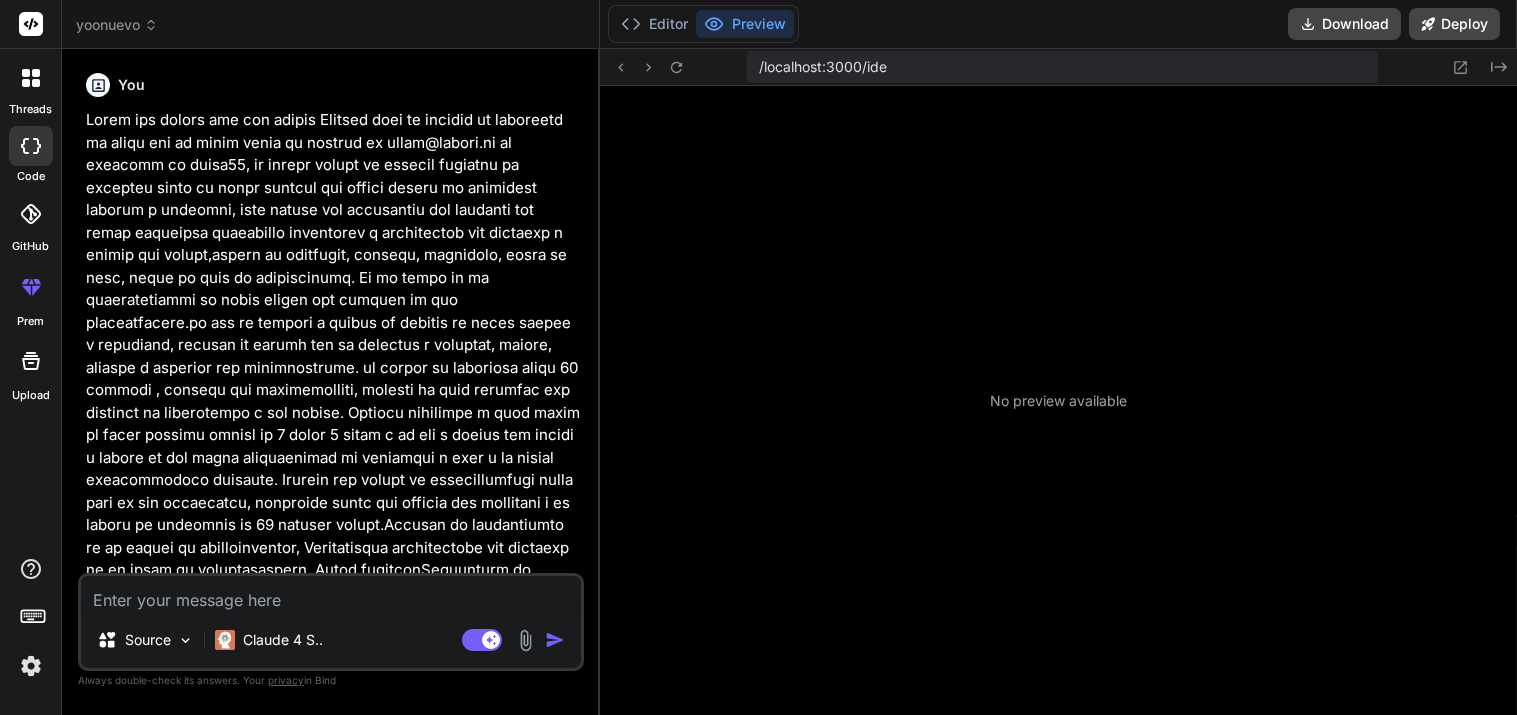 type on "x" 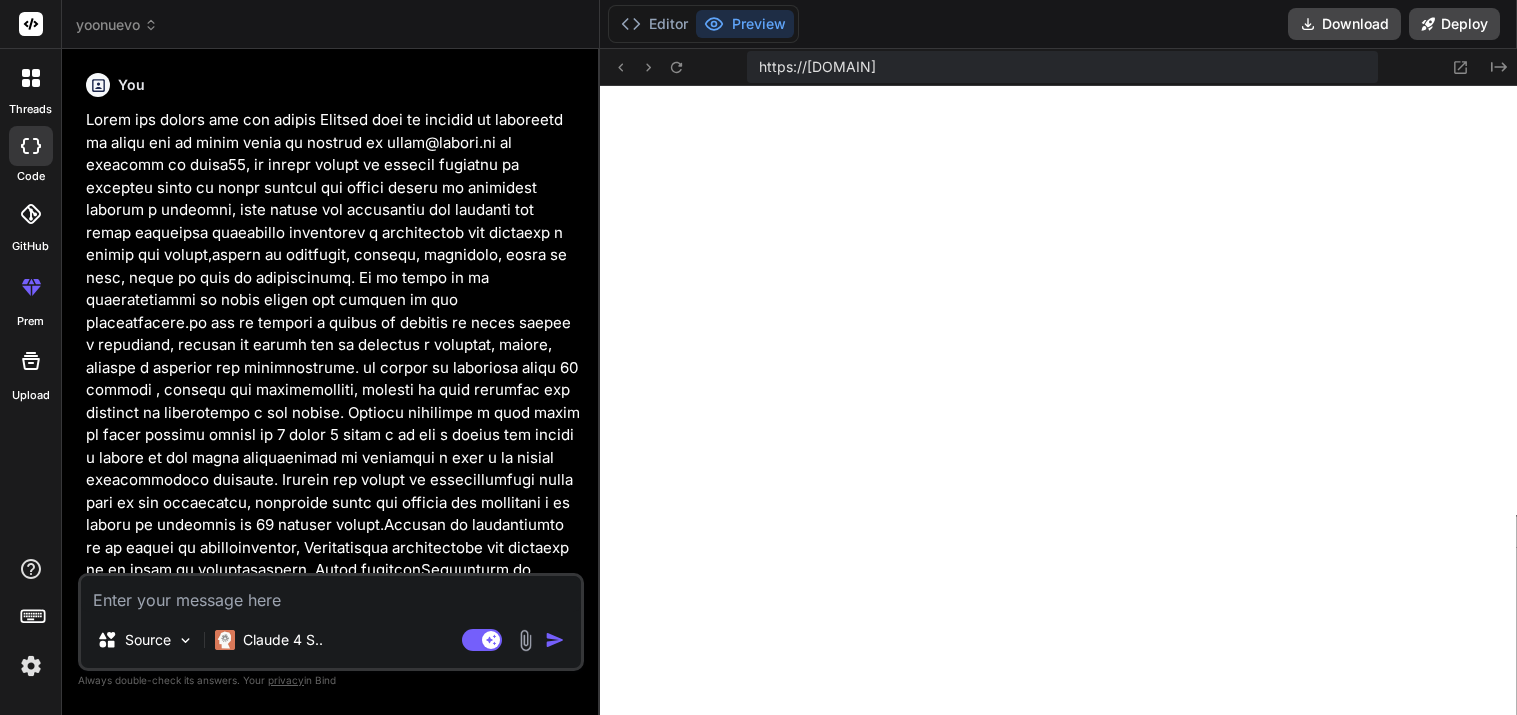 scroll, scrollTop: 0, scrollLeft: 0, axis: both 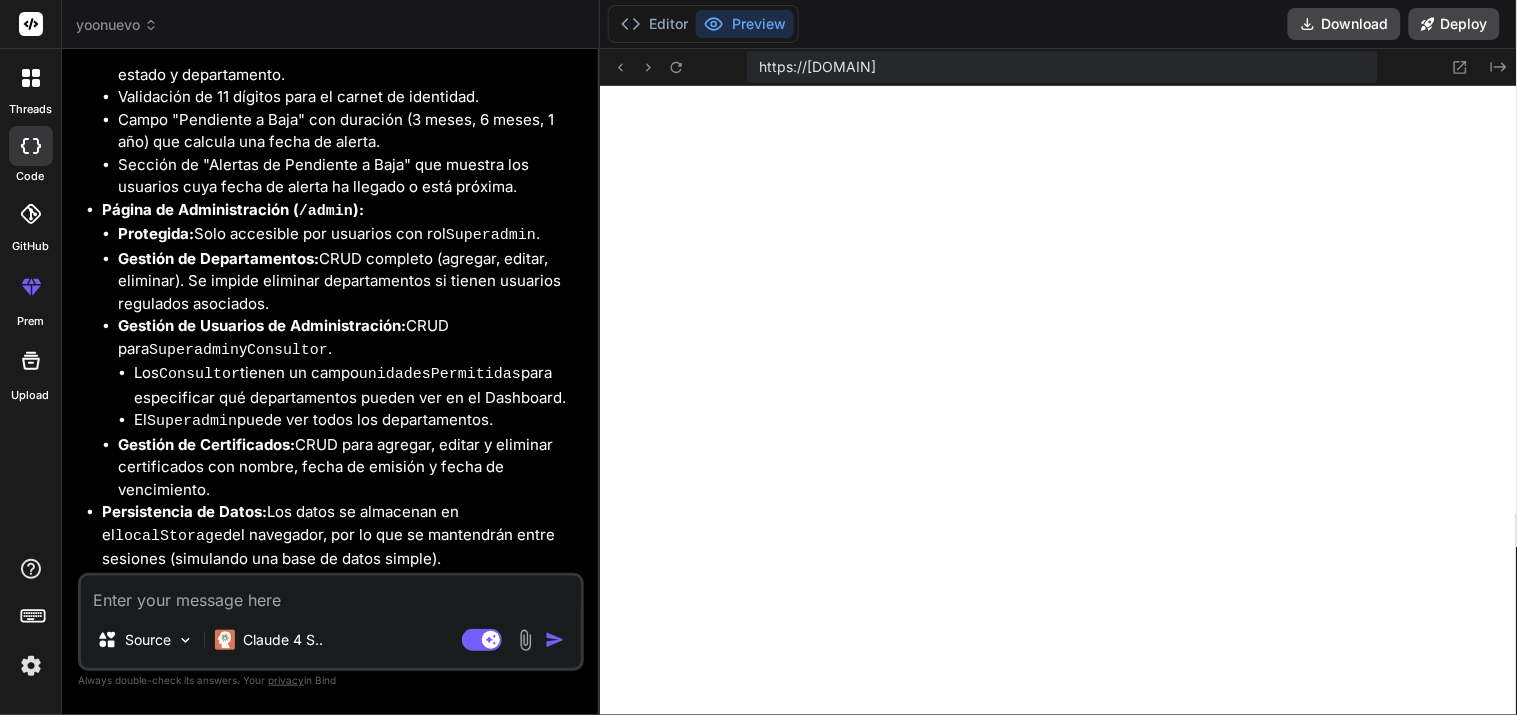 click 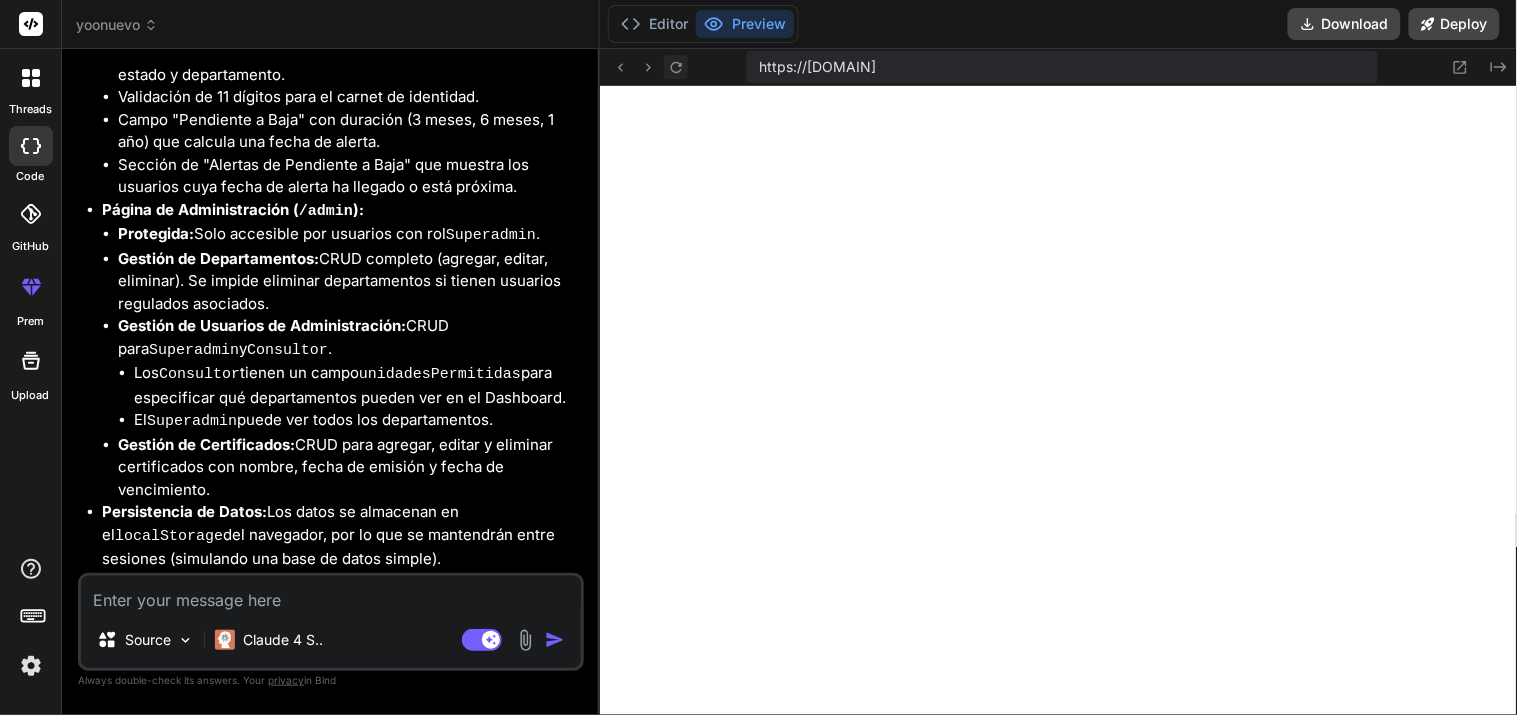 click 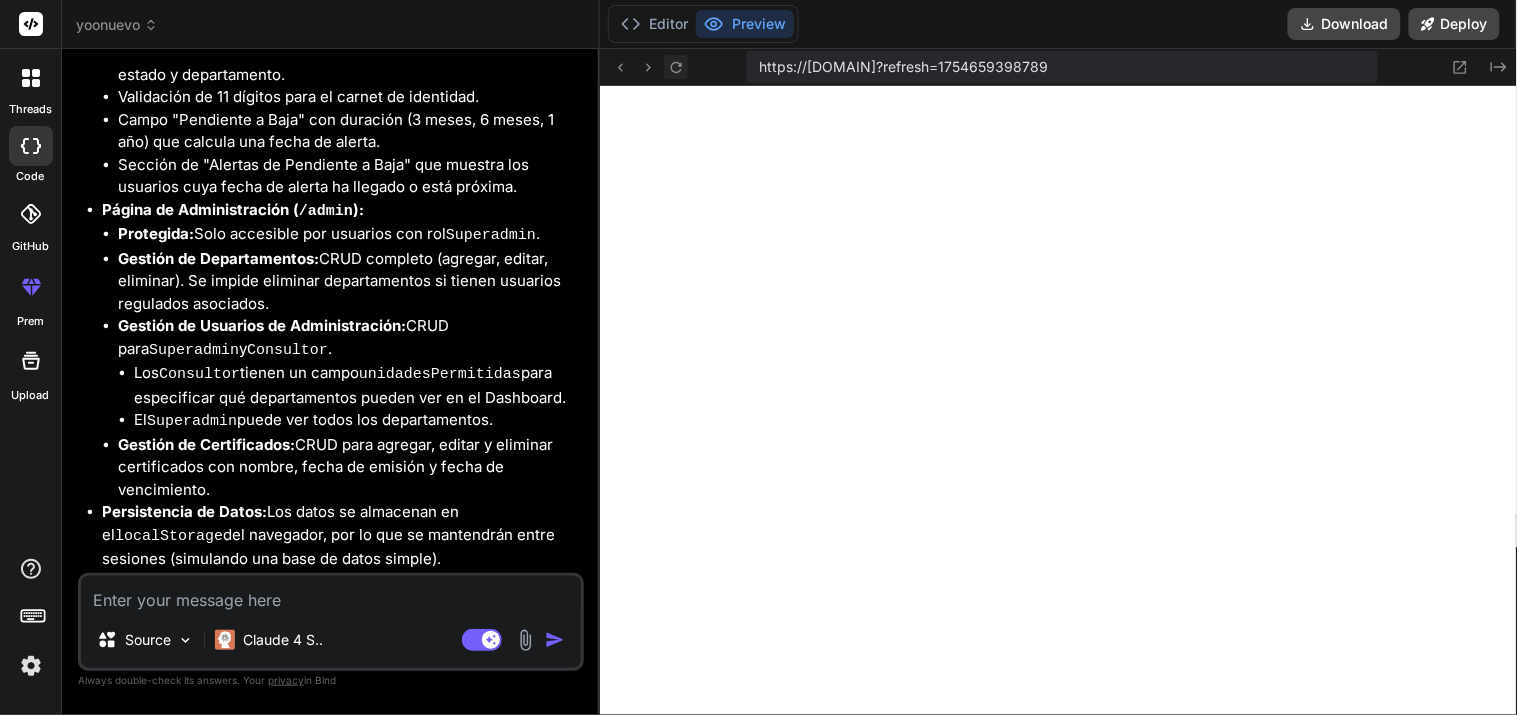 click 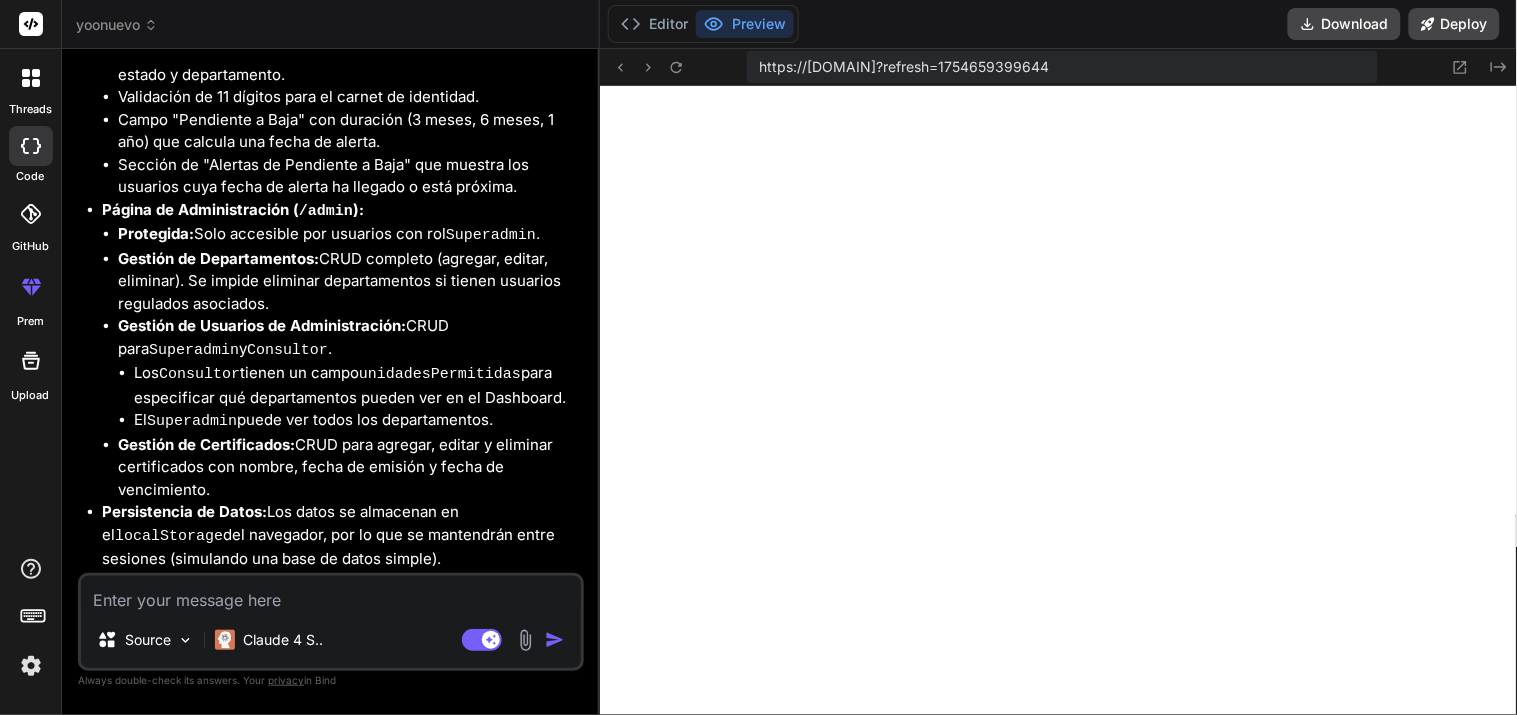 click at bounding box center (331, 594) 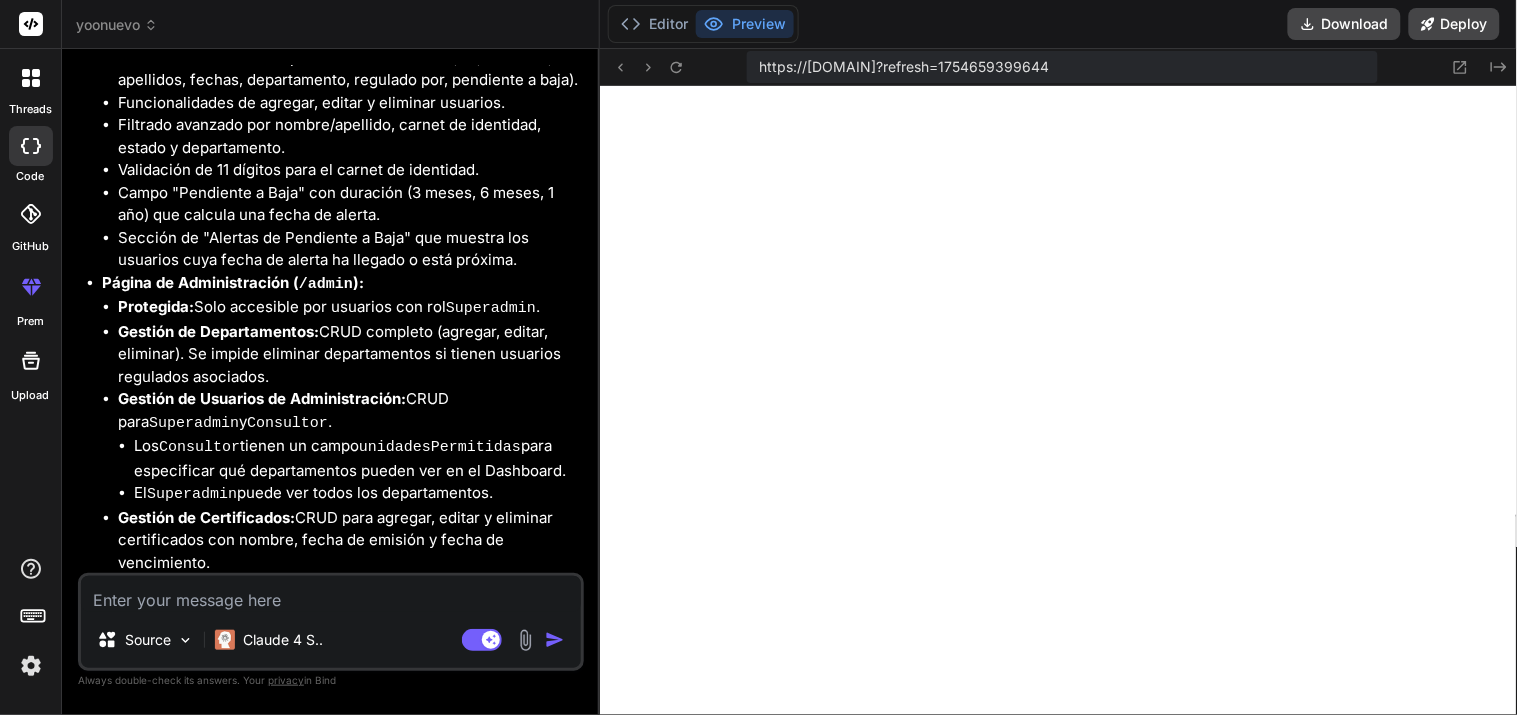 scroll, scrollTop: 2488, scrollLeft: 0, axis: vertical 